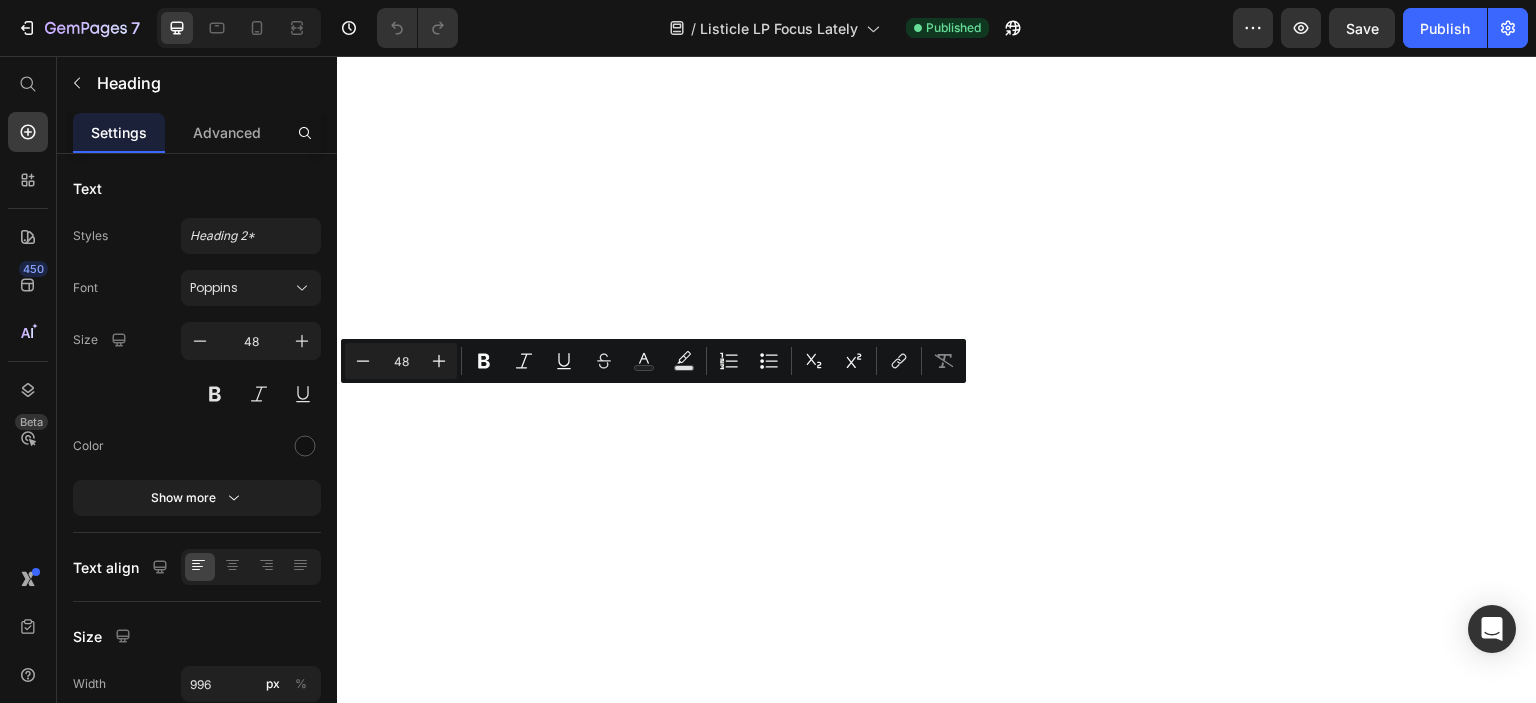 scroll, scrollTop: 0, scrollLeft: 0, axis: both 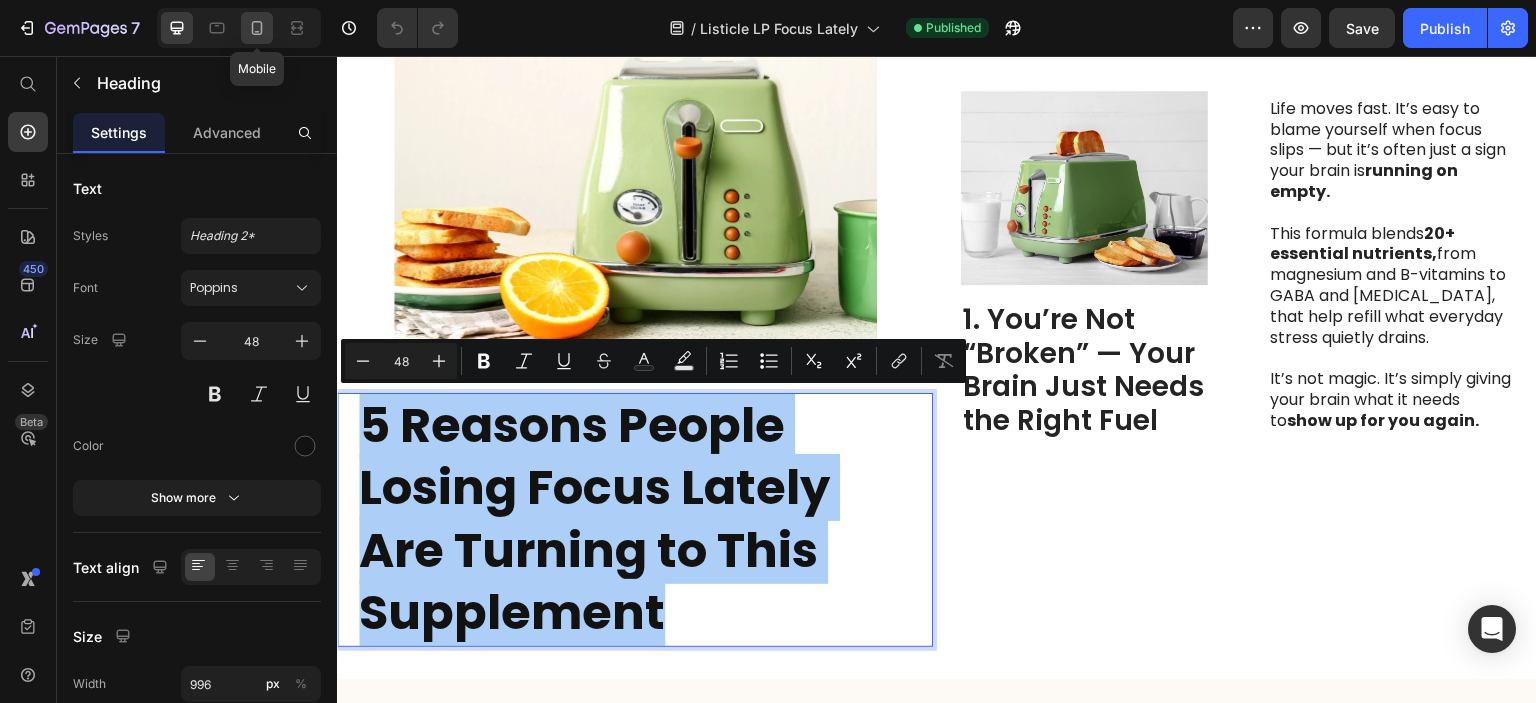 click 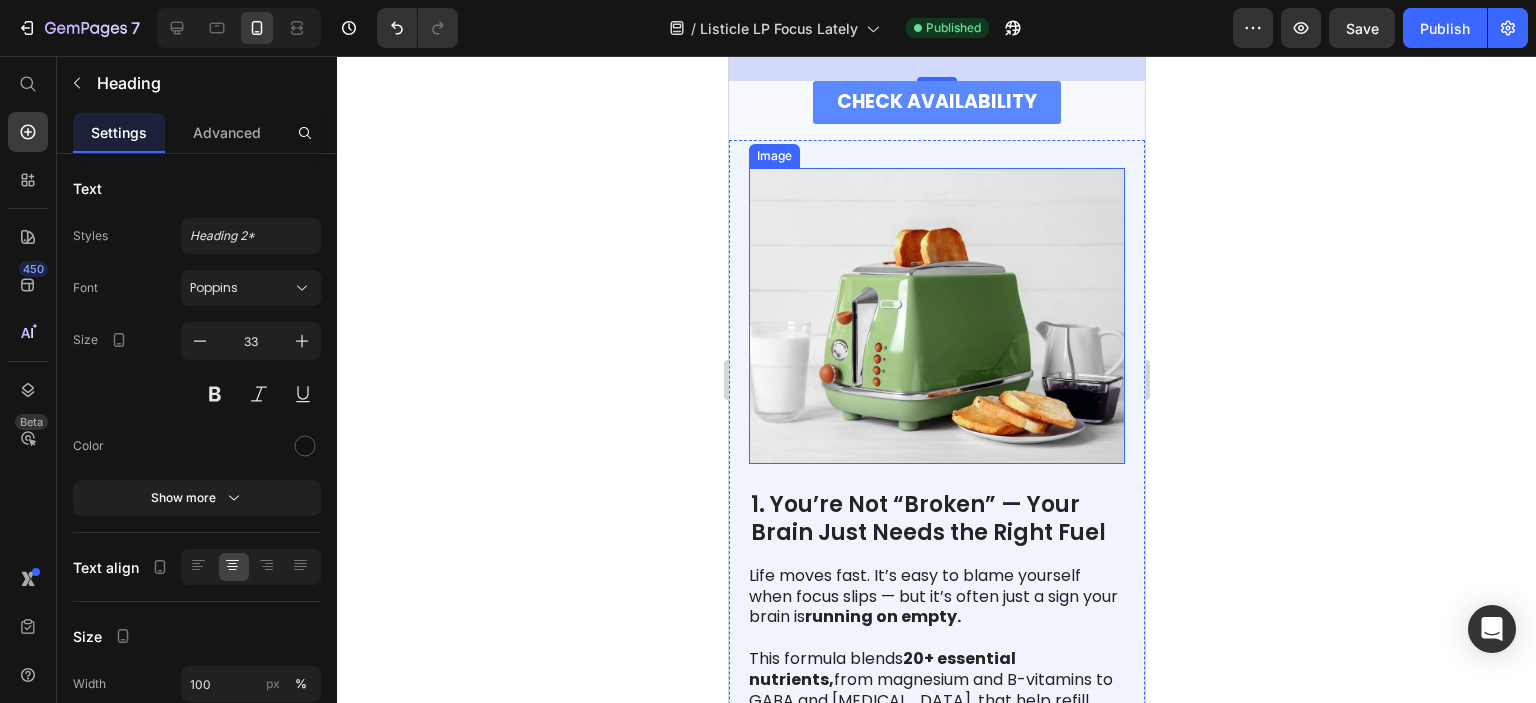 scroll, scrollTop: 792, scrollLeft: 0, axis: vertical 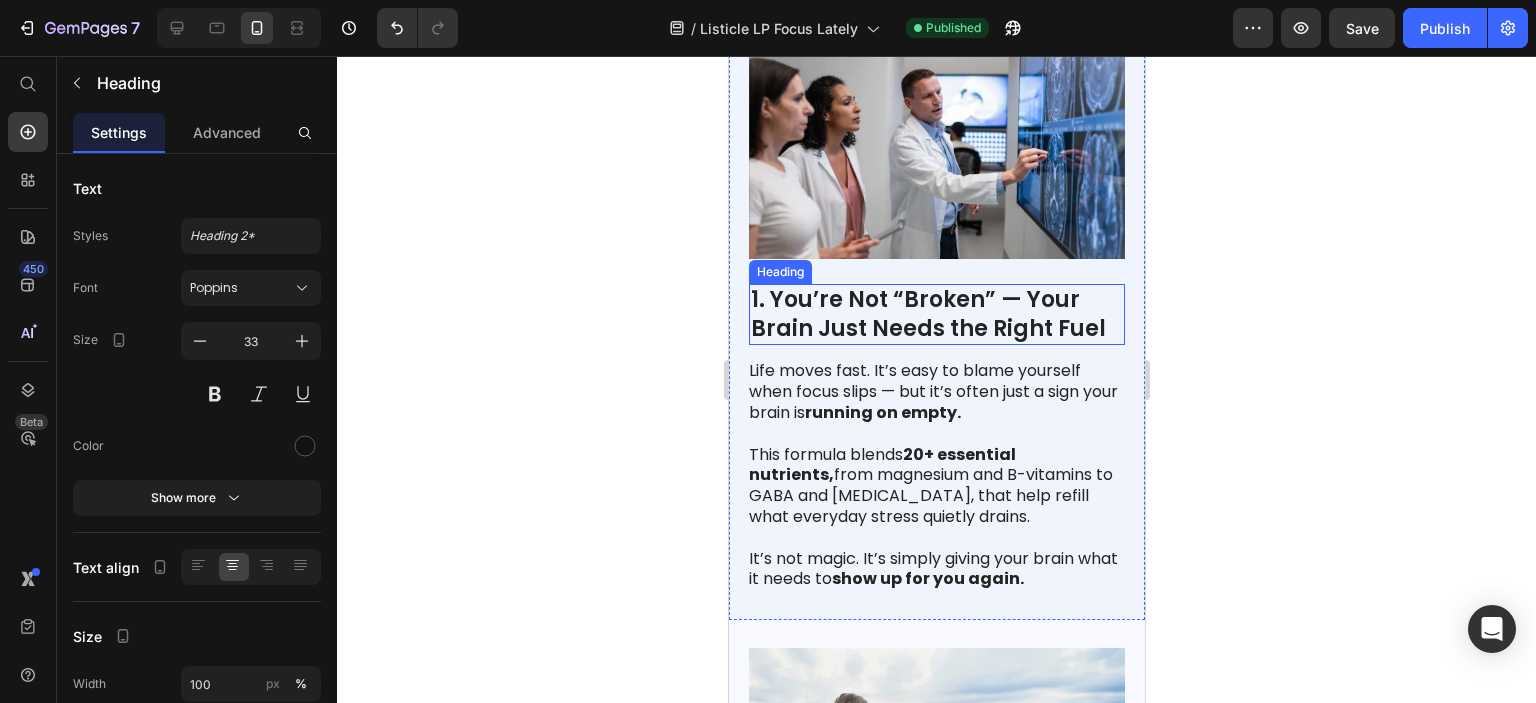 click on "1. You’re Not “Broken” — Your Brain Just Needs the Right Fuel" at bounding box center [936, 314] 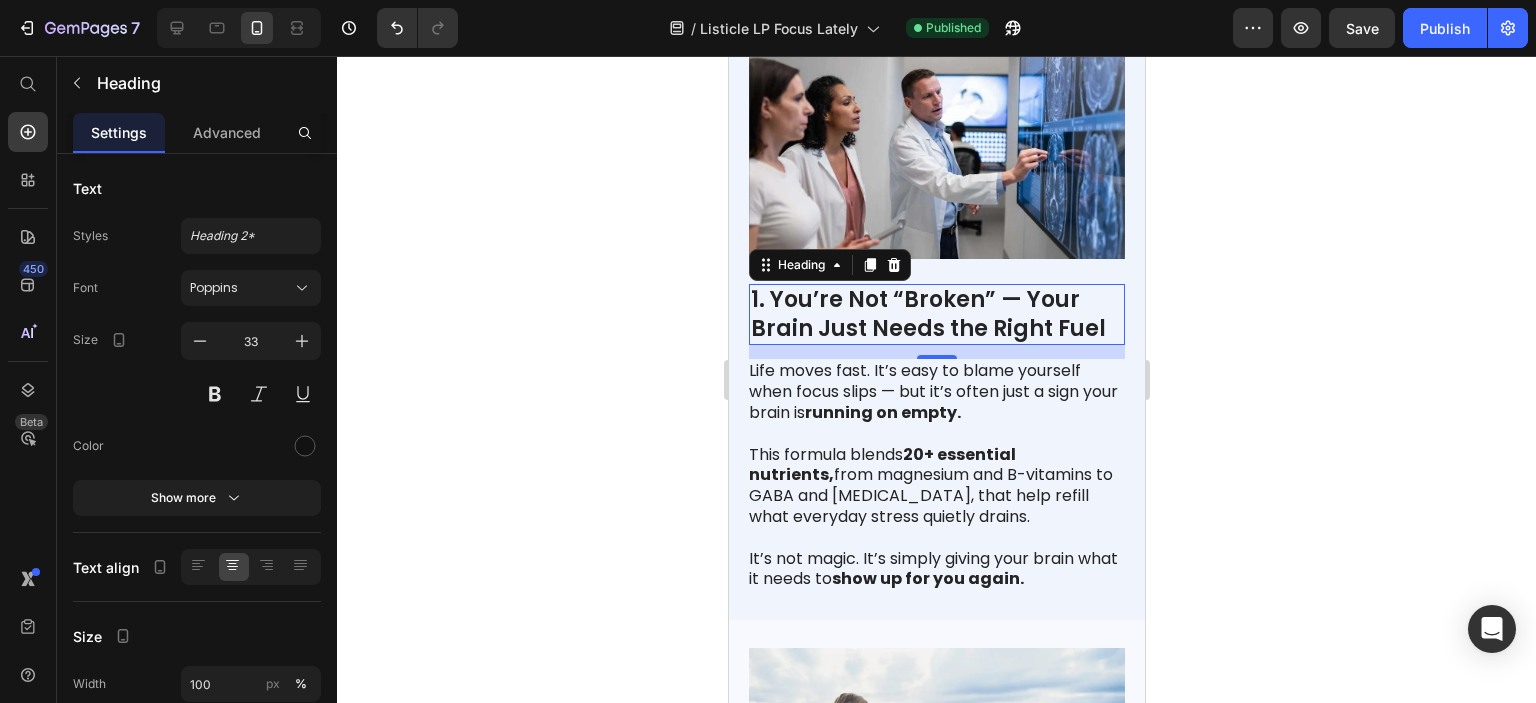 click on "1. You’re Not “Broken” — Your Brain Just Needs the Right Fuel" at bounding box center [936, 314] 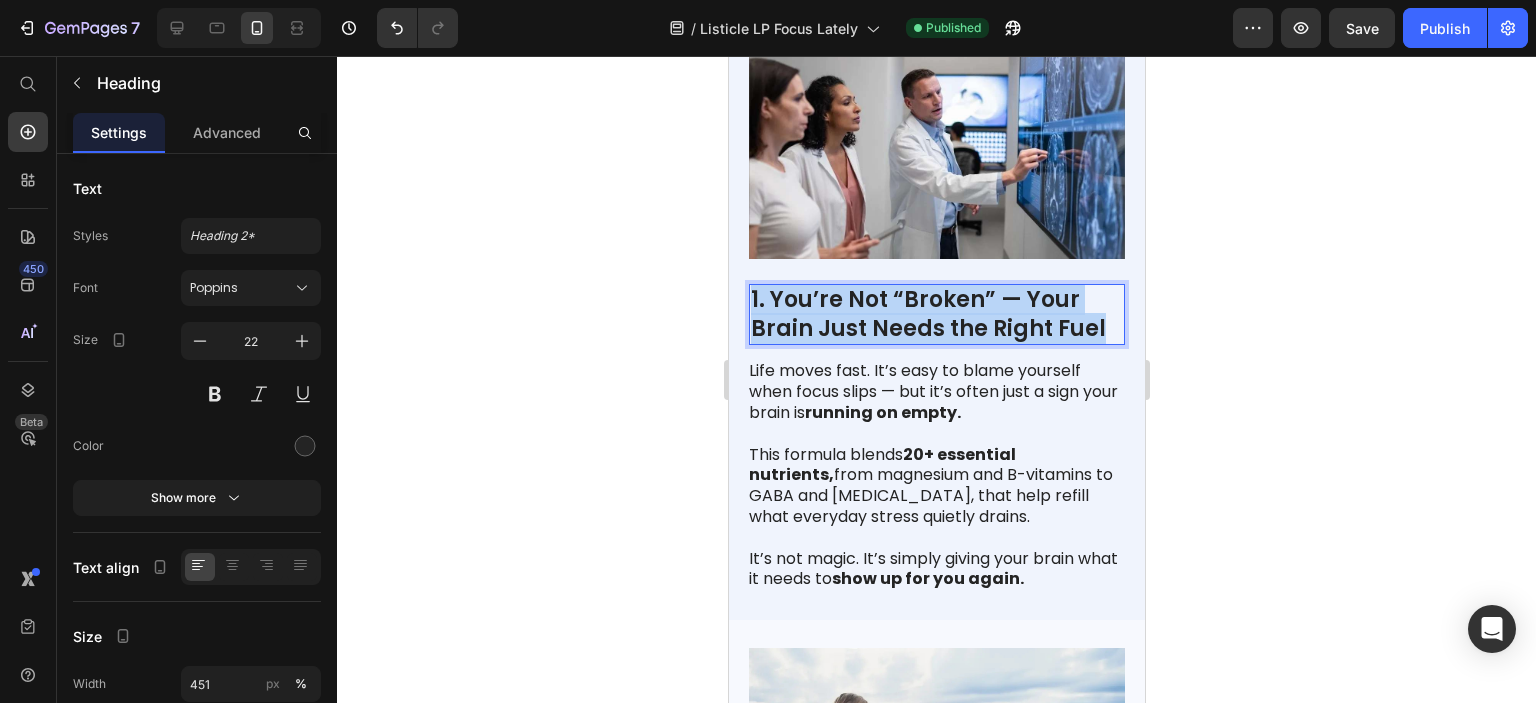 click on "1. You’re Not “Broken” — Your Brain Just Needs the Right Fuel" at bounding box center (936, 314) 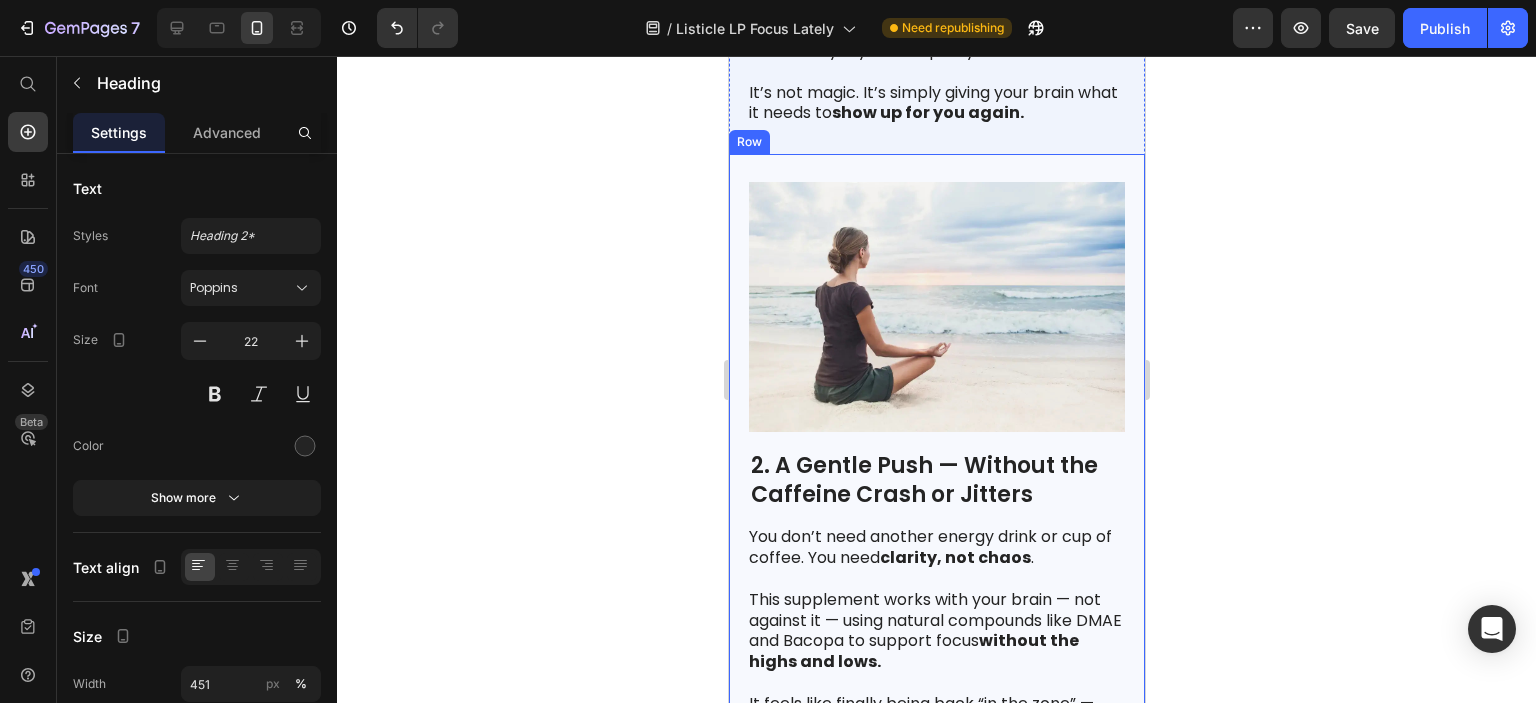 scroll, scrollTop: 1292, scrollLeft: 0, axis: vertical 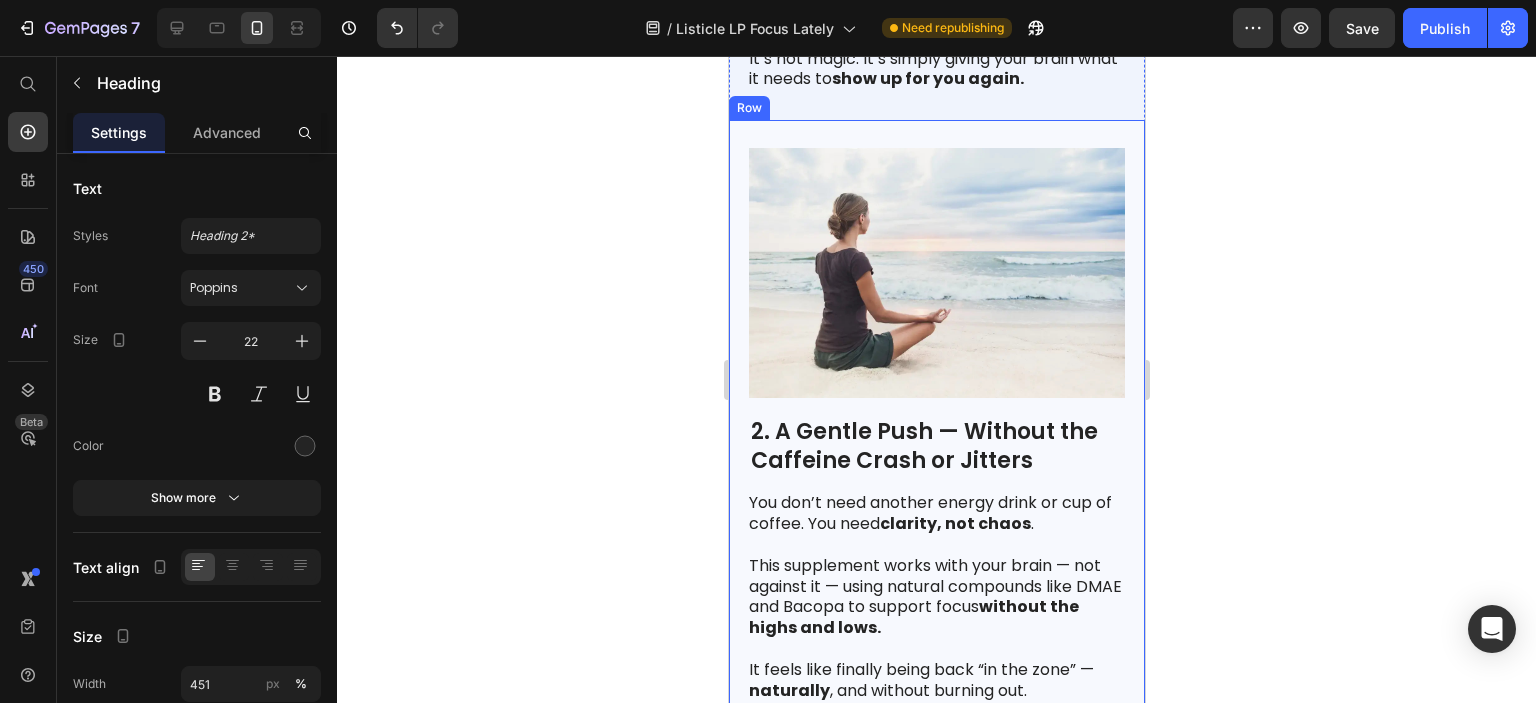 click on "2. A Gentle Push — Without the Caffeine Crash or Jitters" at bounding box center (936, 446) 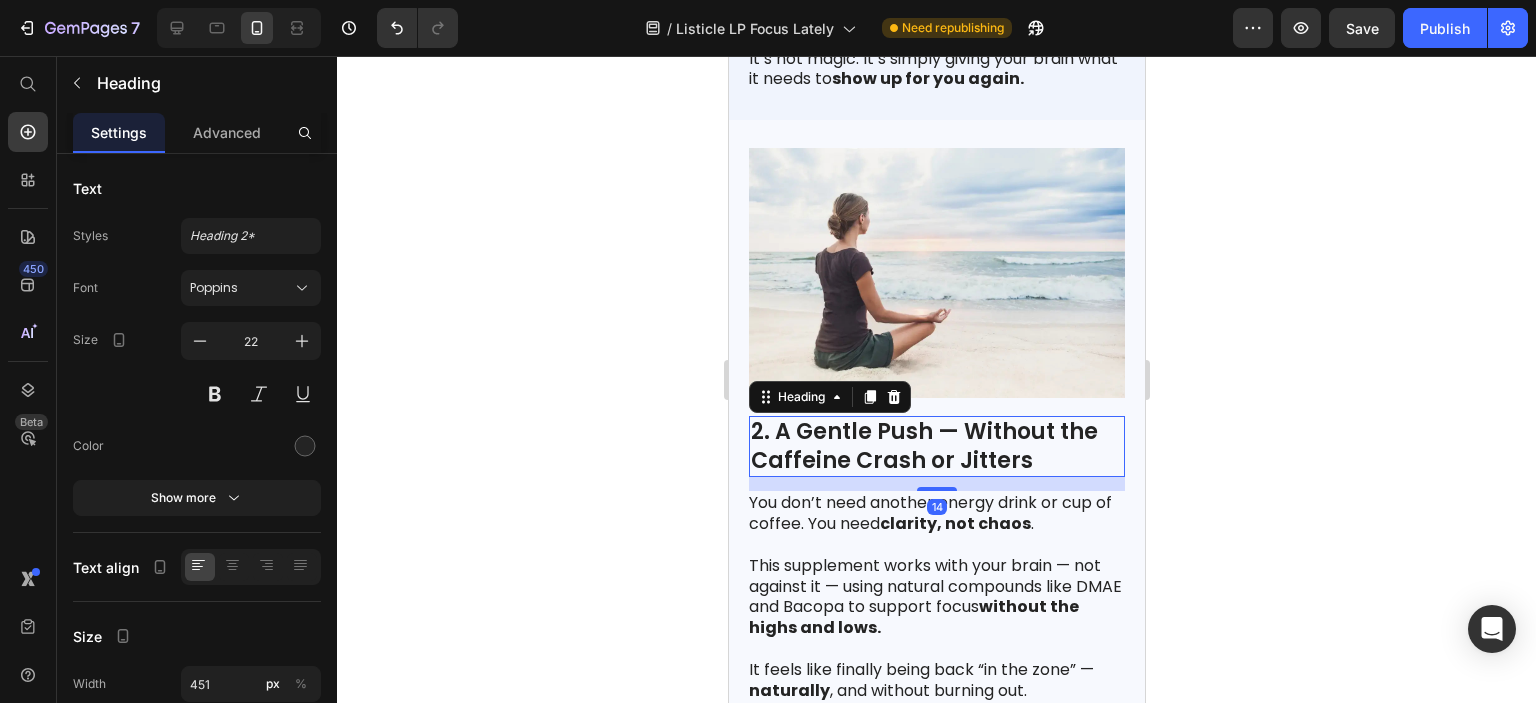 click on "2. A Gentle Push — Without the Caffeine Crash or Jitters" at bounding box center (936, 446) 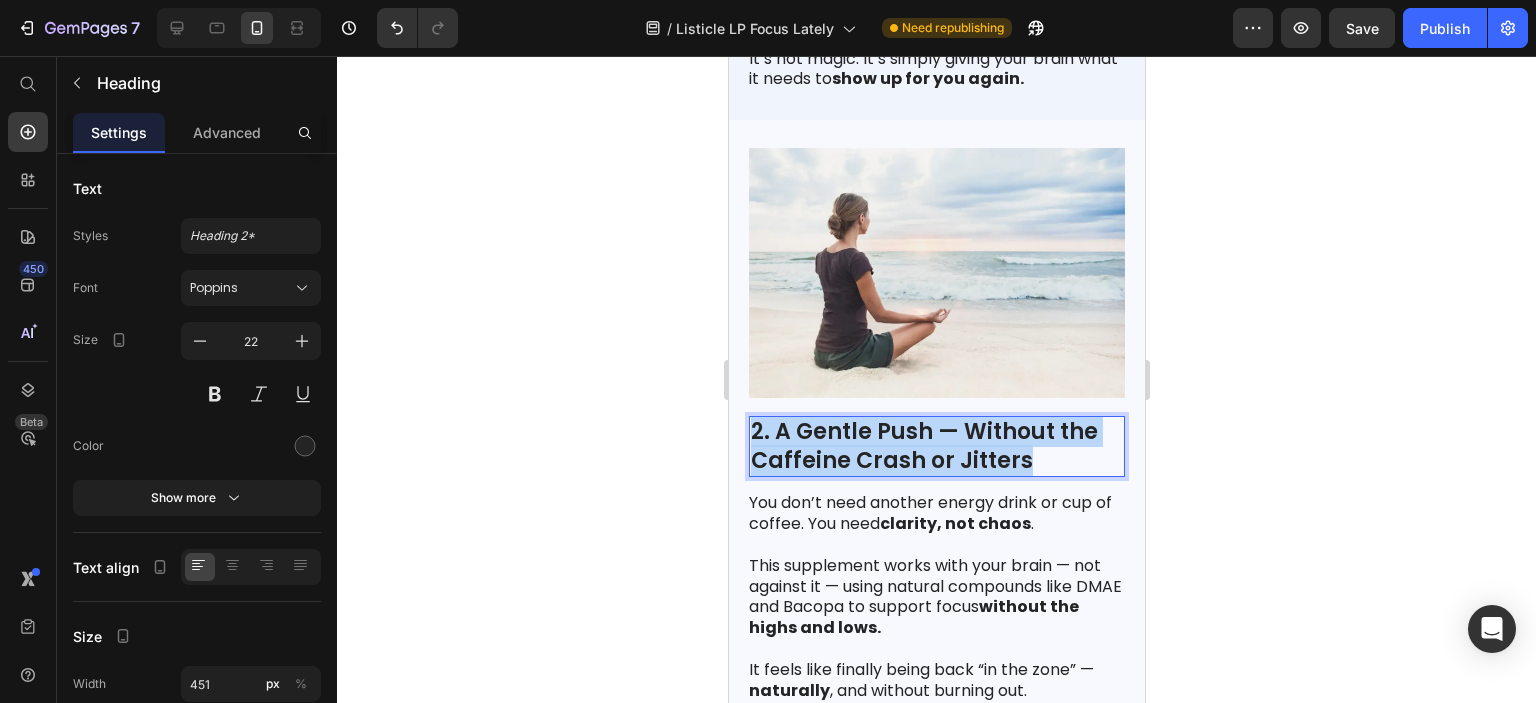 click on "2. A Gentle Push — Without the Caffeine Crash or Jitters" at bounding box center [936, 446] 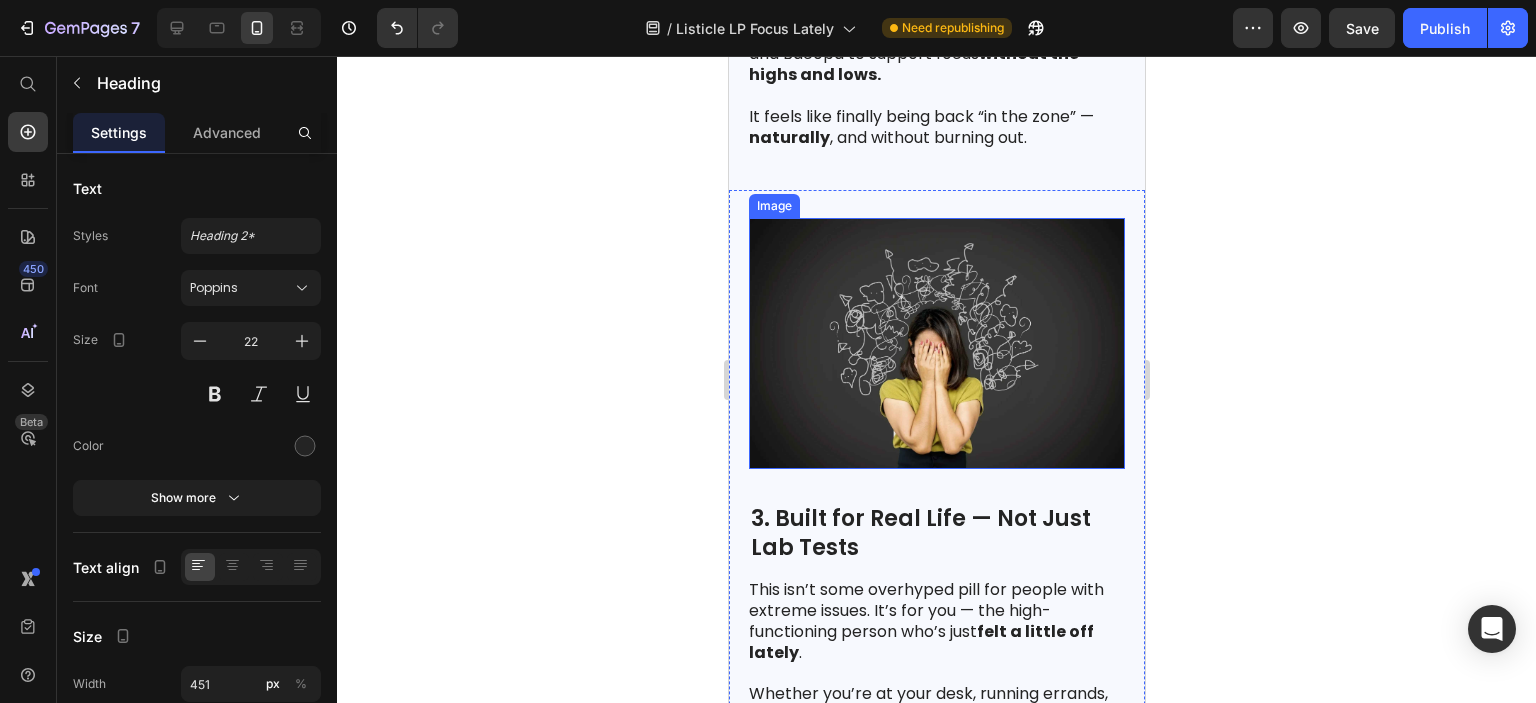 scroll, scrollTop: 1892, scrollLeft: 0, axis: vertical 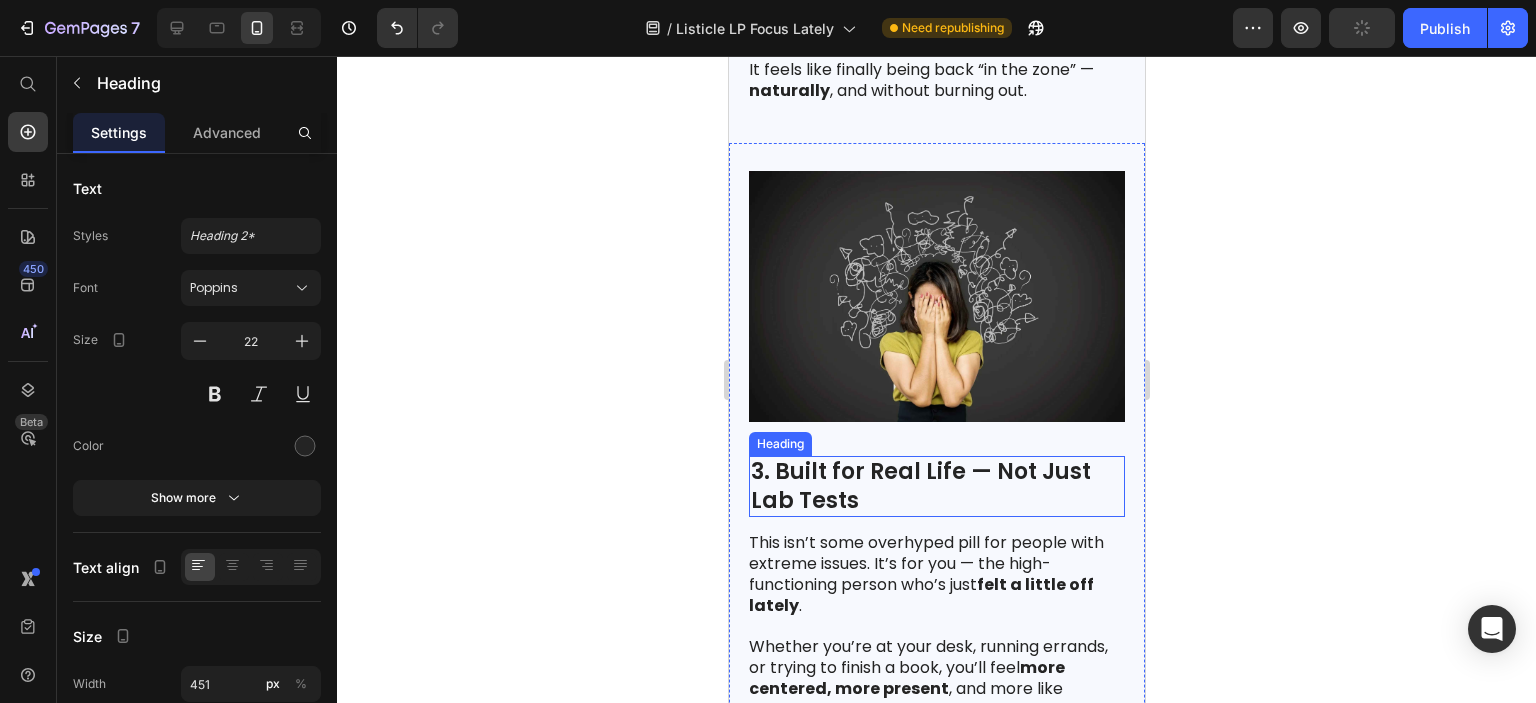 click on "3. Built for Real Life — Not Just Lab Tests" at bounding box center (936, 486) 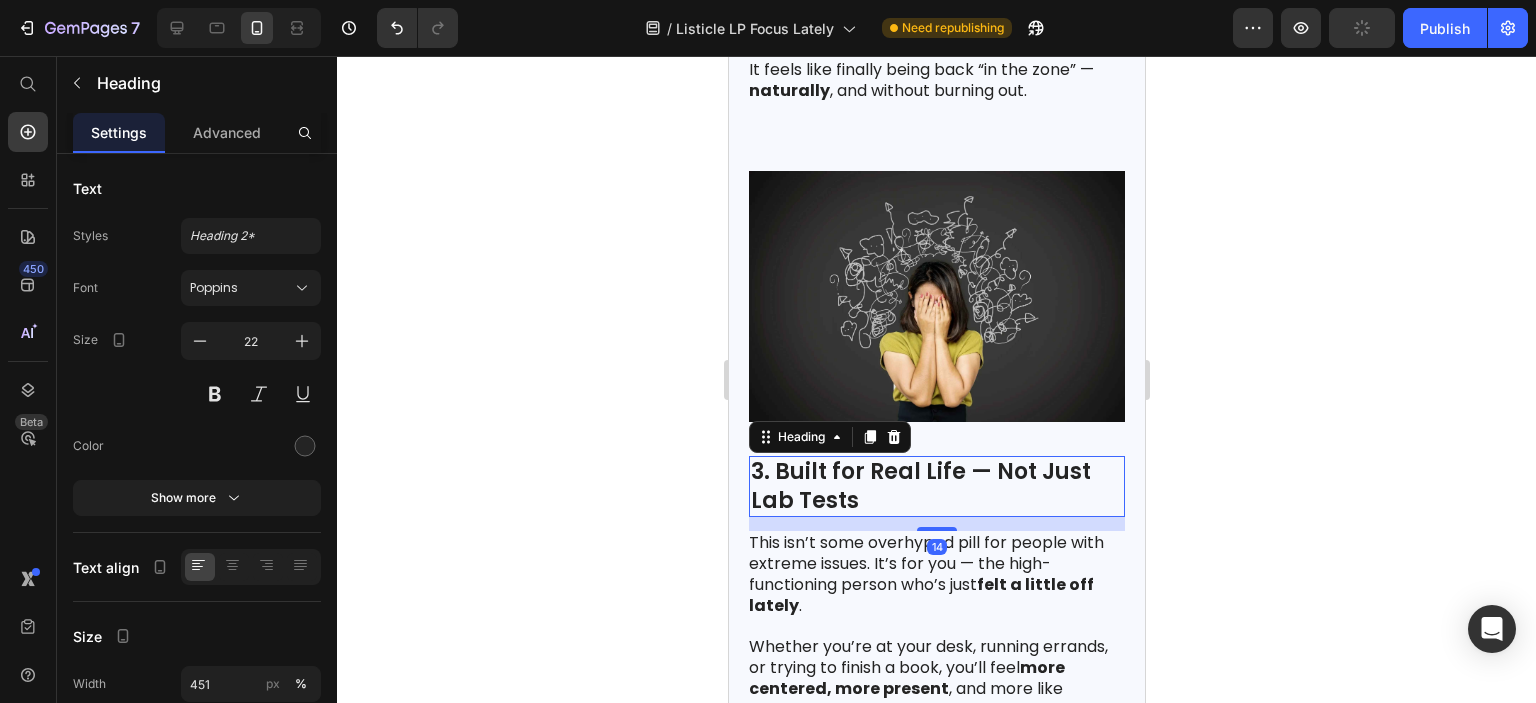 click on "3. Built for Real Life — Not Just Lab Tests" at bounding box center [936, 486] 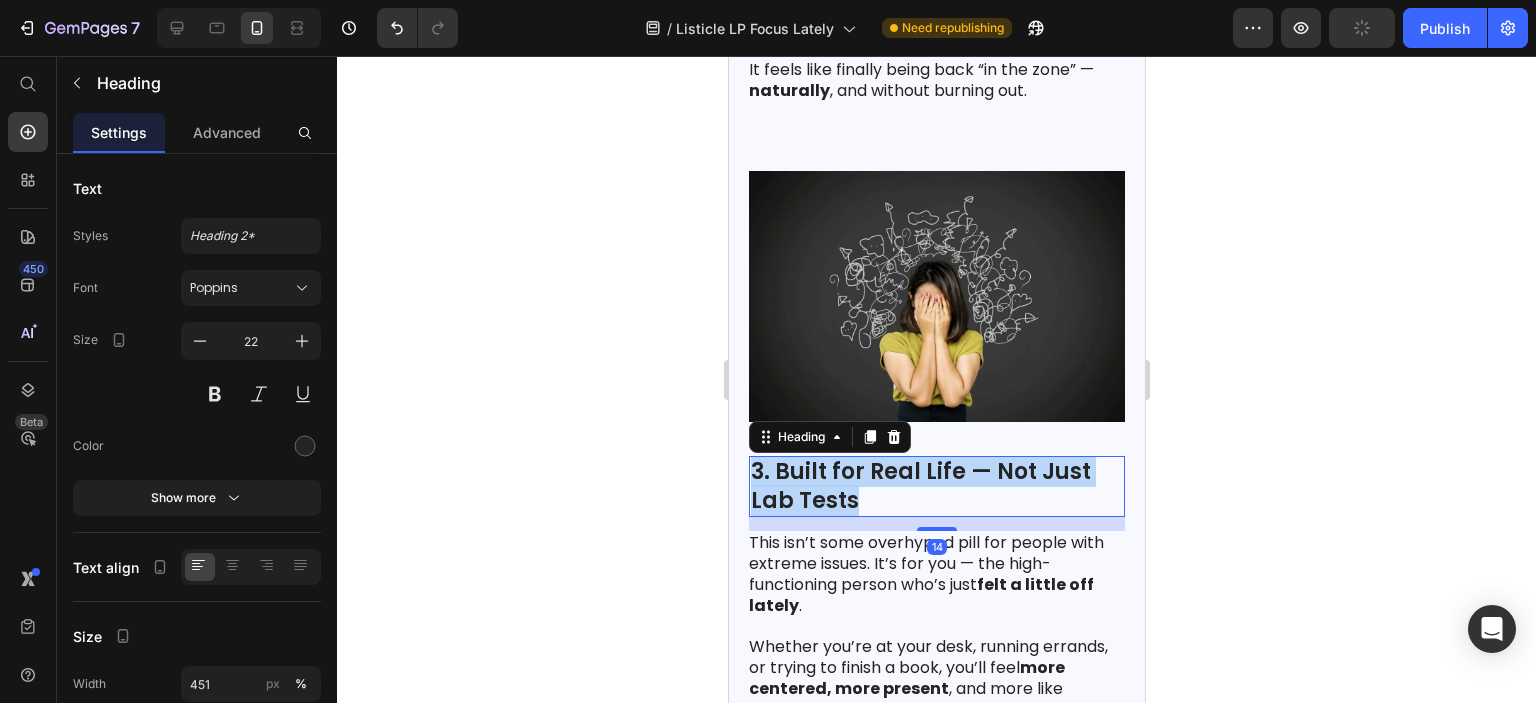 click on "3. Built for Real Life — Not Just Lab Tests" at bounding box center (936, 486) 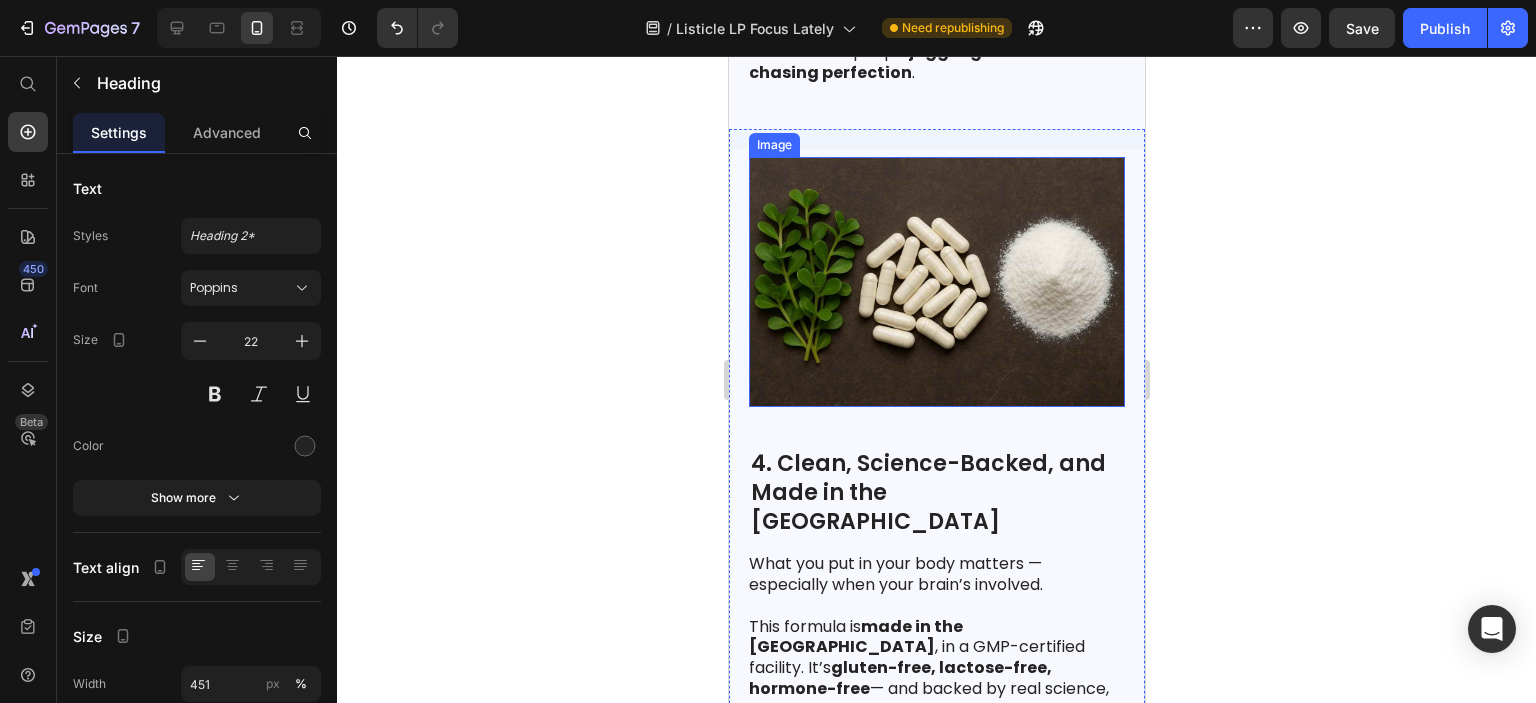 scroll, scrollTop: 2592, scrollLeft: 0, axis: vertical 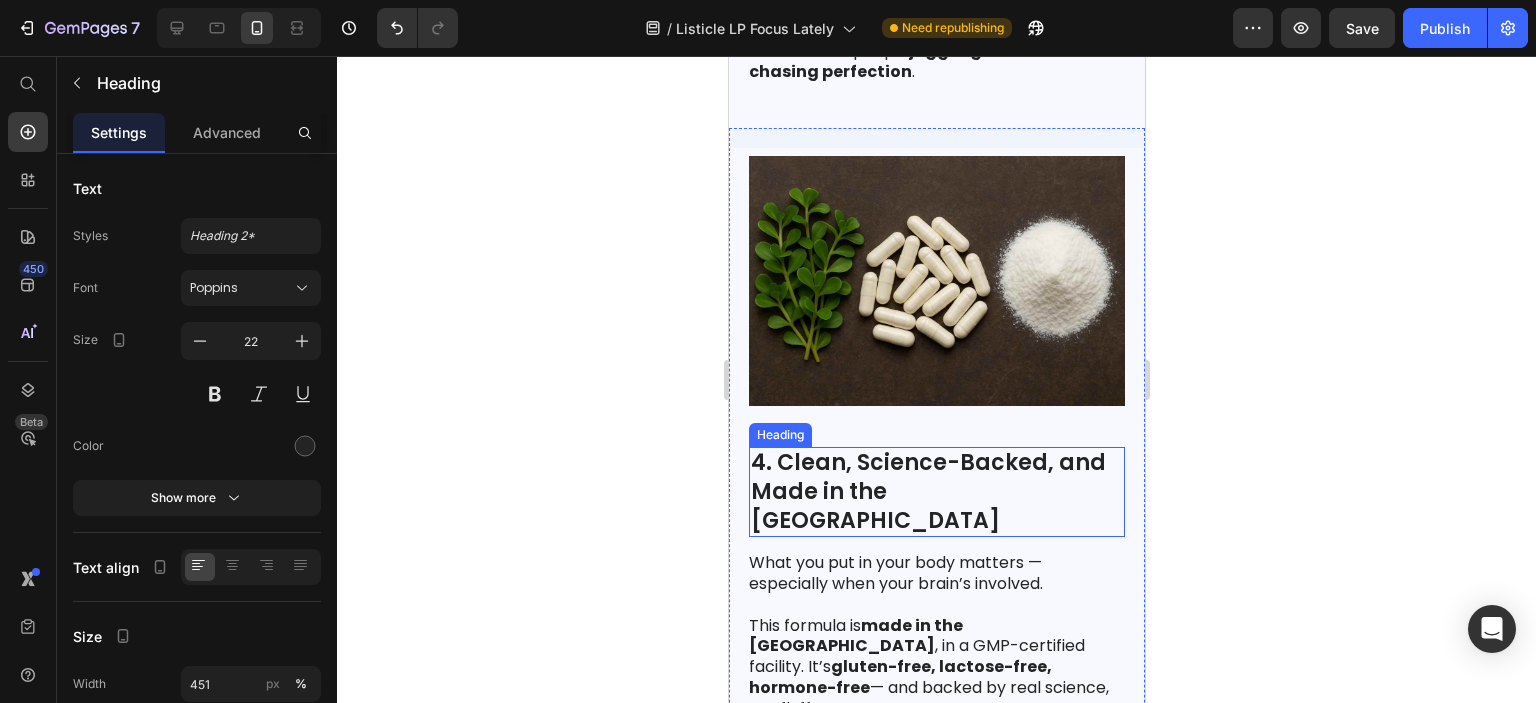 click on "4. Clean, Science-Backed, and Made in the [GEOGRAPHIC_DATA]" at bounding box center (936, 492) 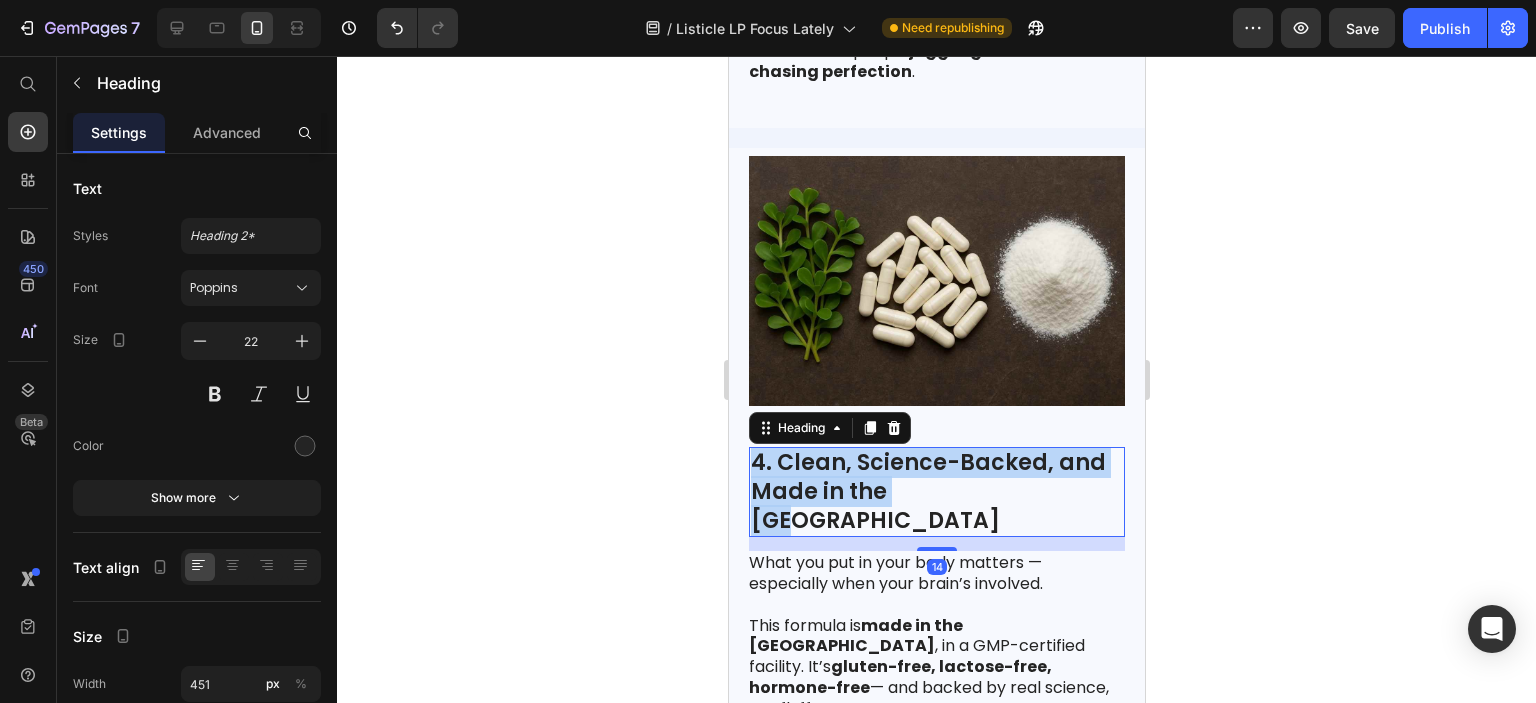 click on "4. Clean, Science-Backed, and Made in the [GEOGRAPHIC_DATA]" at bounding box center (936, 492) 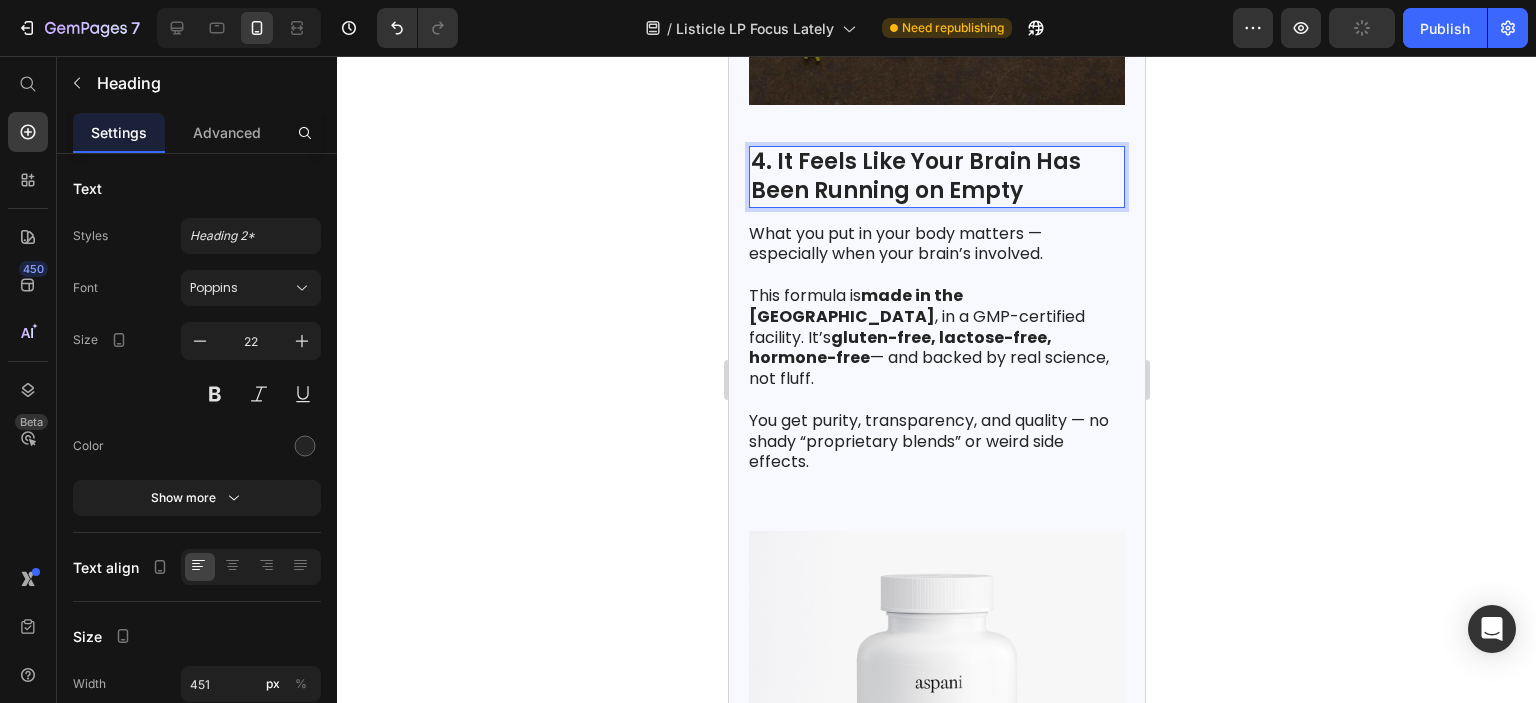 scroll, scrollTop: 2992, scrollLeft: 0, axis: vertical 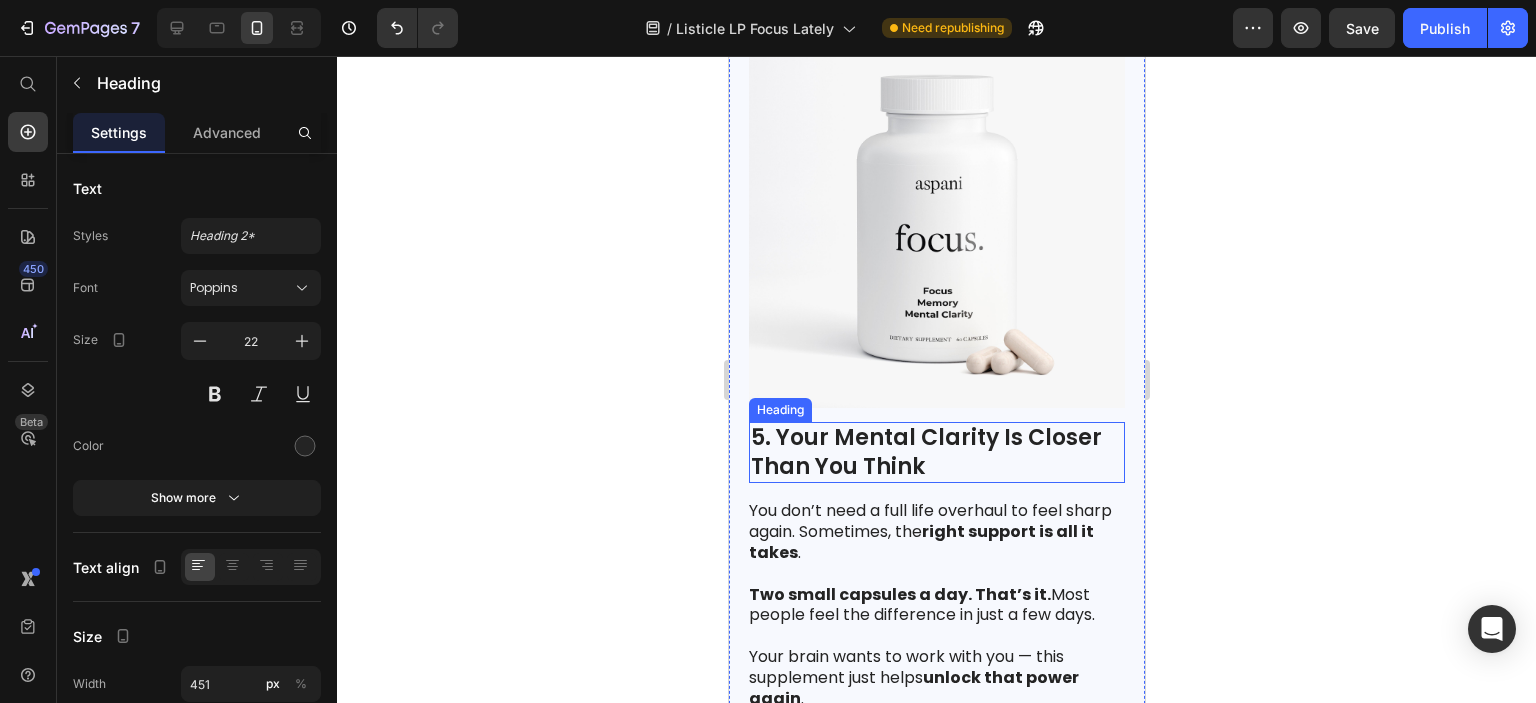click on "5. Your Mental Clarity Is Closer Than You Think" at bounding box center [936, 452] 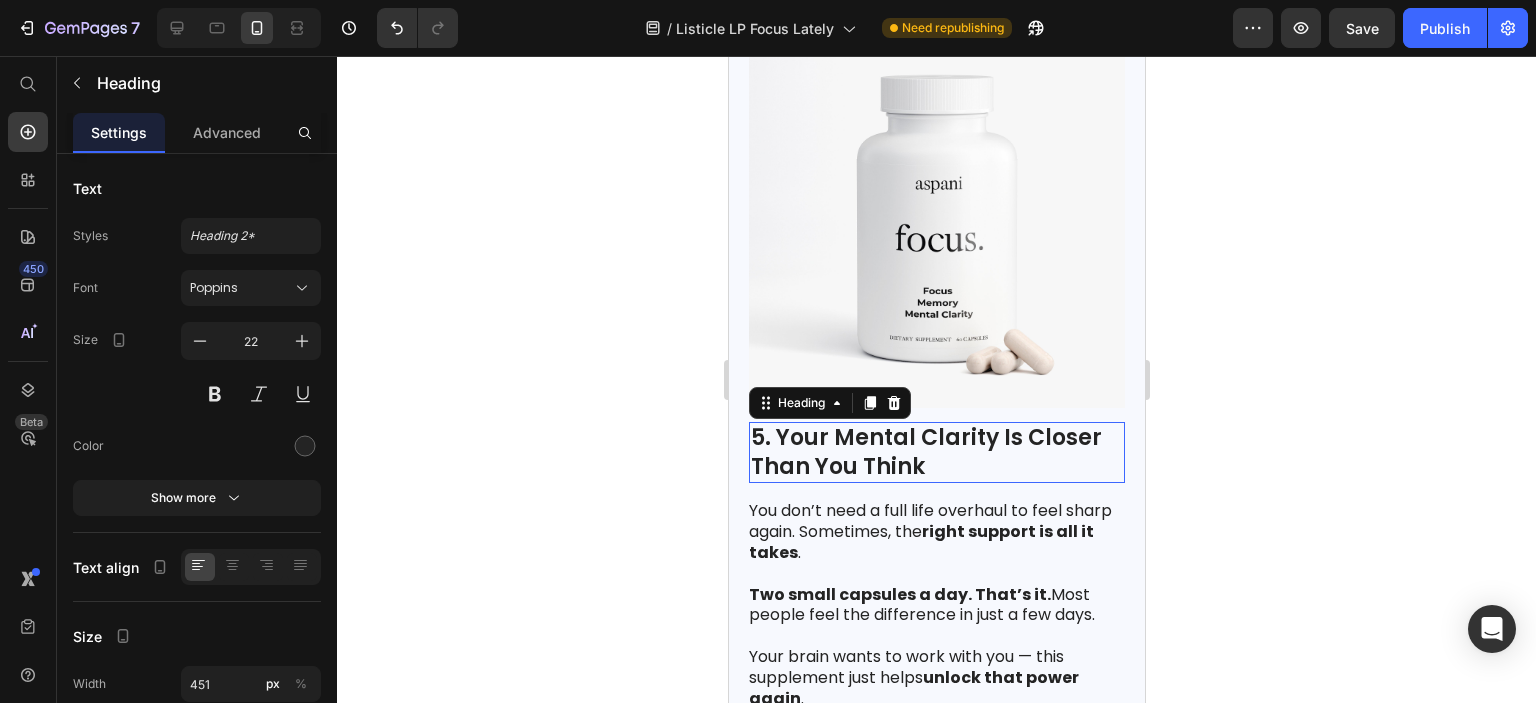 click on "5. Your Mental Clarity Is Closer Than You Think" at bounding box center (936, 452) 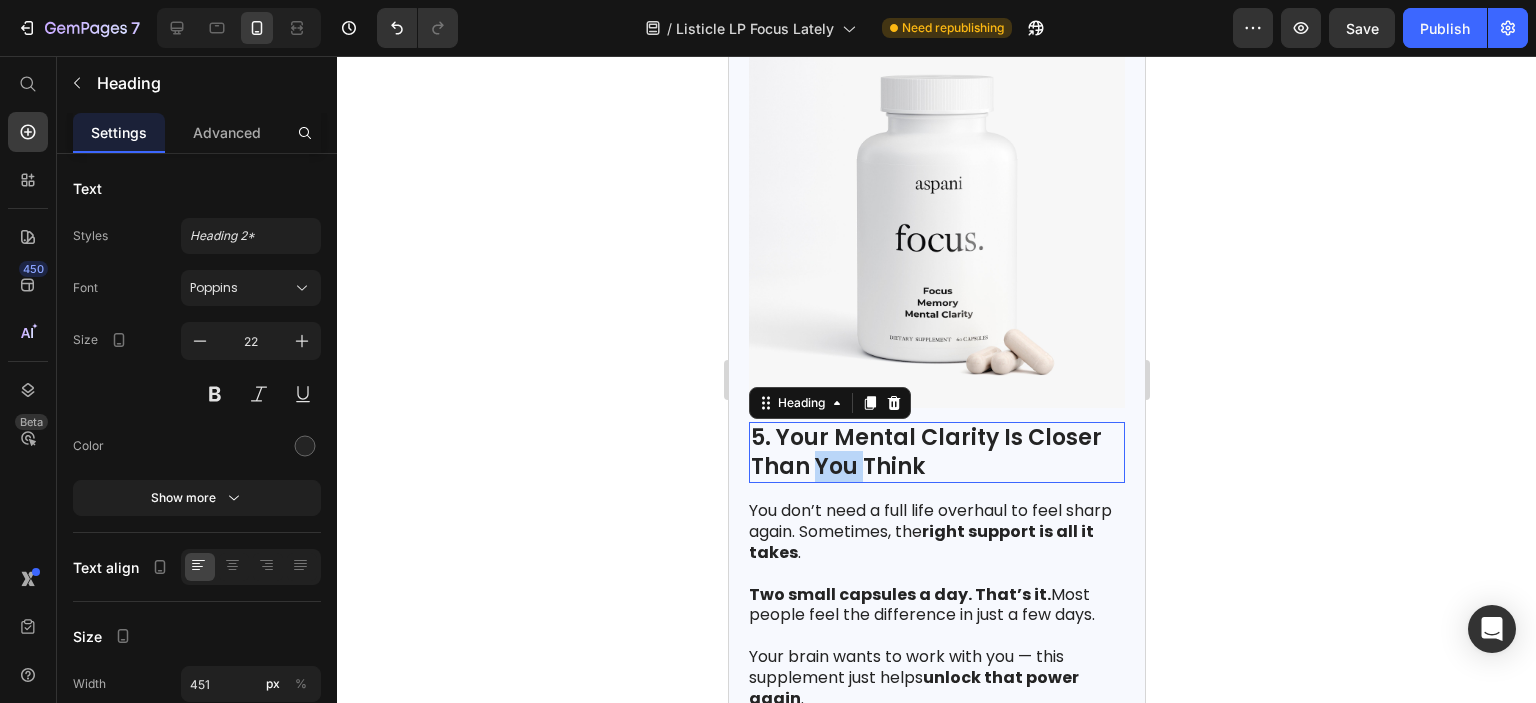 click on "5. Your Mental Clarity Is Closer Than You Think" at bounding box center [936, 452] 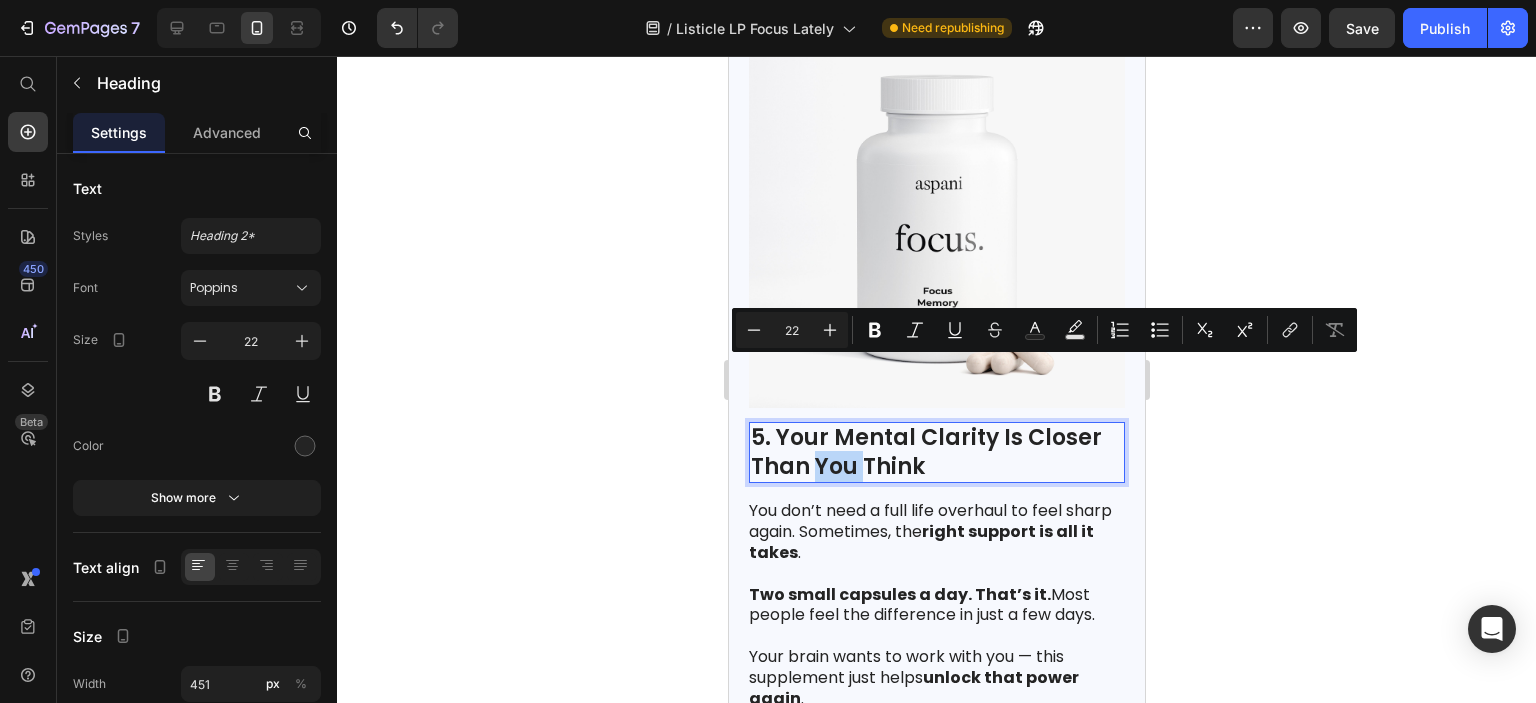 click on "5. Your Mental Clarity Is Closer Than You Think" at bounding box center [936, 452] 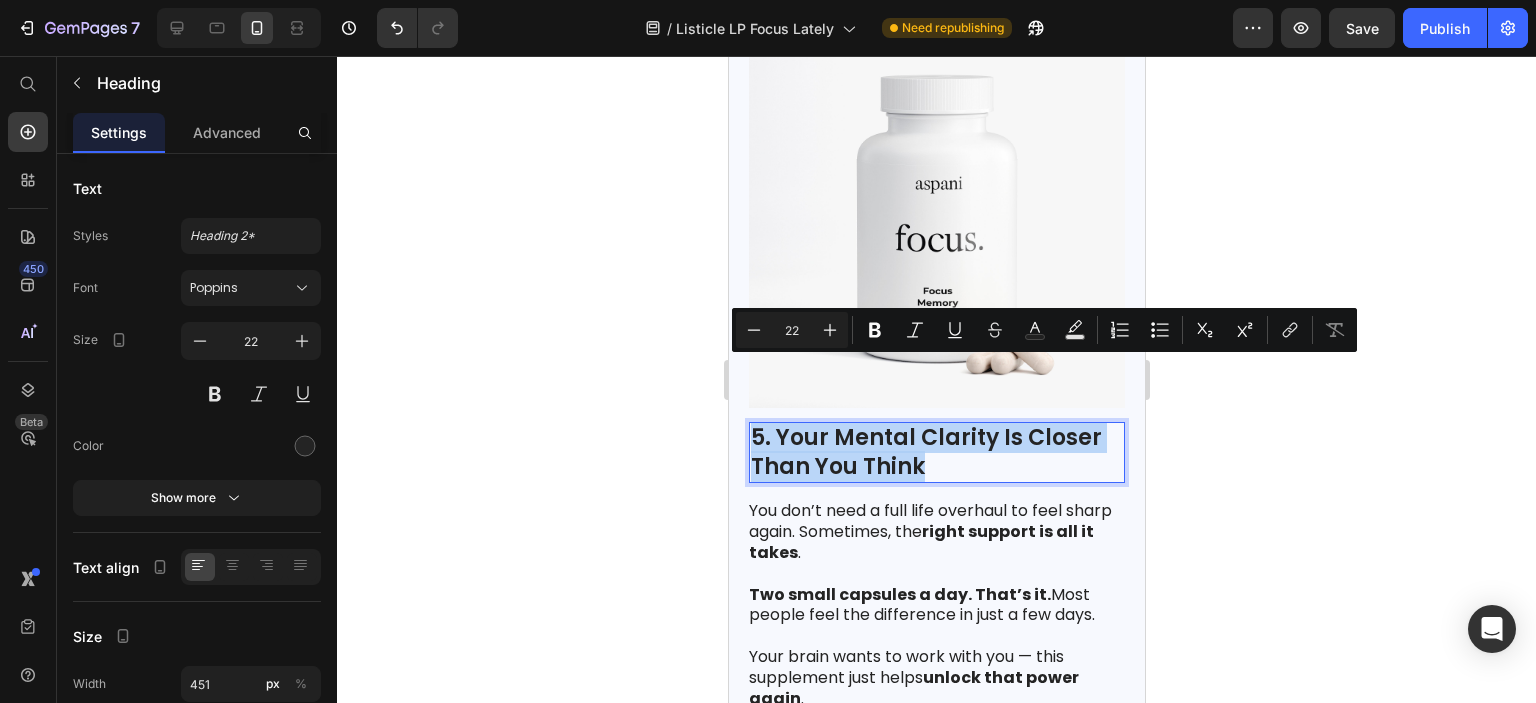 click on "5. Your Mental Clarity Is Closer Than You Think" at bounding box center [936, 452] 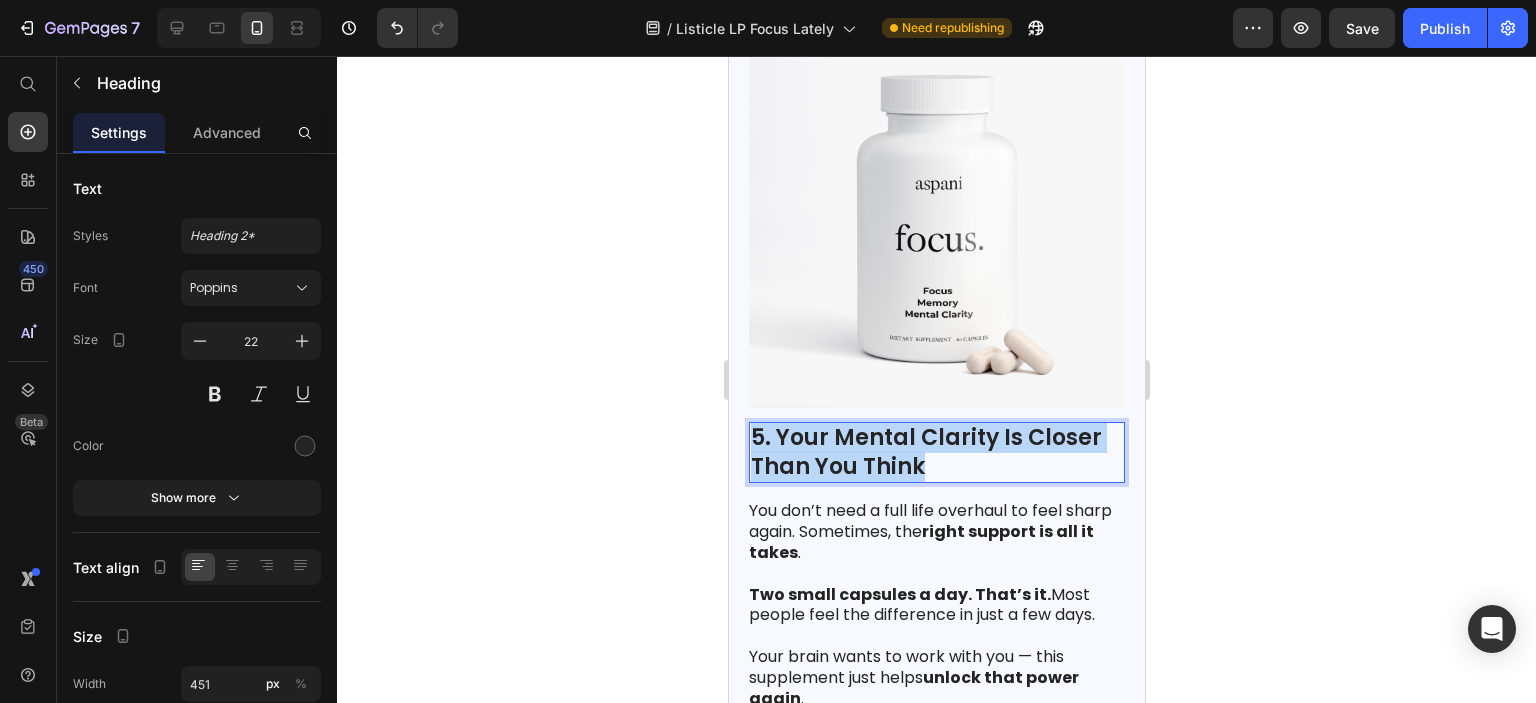 click on "5. Your Mental Clarity Is Closer Than You Think" at bounding box center (936, 452) 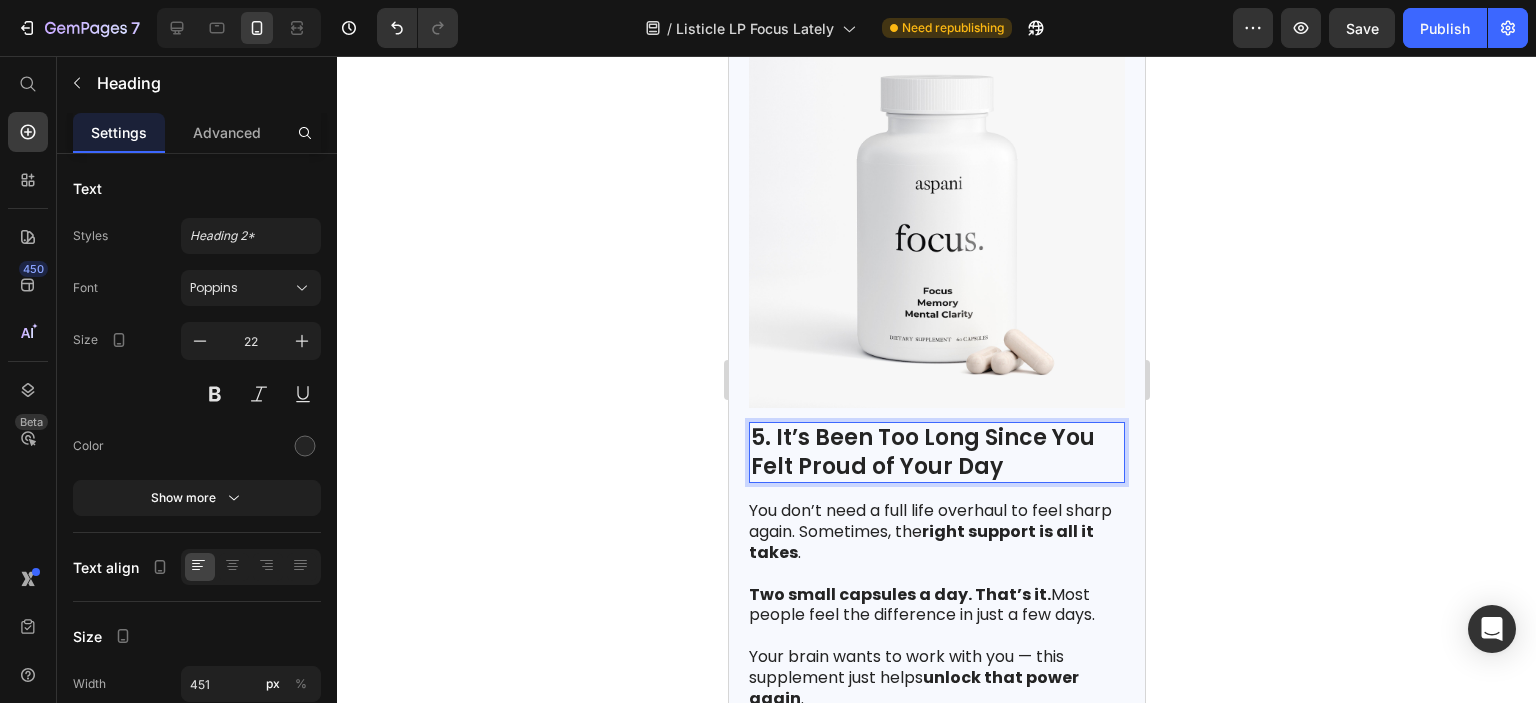 click 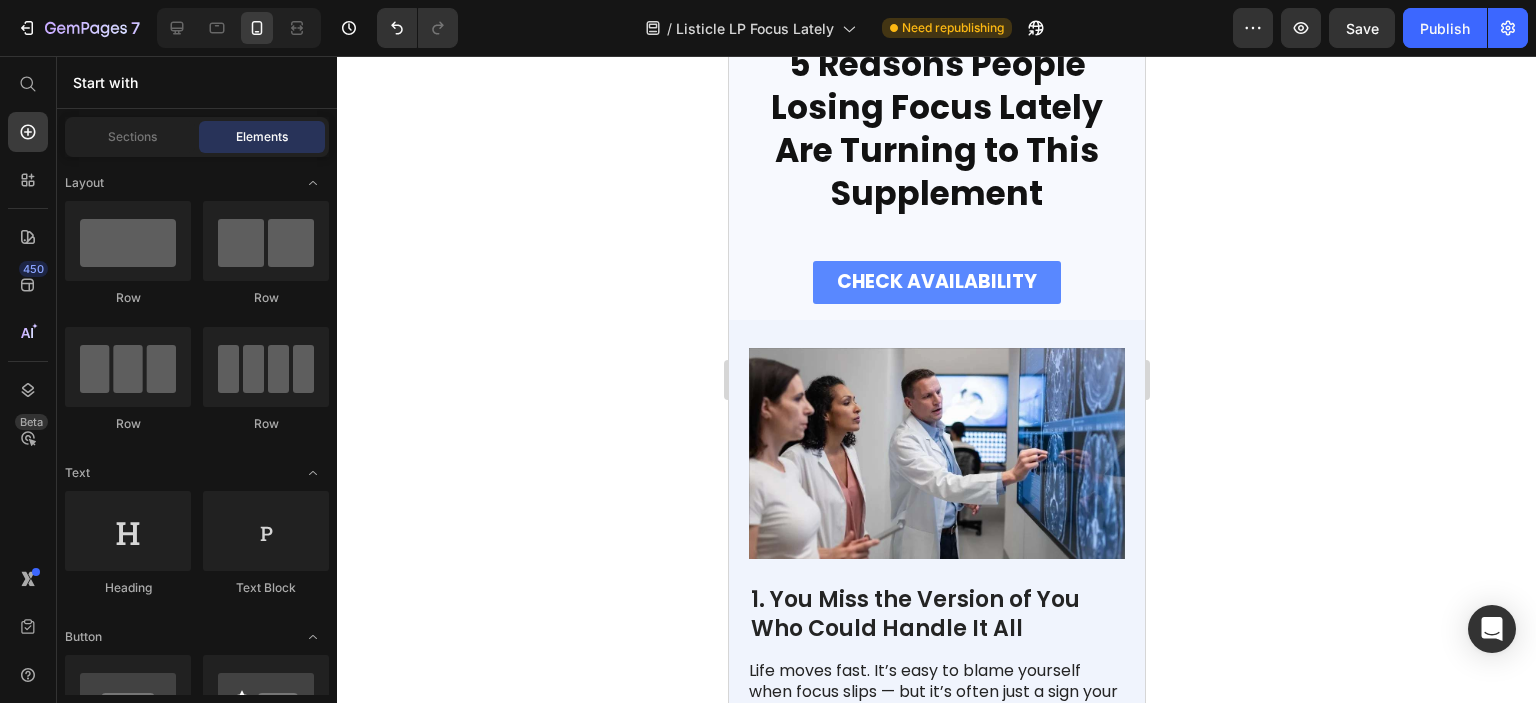 scroll, scrollTop: 292, scrollLeft: 0, axis: vertical 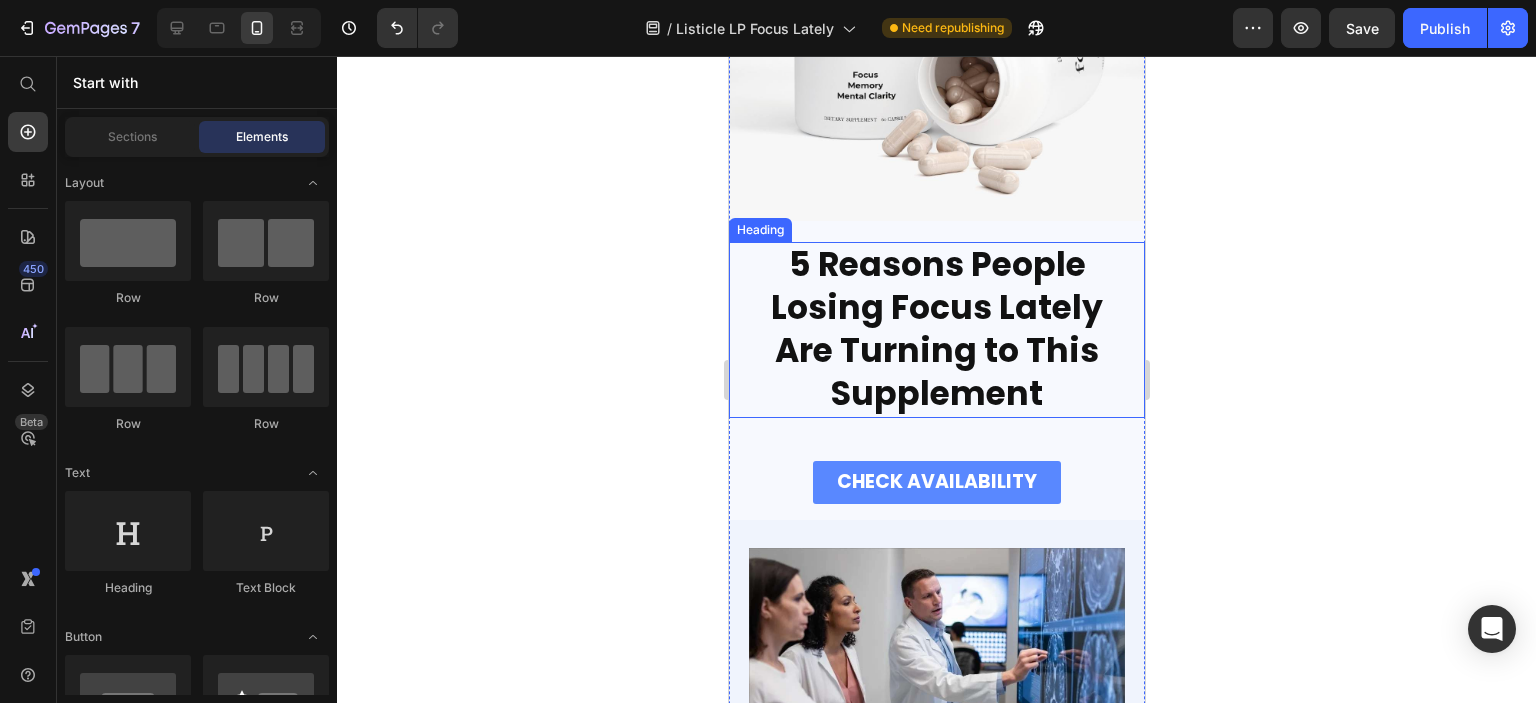 click on "5 Reasons People Losing Focus Lately Are Turning to This Supplement" at bounding box center (936, 330) 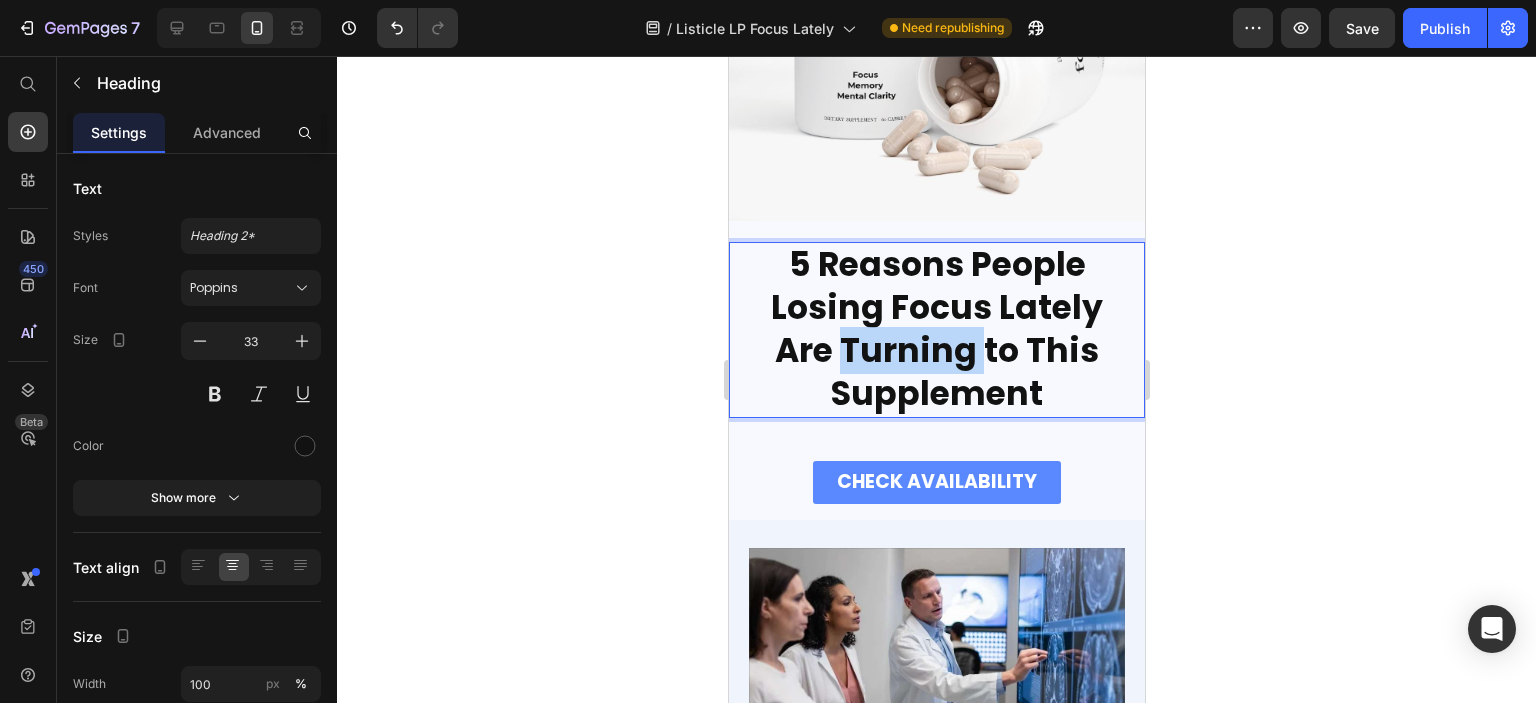 click on "5 Reasons People Losing Focus Lately Are Turning to This Supplement" at bounding box center [936, 330] 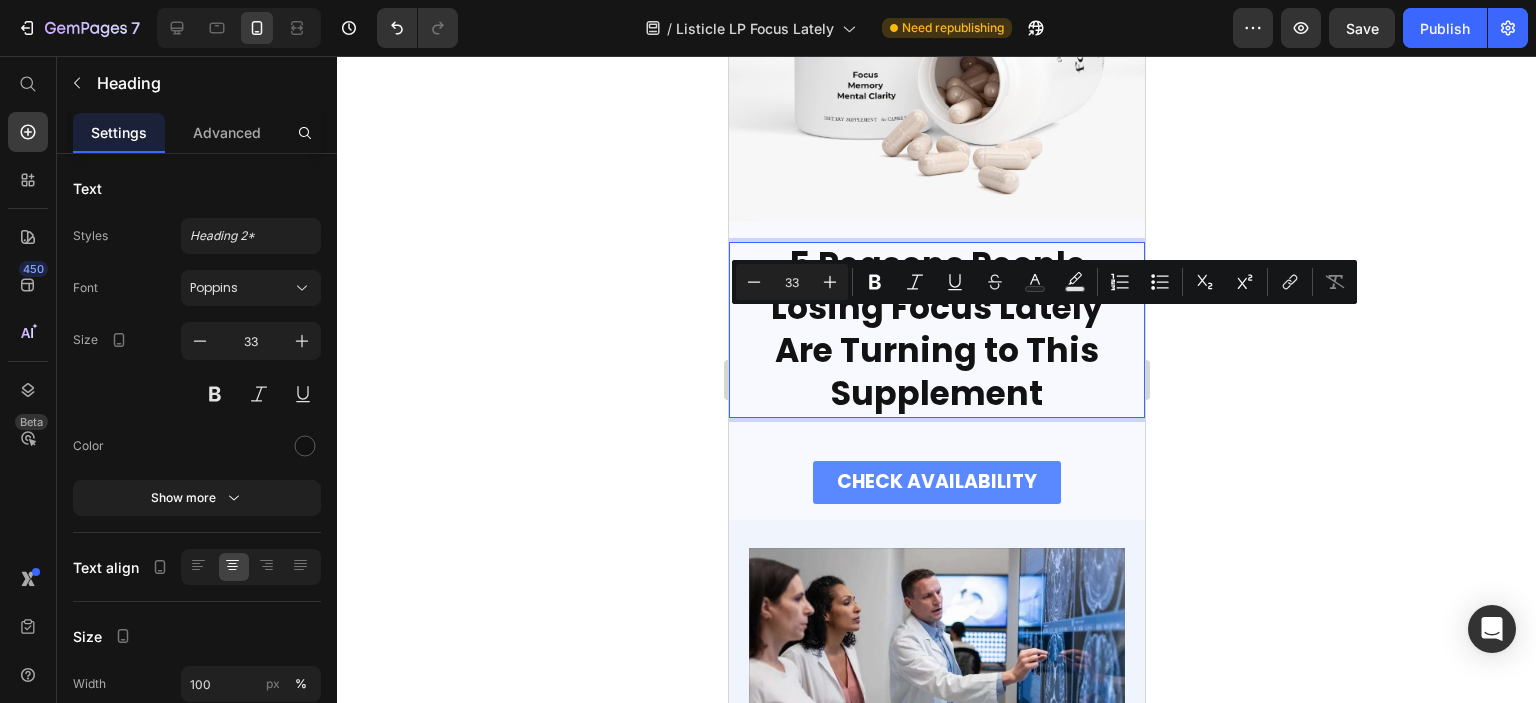click on "5 Reasons People Losing Focus Lately Are Turning to This Supplement" at bounding box center (936, 330) 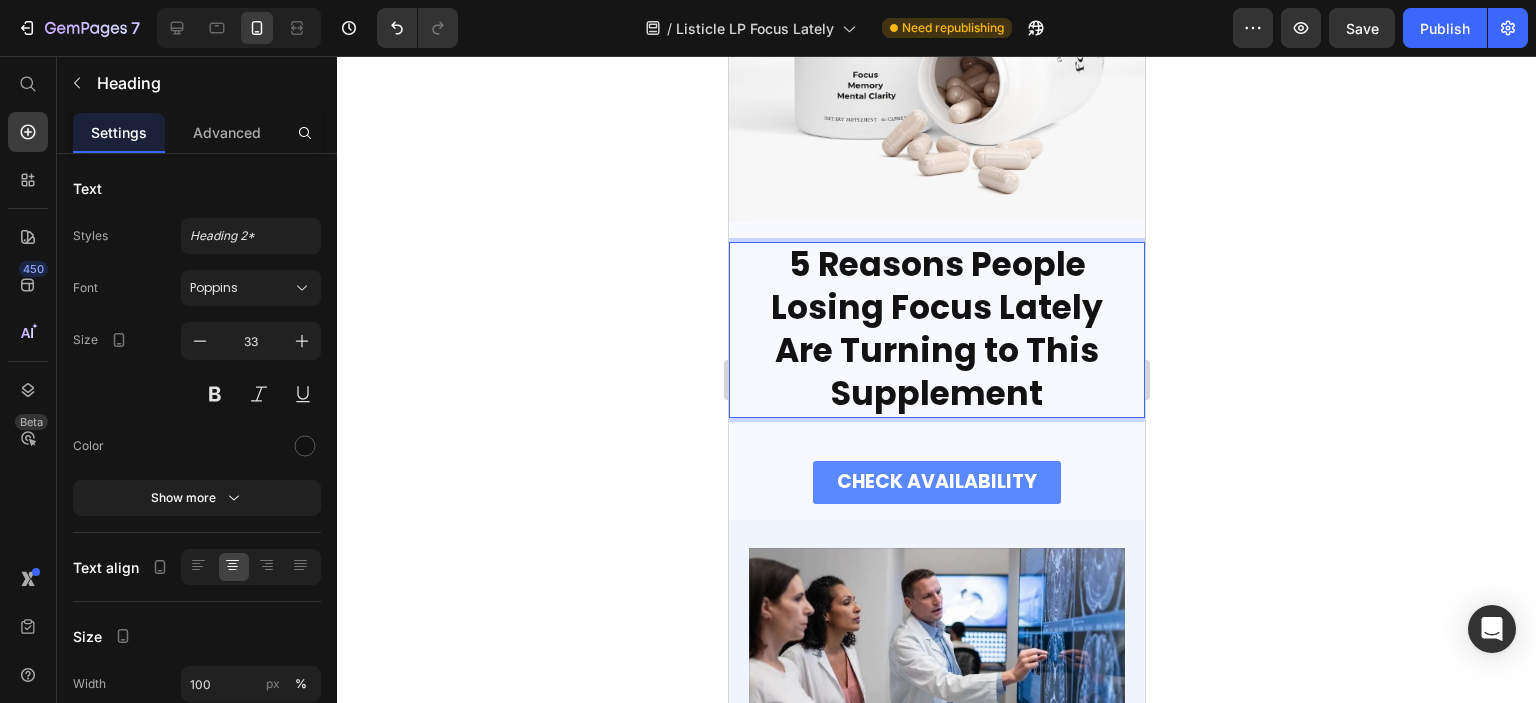 click on "5 Reasons People Losing Focus Lately Are Turning to This Supplement" at bounding box center (936, 330) 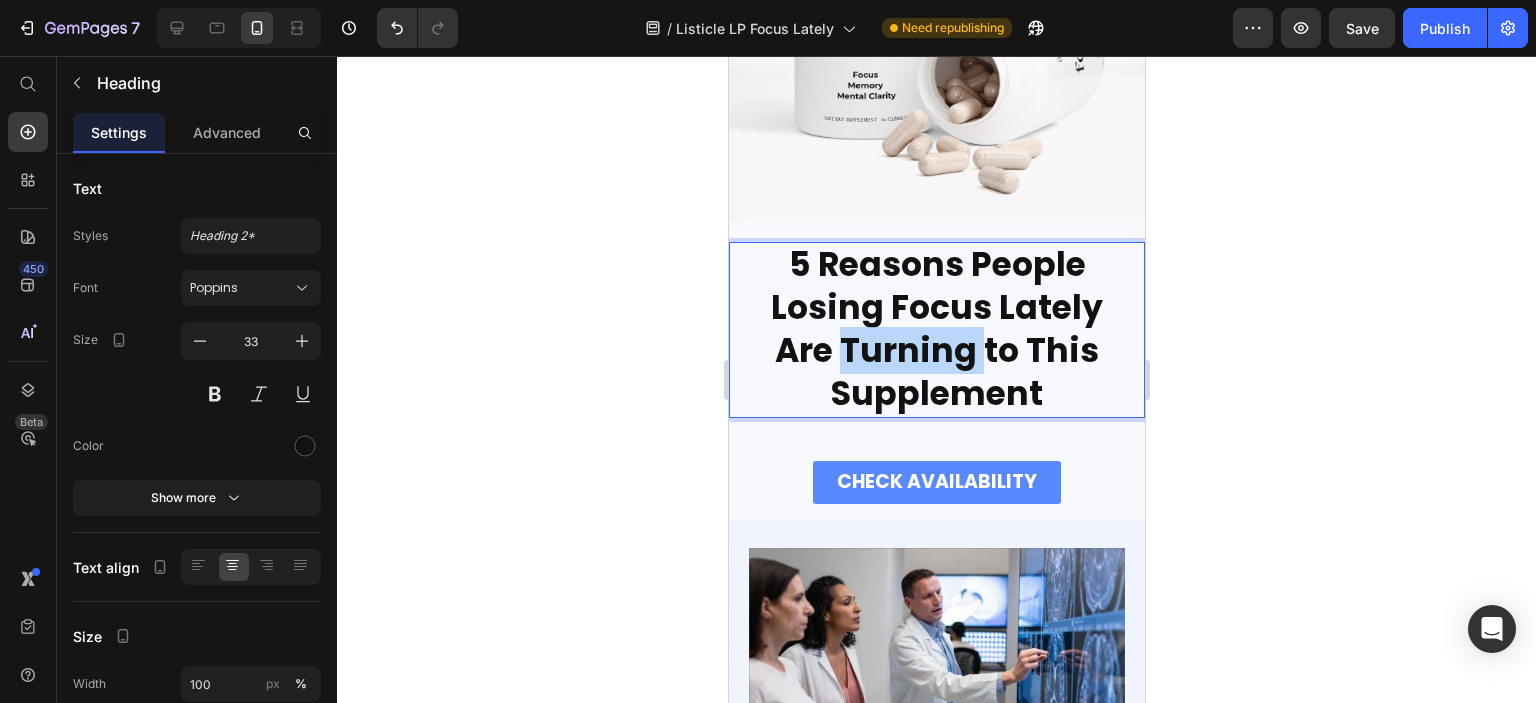 click on "5 Reasons People Losing Focus Lately Are Turning to This Supplement" at bounding box center (936, 330) 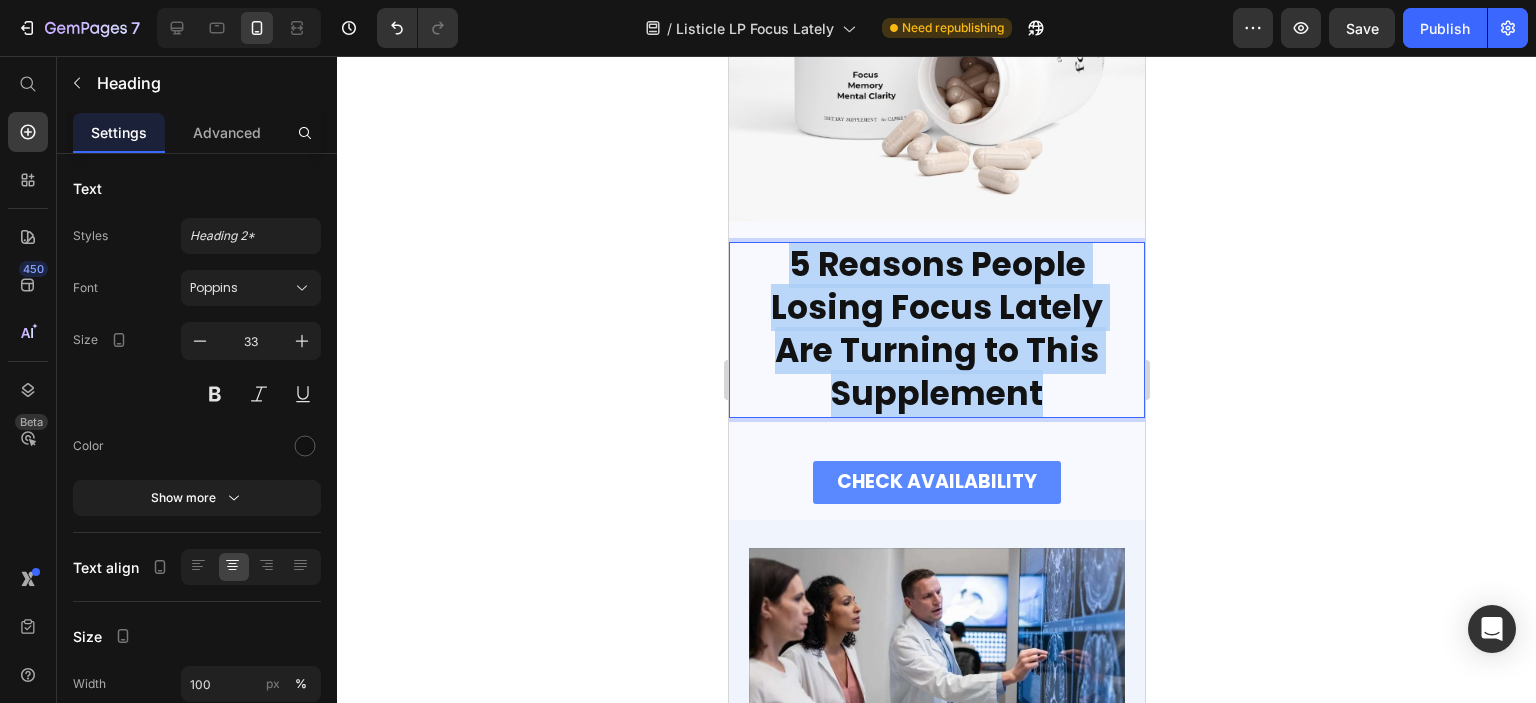 click on "5 Reasons People Losing Focus Lately Are Turning to This Supplement" at bounding box center (936, 330) 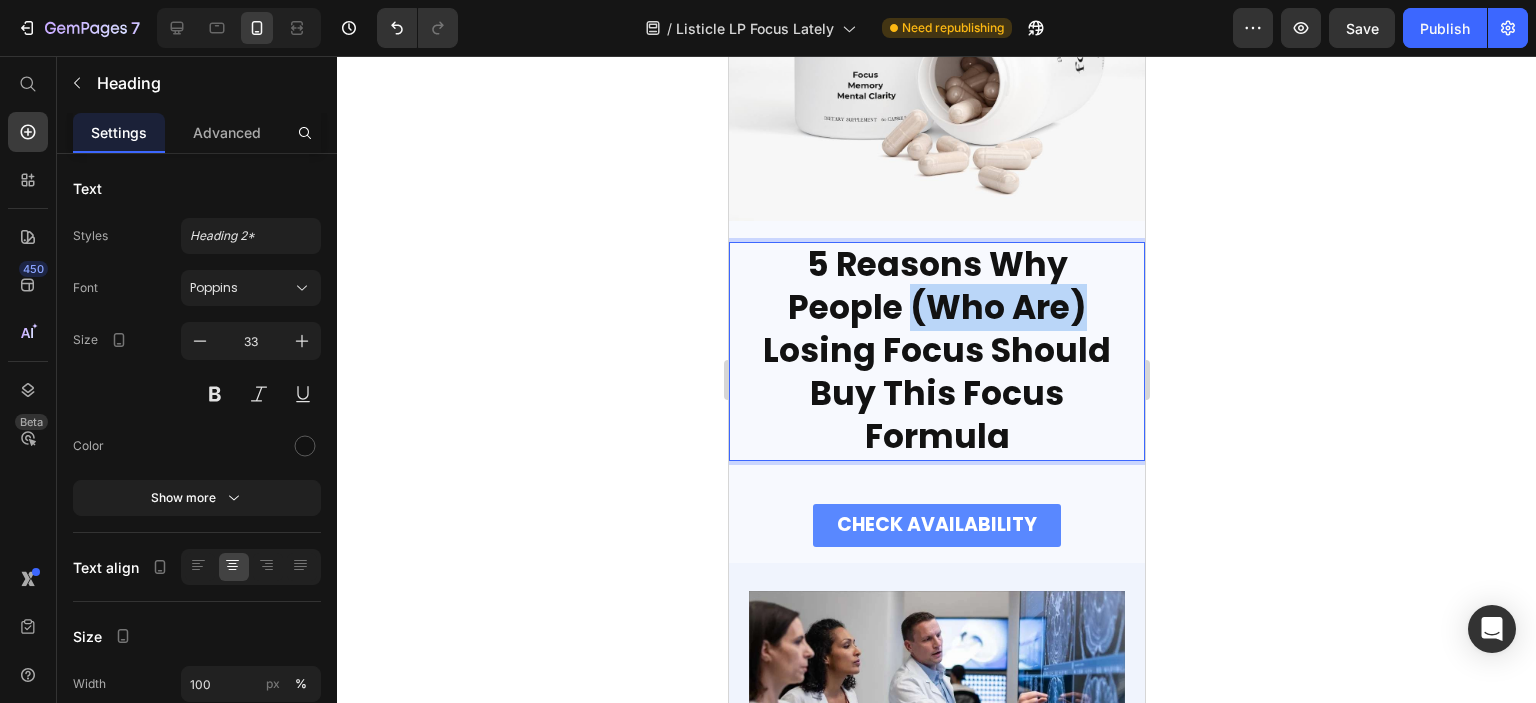 drag, startPoint x: 906, startPoint y: 284, endPoint x: 1073, endPoint y: 290, distance: 167.10774 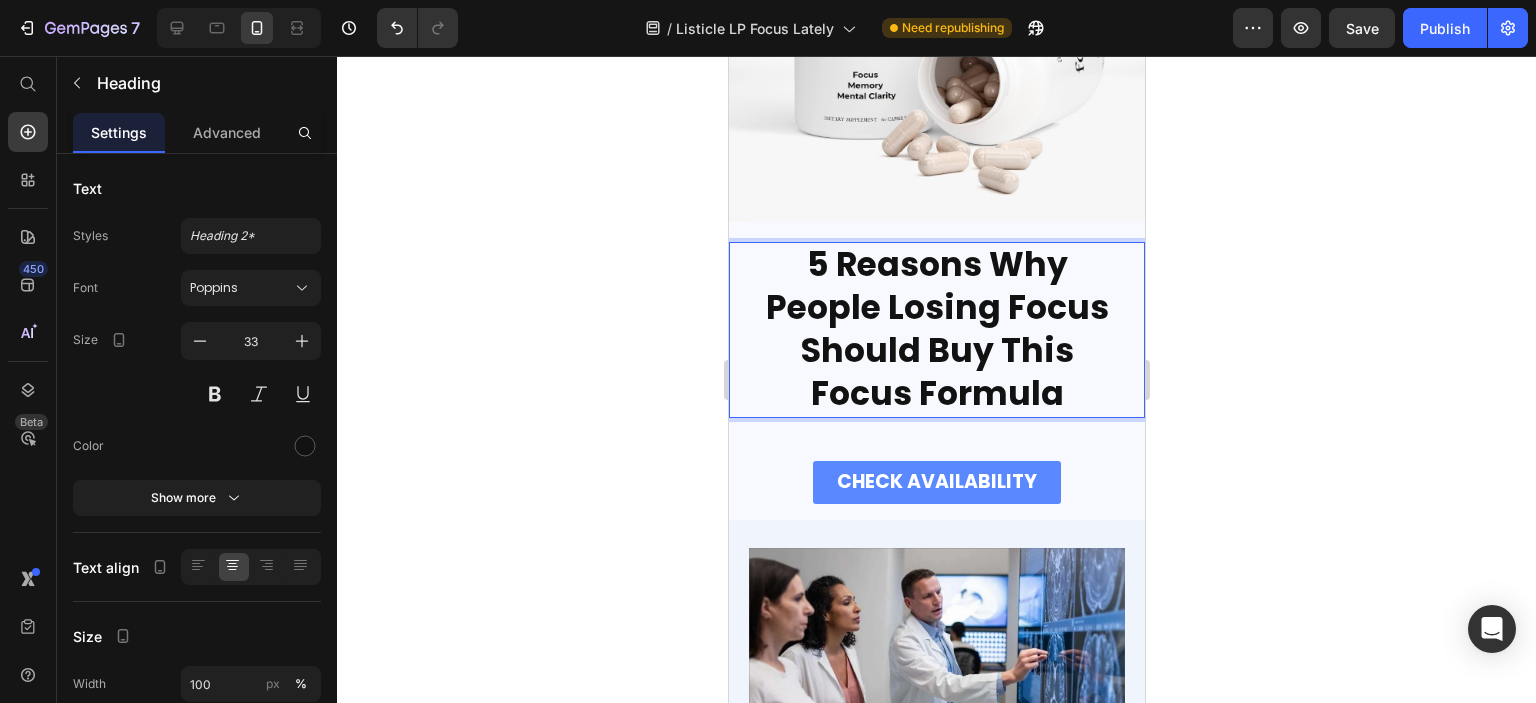 click on "5 Reasons Why People Losing Focus Should Buy This Focus Formula" at bounding box center (936, 330) 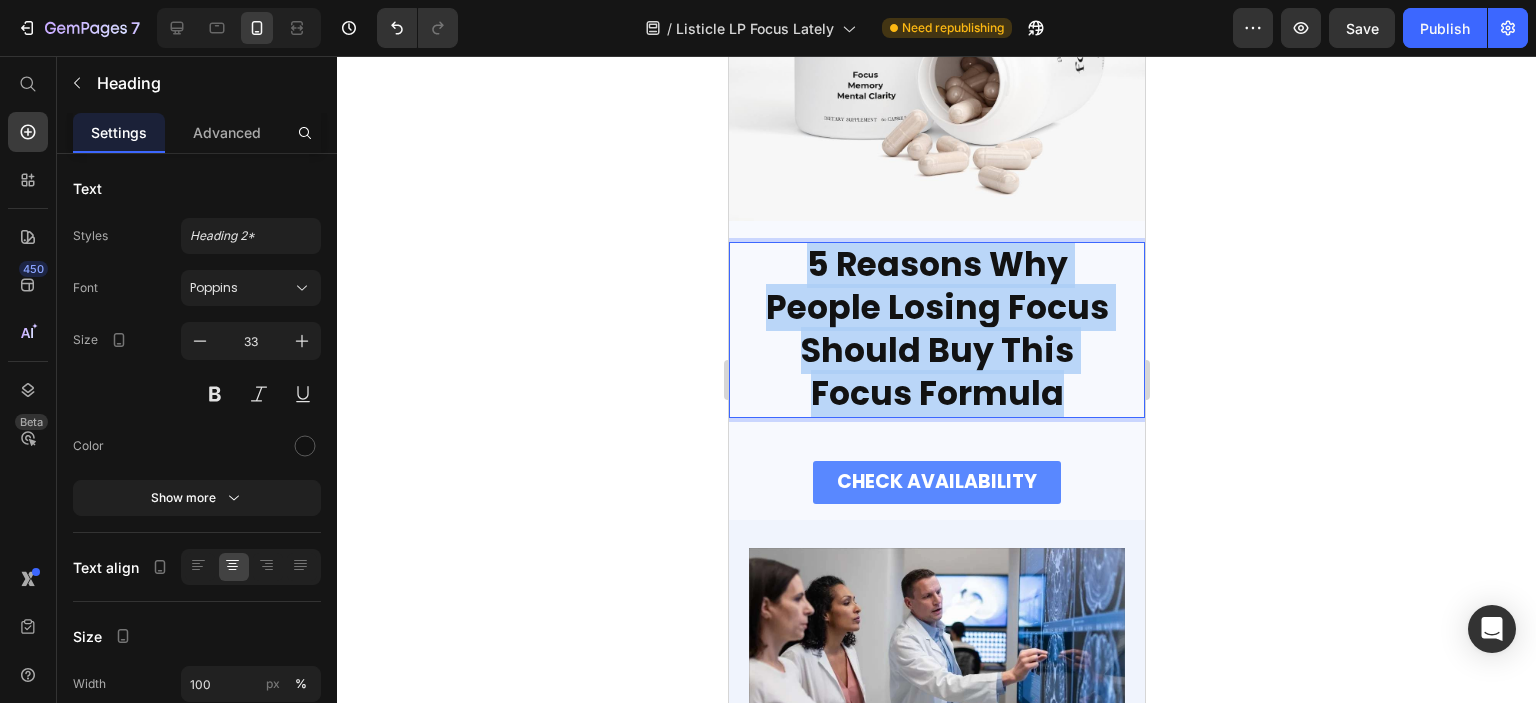 click on "5 Reasons Why People Losing Focus Should Buy This Focus Formula" at bounding box center (936, 330) 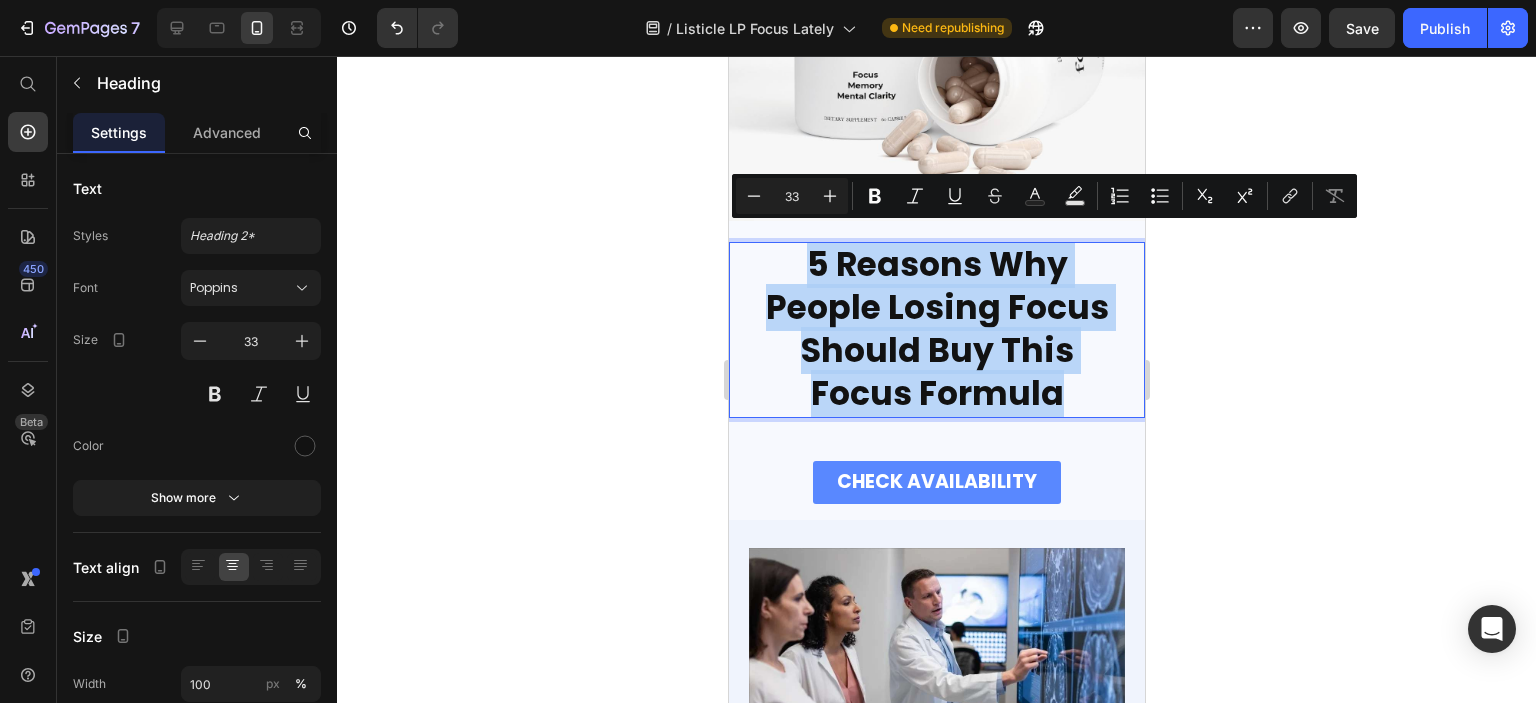 click on "5 Reasons Why People Losing Focus Should Buy This Focus Formula" at bounding box center [936, 330] 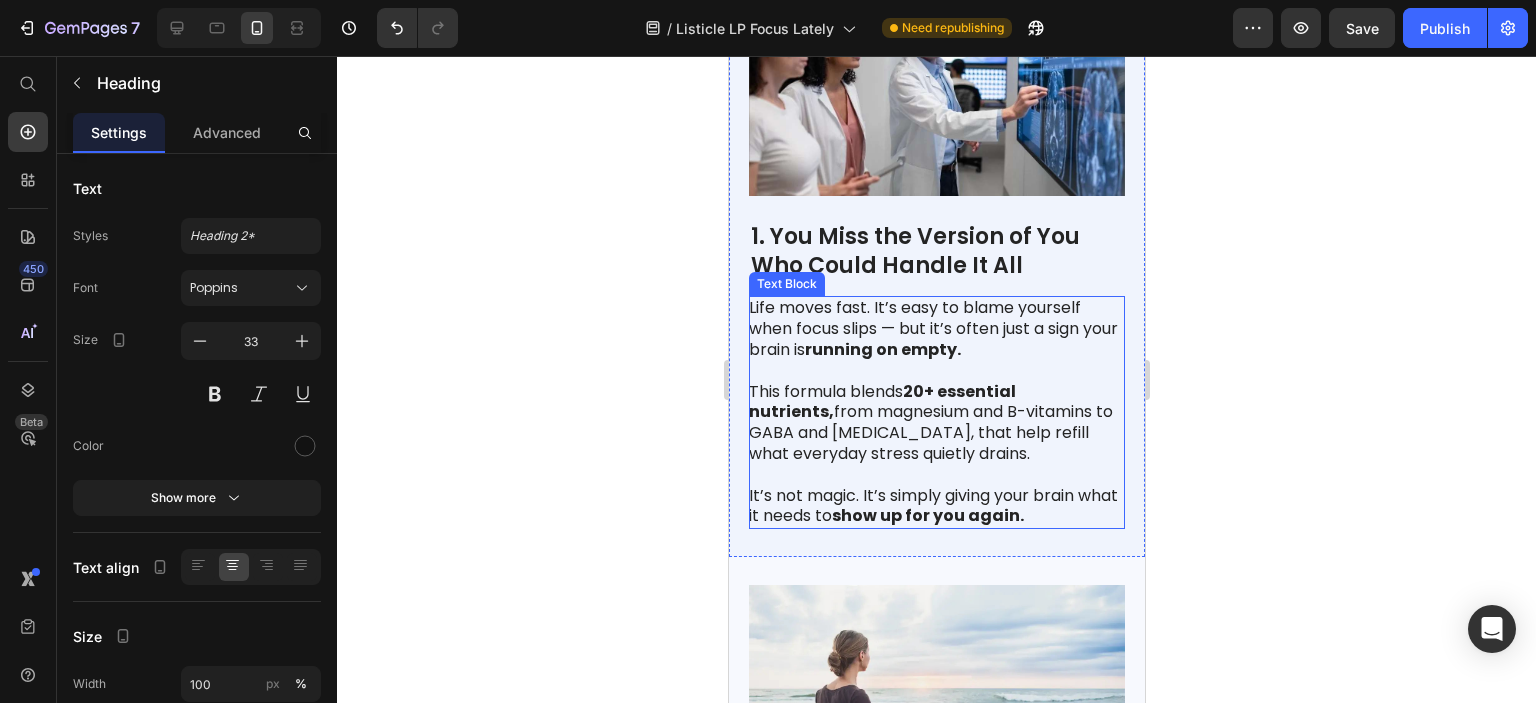 scroll, scrollTop: 792, scrollLeft: 0, axis: vertical 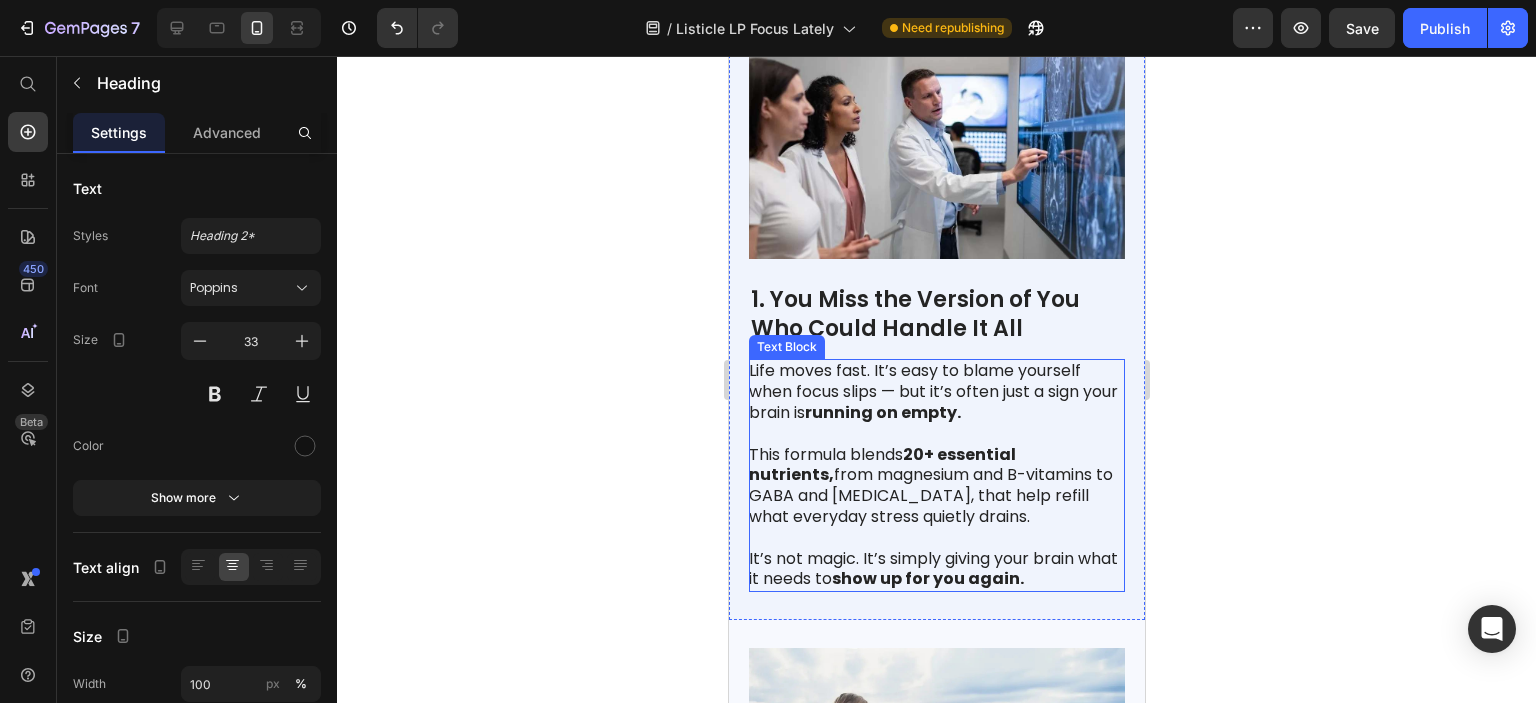 drag, startPoint x: 965, startPoint y: 439, endPoint x: 1008, endPoint y: 483, distance: 61.522354 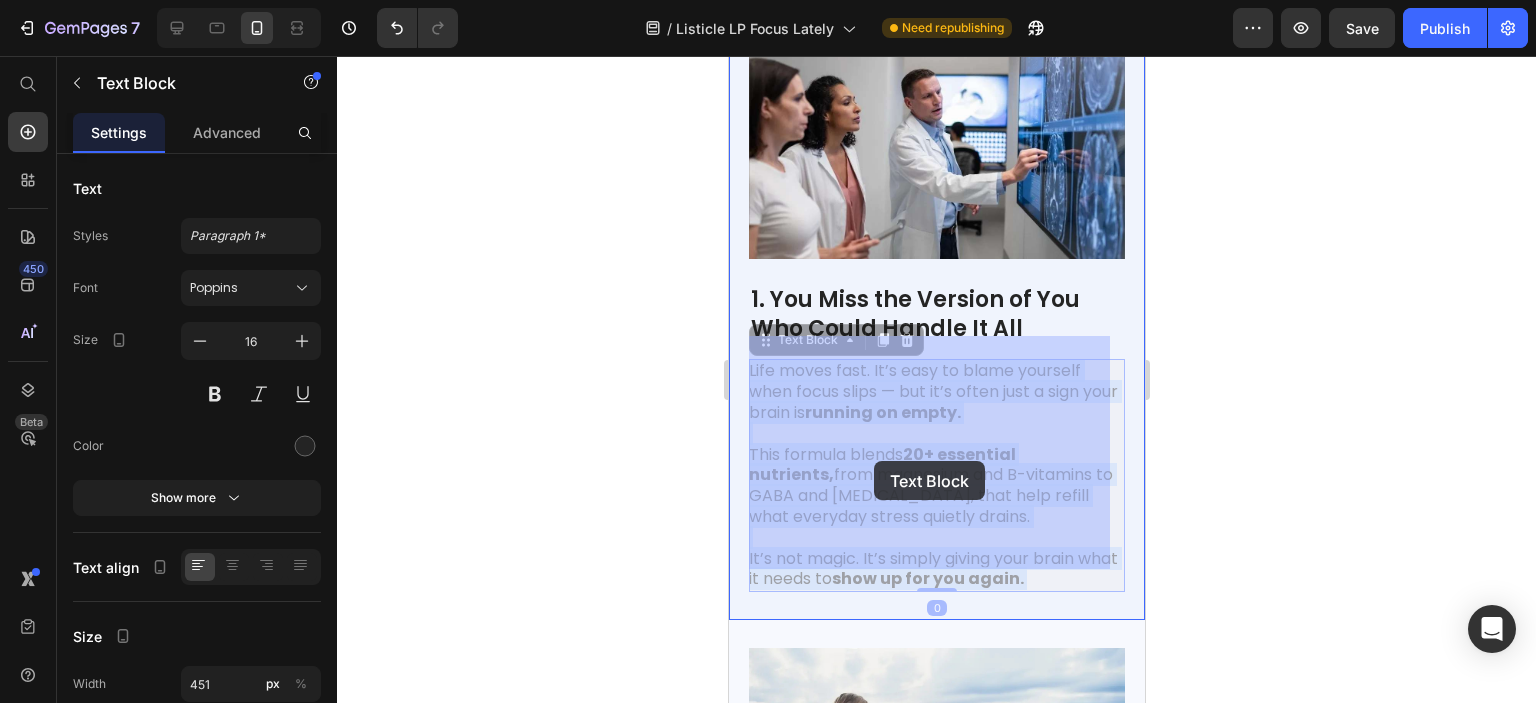 drag, startPoint x: 1070, startPoint y: 558, endPoint x: 899, endPoint y: 467, distance: 193.70596 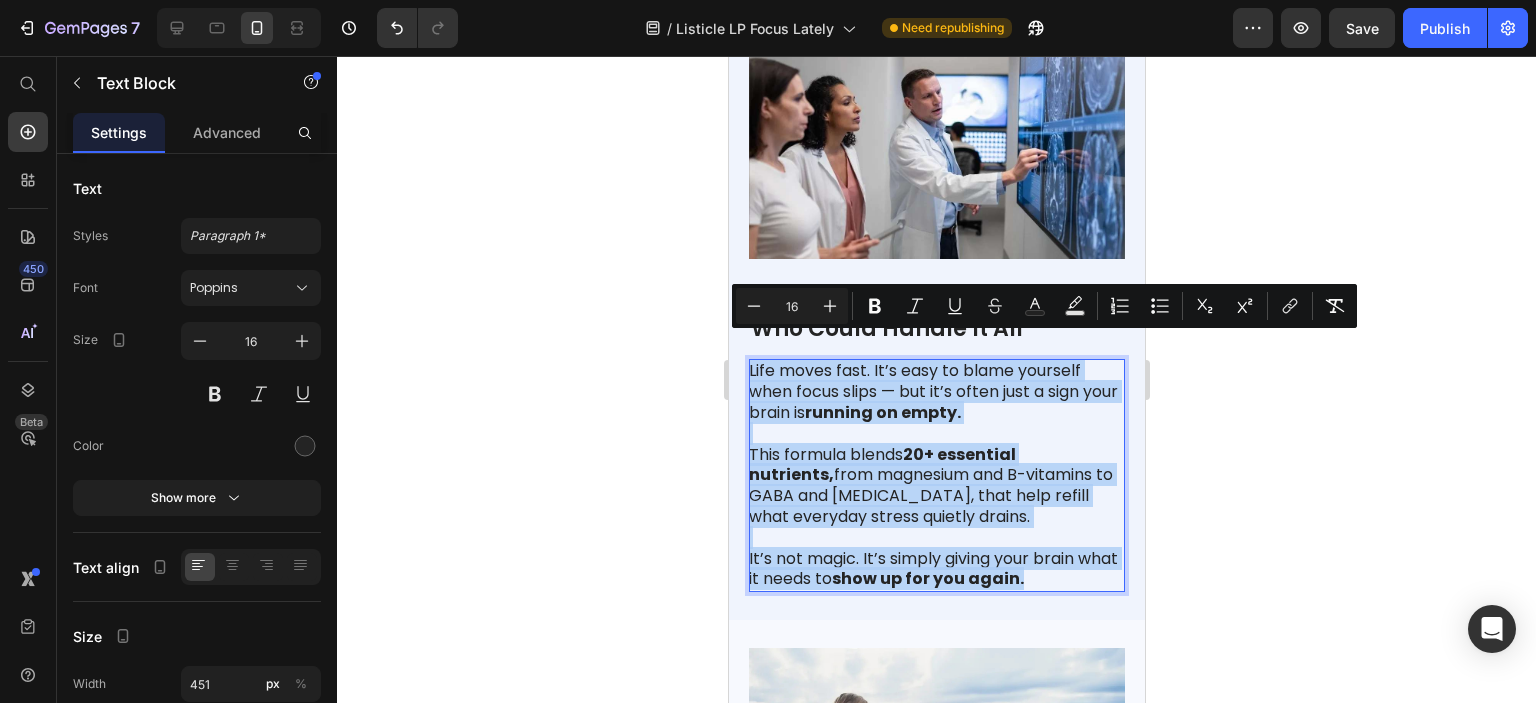 drag, startPoint x: 1070, startPoint y: 551, endPoint x: 705, endPoint y: 339, distance: 422.1007 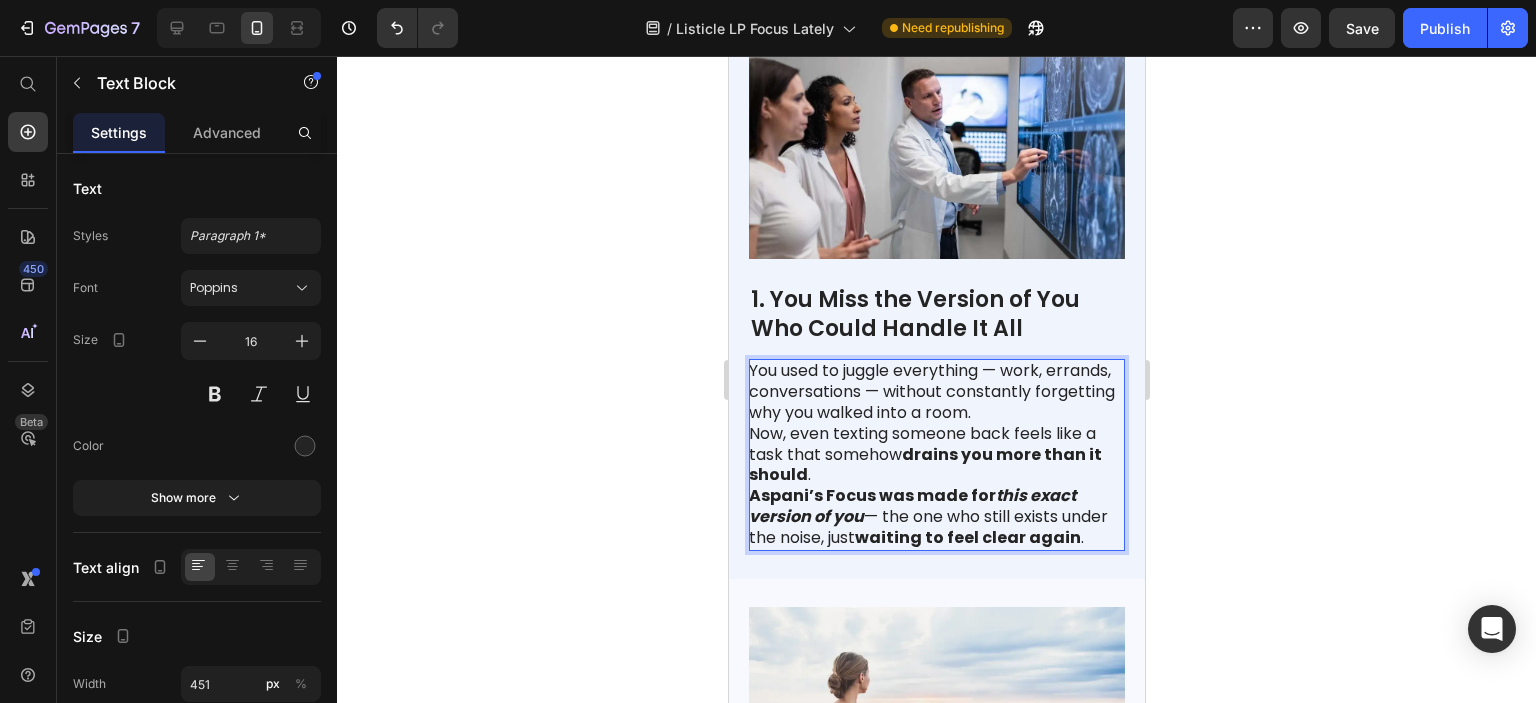 click on "You used to juggle everything — work, errands, conversations — without constantly forgetting why you walked into a room. Now, even texting someone back feels like a task that somehow  drains you more than it should . [PERSON_NAME]’s Focus was made for  this exact version of you  — the one who still exists under the noise, just  waiting to feel clear again ." at bounding box center (935, 454) 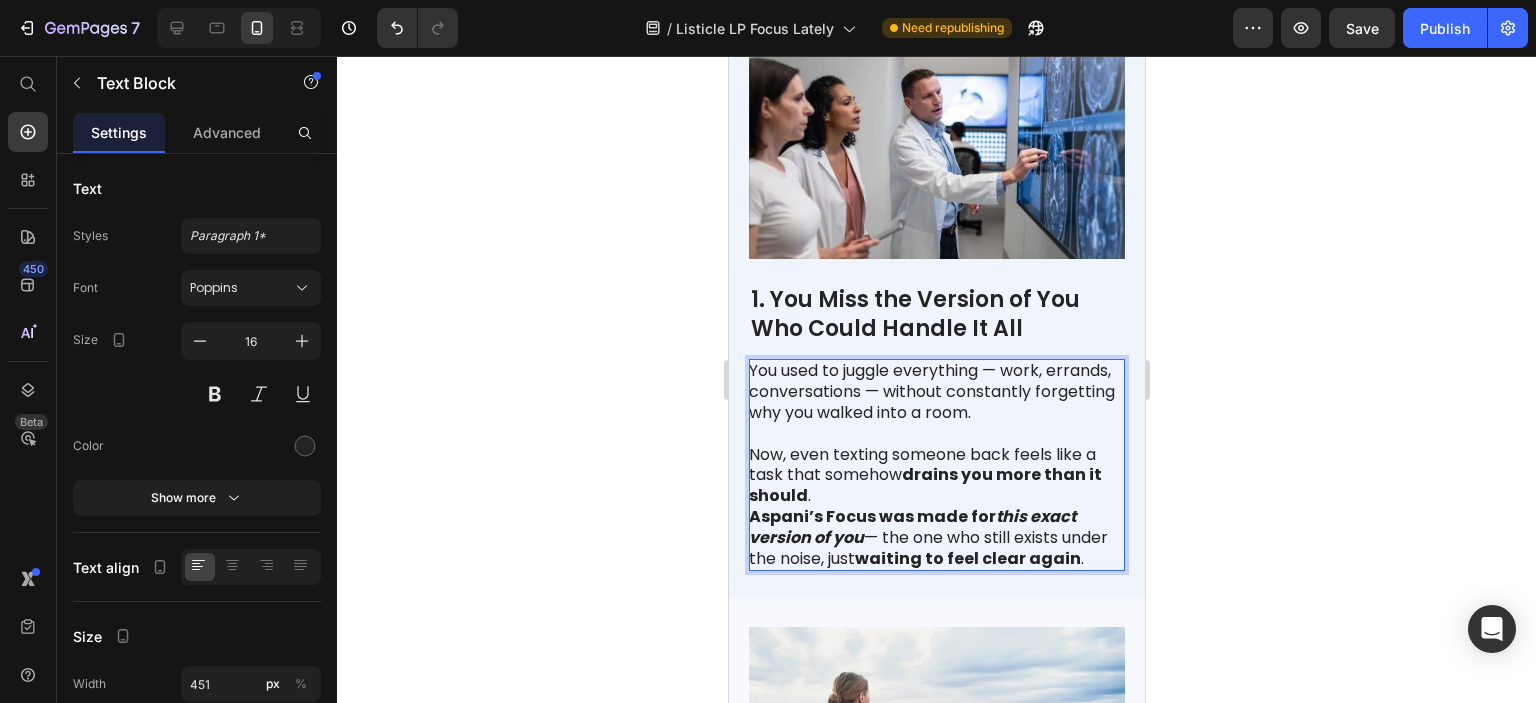 click on "⁠⁠⁠⁠⁠⁠⁠ Now, even texting someone back feels like a task that somehow  drains you more than it should . [PERSON_NAME]’s Focus was made for  this exact version of you  — the one who still exists under the noise, just  waiting to feel clear again ." at bounding box center [935, 497] 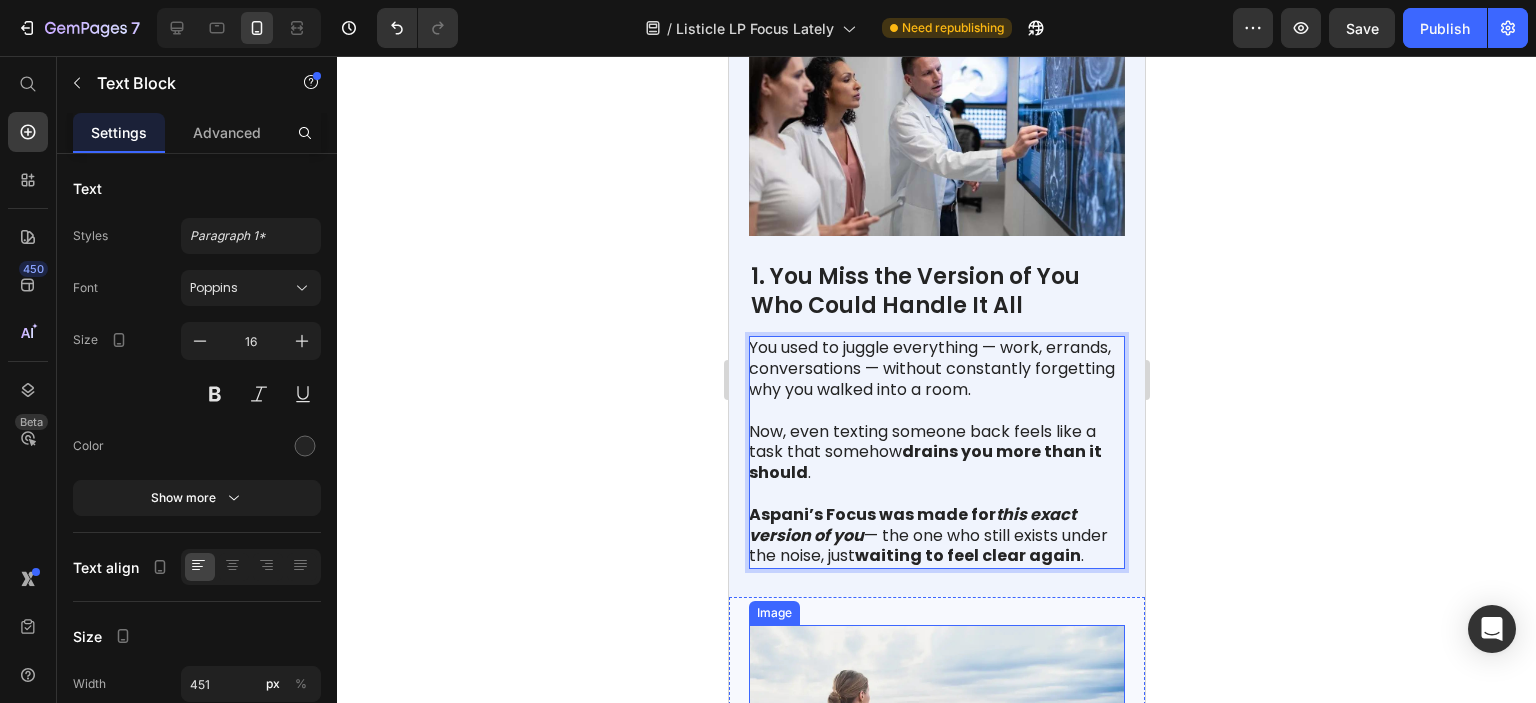 scroll, scrollTop: 792, scrollLeft: 0, axis: vertical 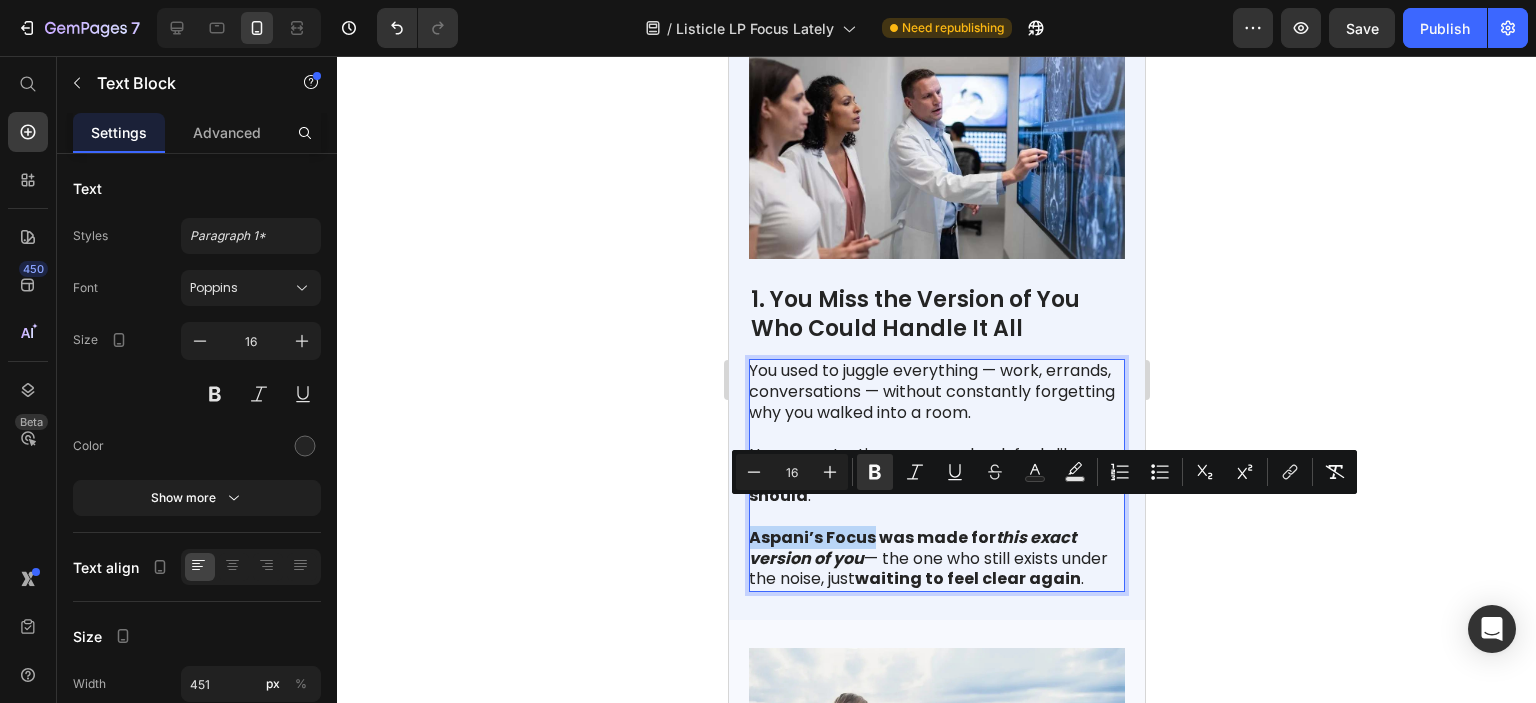 drag, startPoint x: 869, startPoint y: 513, endPoint x: 754, endPoint y: 516, distance: 115.03912 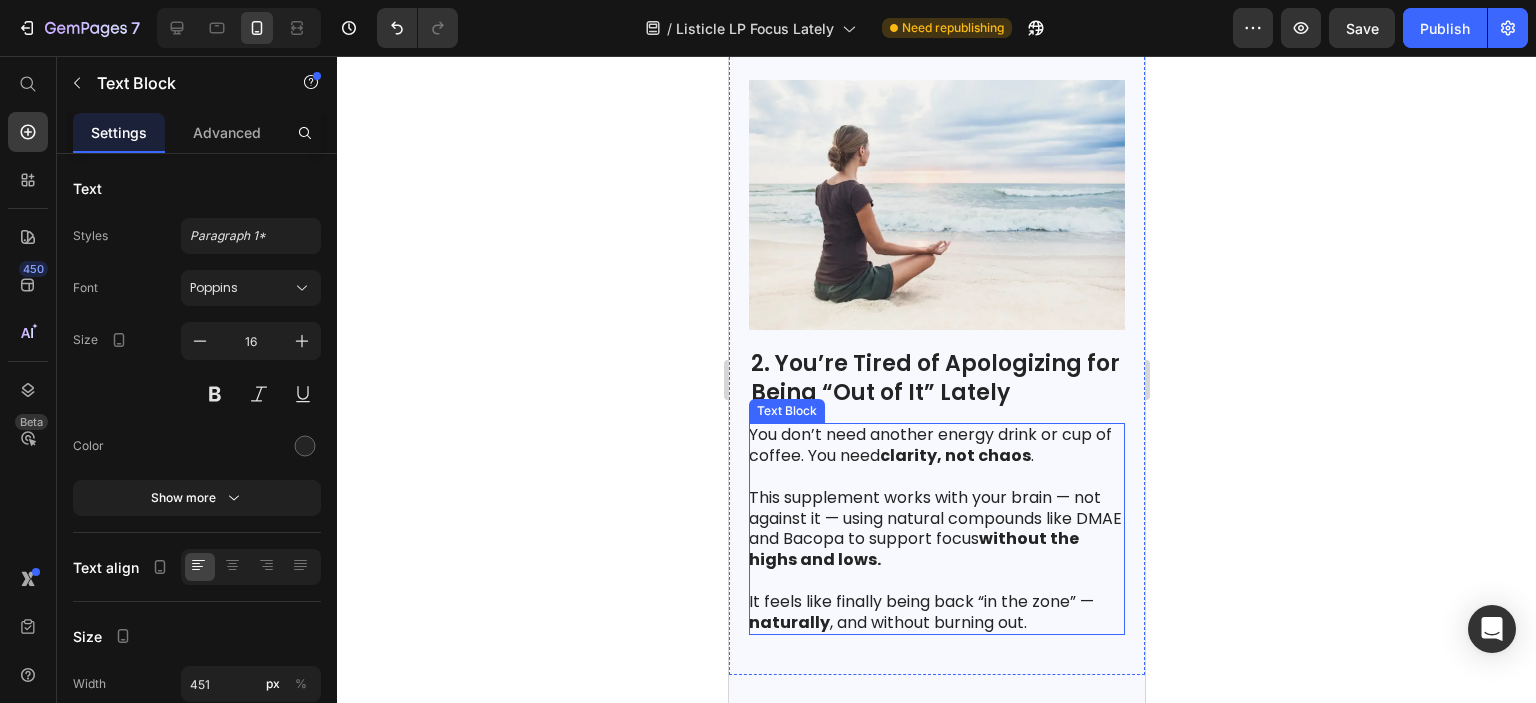 scroll, scrollTop: 1492, scrollLeft: 0, axis: vertical 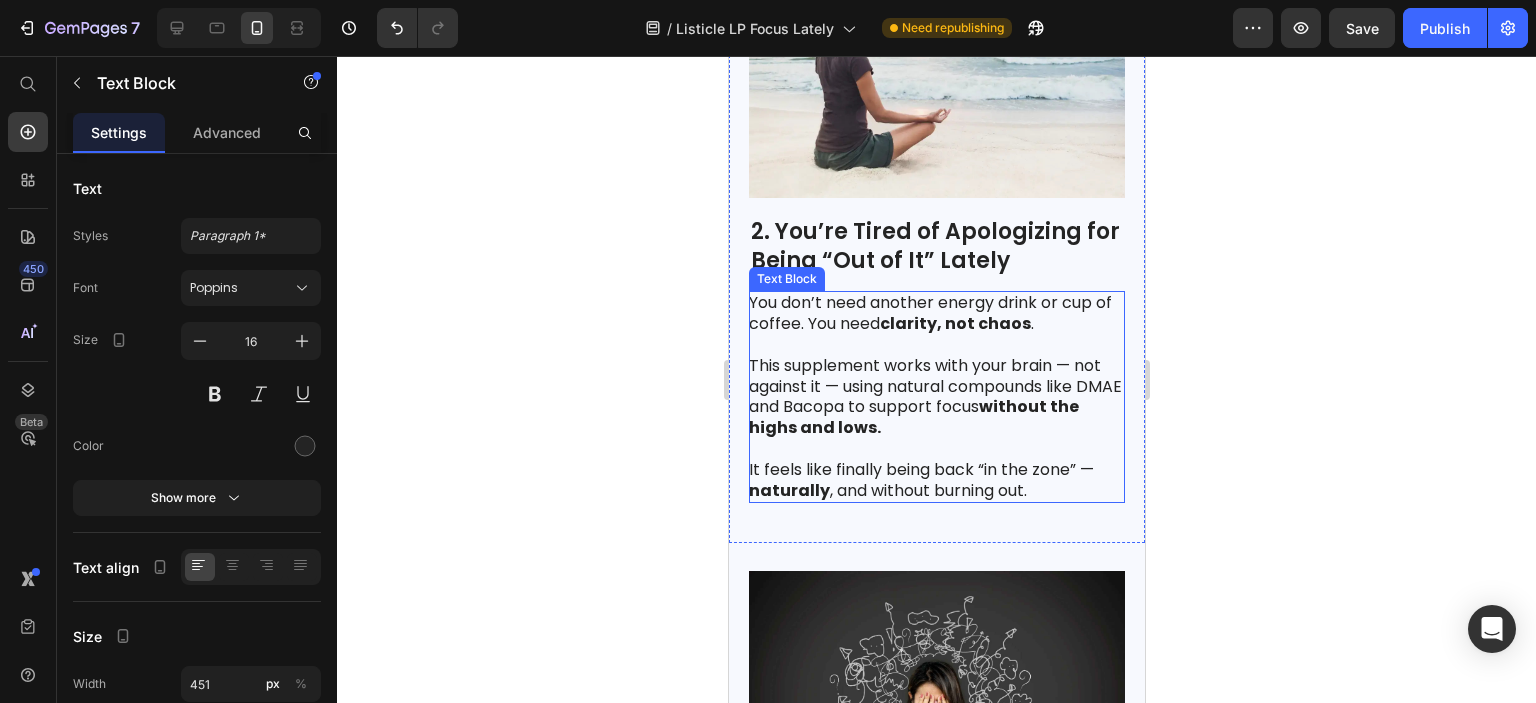 click on "It feels like finally being back “in the zone” —  naturally , and without burning out." at bounding box center [935, 481] 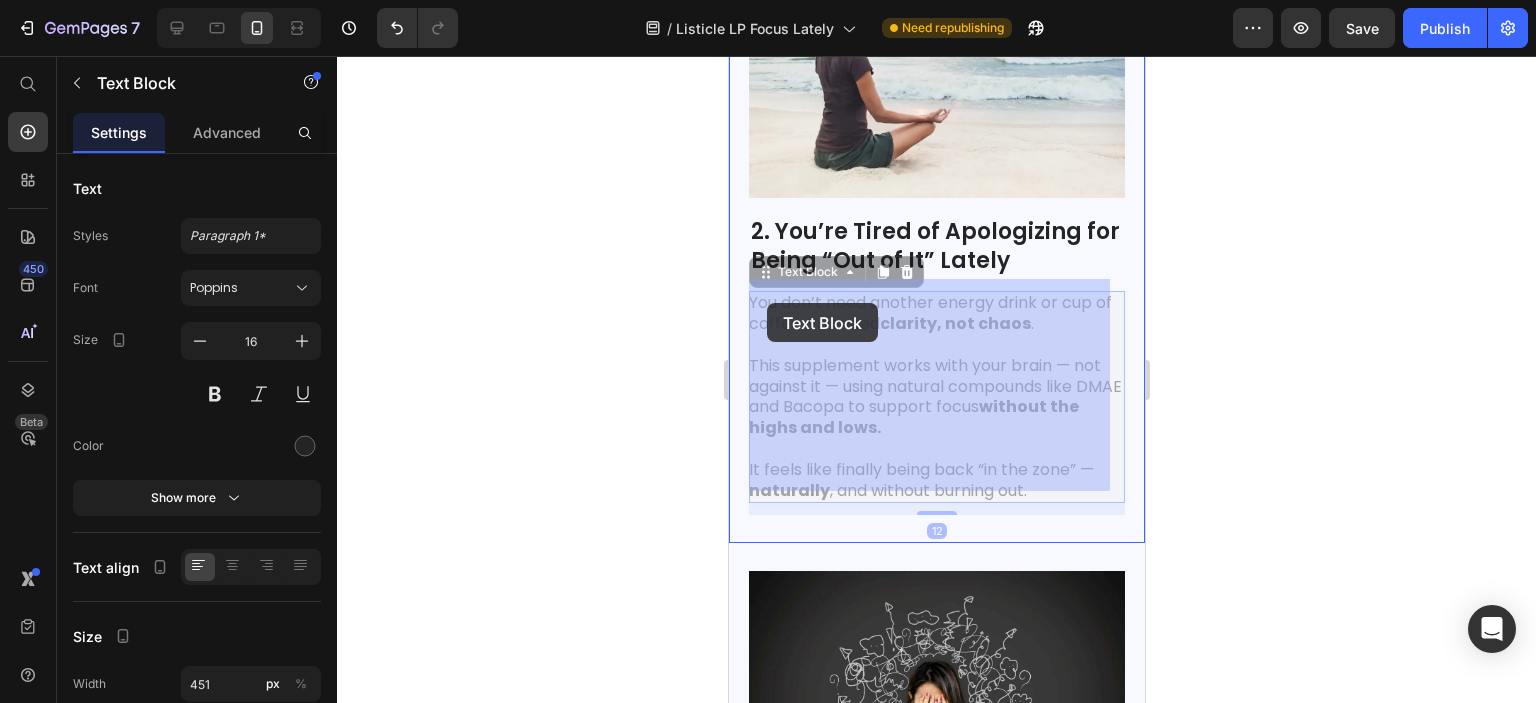 drag, startPoint x: 1037, startPoint y: 476, endPoint x: 918, endPoint y: 411, distance: 135.59499 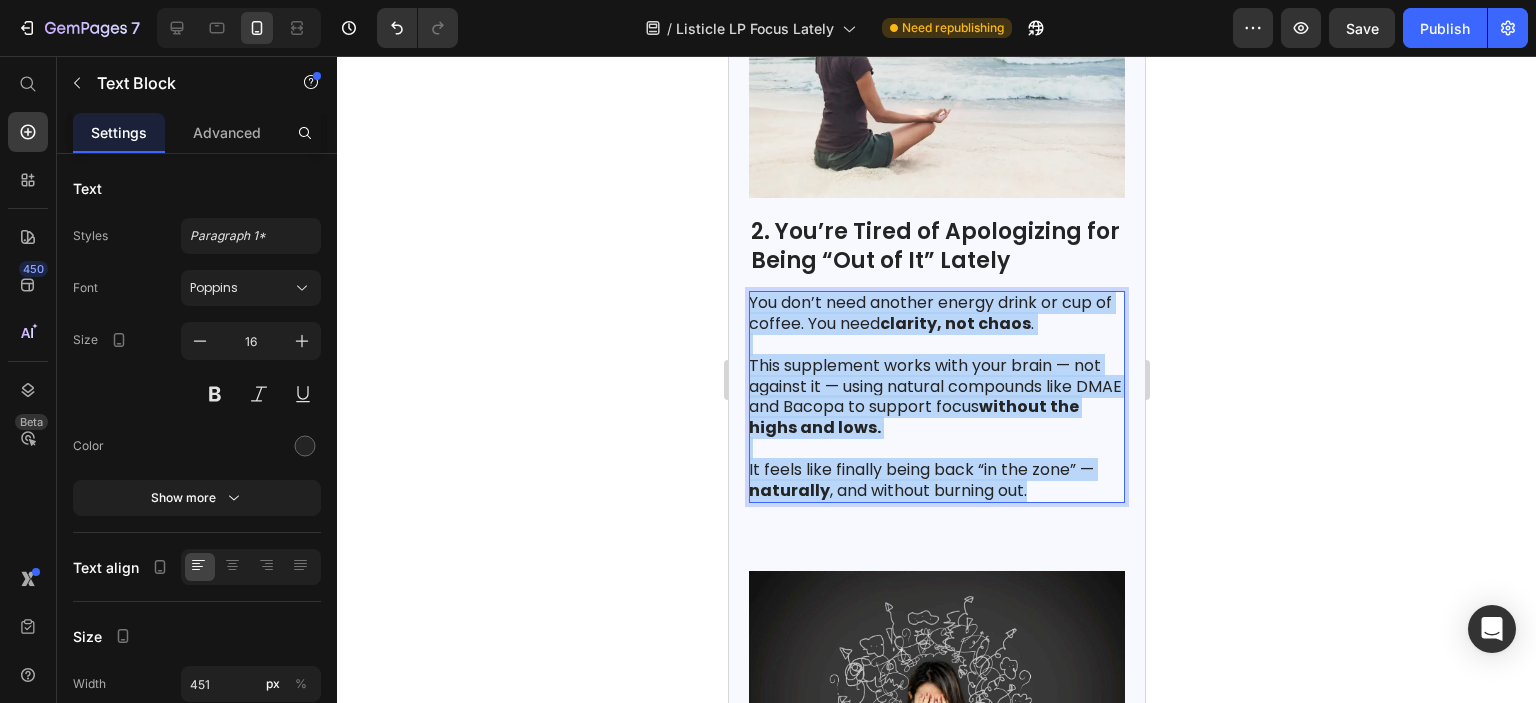 drag, startPoint x: 1038, startPoint y: 479, endPoint x: 749, endPoint y: 277, distance: 352.5975 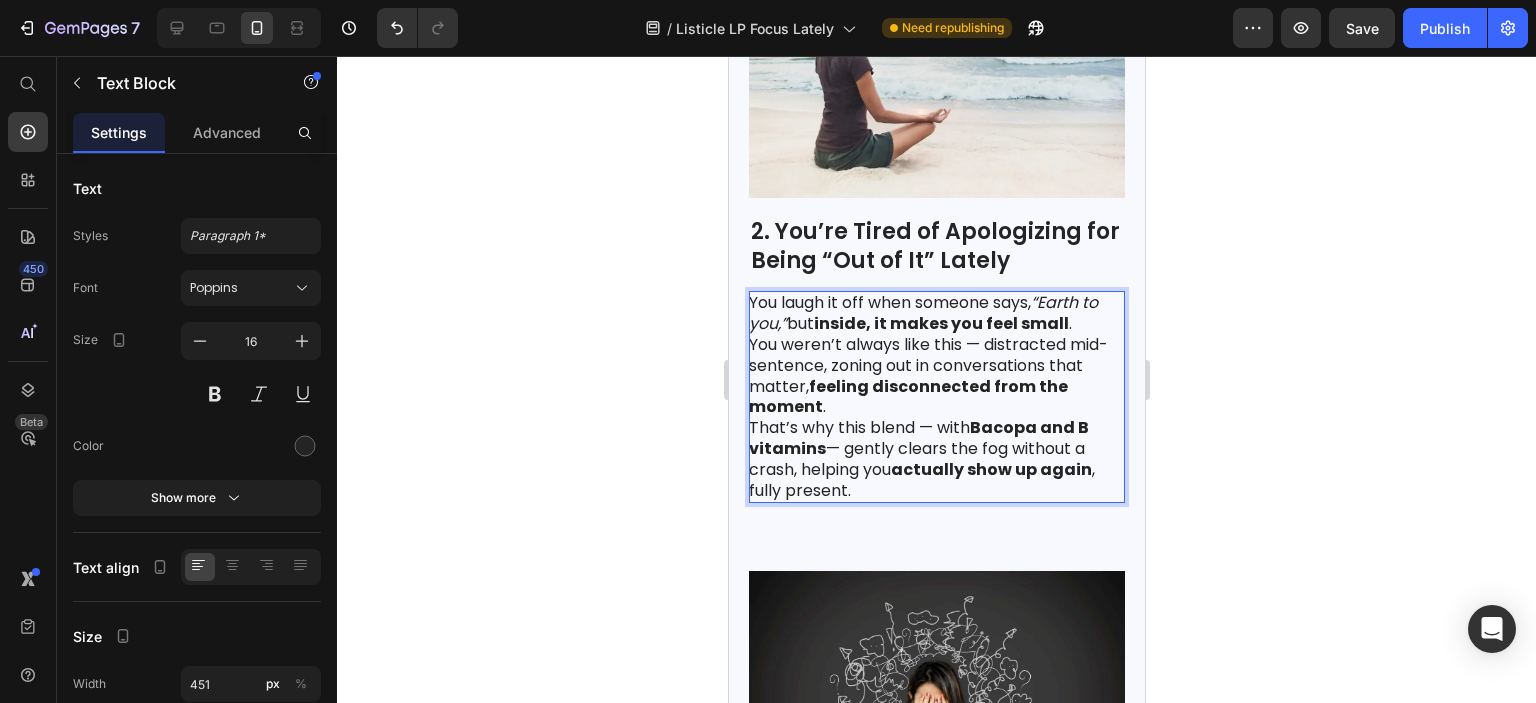 click on "You laugh it off when someone says,  “Earth to you,”  but  inside, it makes you feel small . You weren’t always like this — distracted mid-sentence, zoning out in conversations that matter,  feeling disconnected from the moment . That’s why this blend — with  Bacopa and B vitamins  — gently clears the fog without a crash, helping you  actually show up again , fully present." at bounding box center [935, 397] 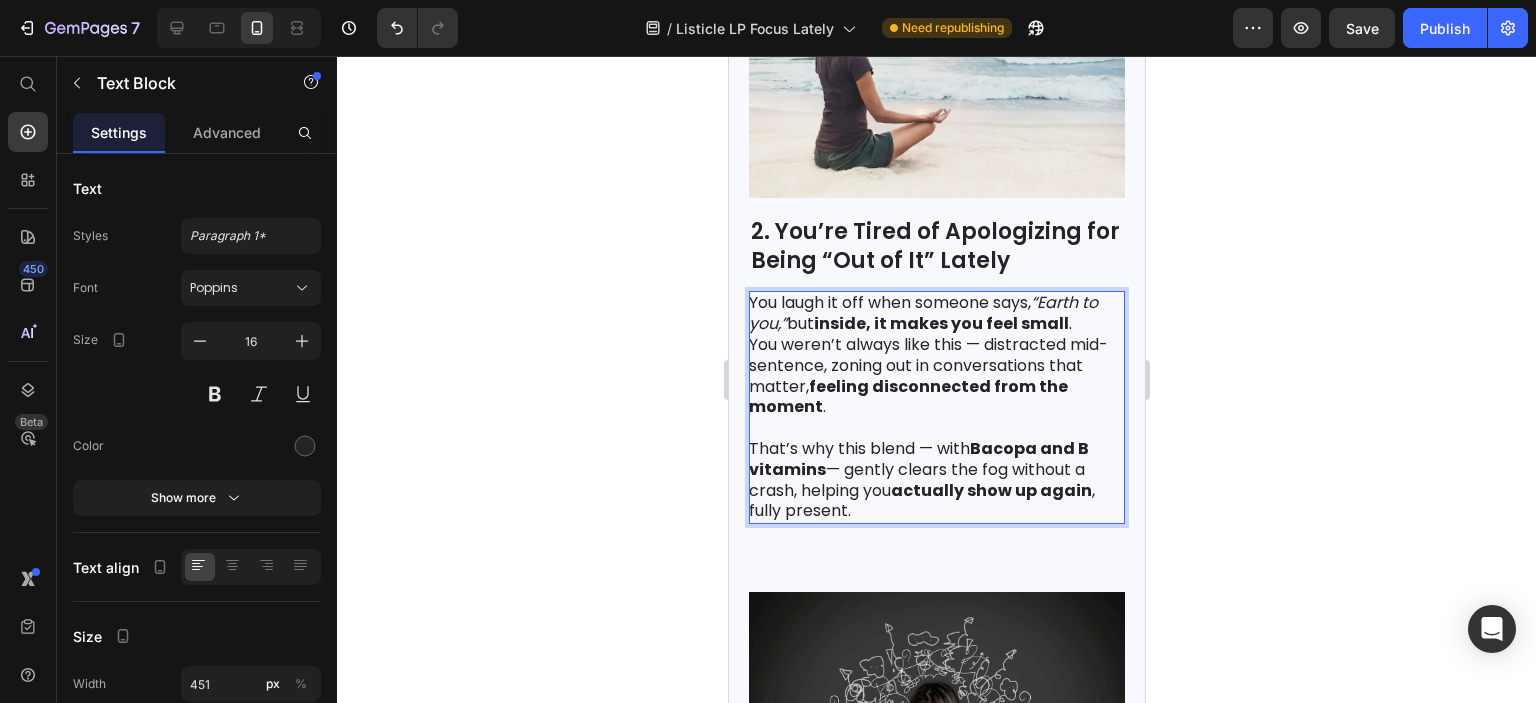 click on "You laugh it off when someone says,  “Earth to you,”  but  inside, it makes you feel small . You weren’t always like this — distracted mid-sentence, zoning out in conversations that matter,  feeling disconnected from the moment ." at bounding box center (935, 355) 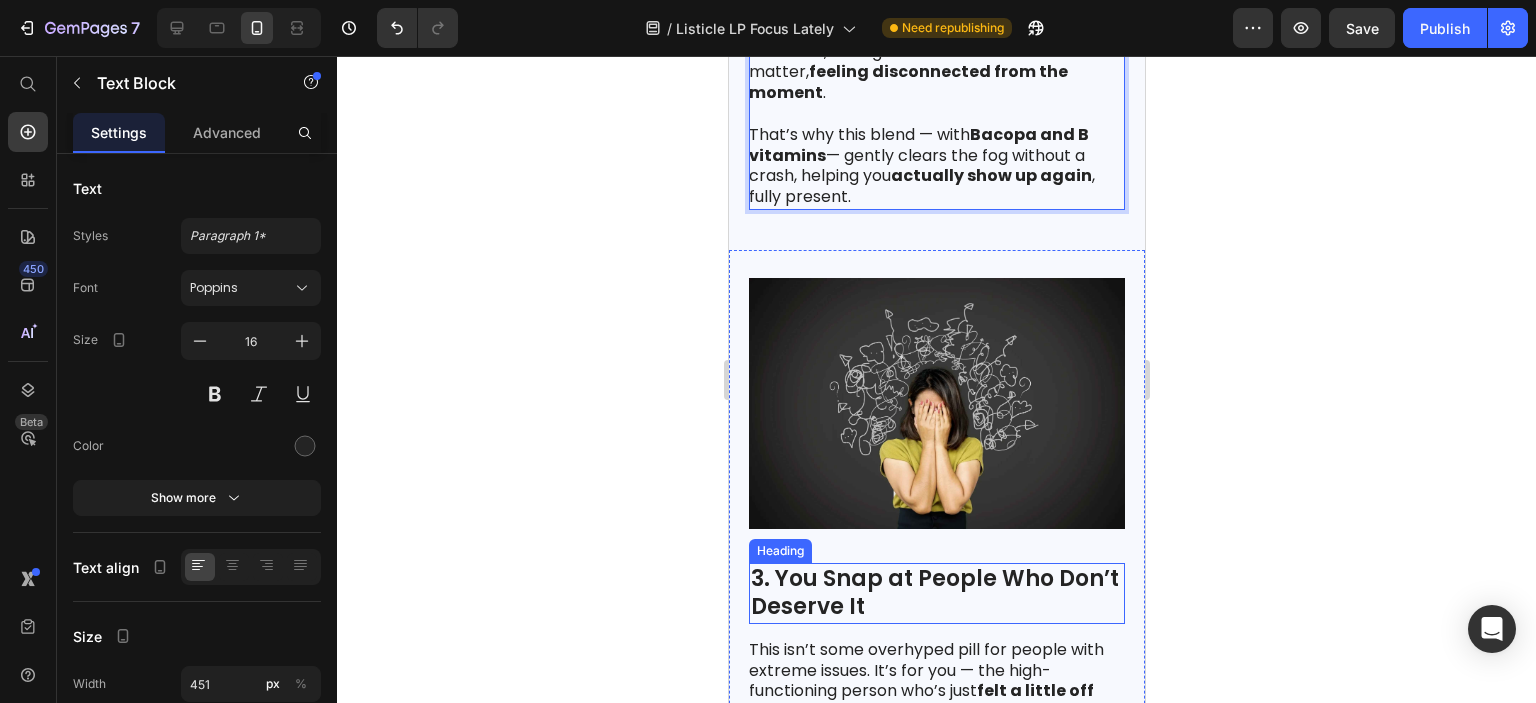 scroll, scrollTop: 2092, scrollLeft: 0, axis: vertical 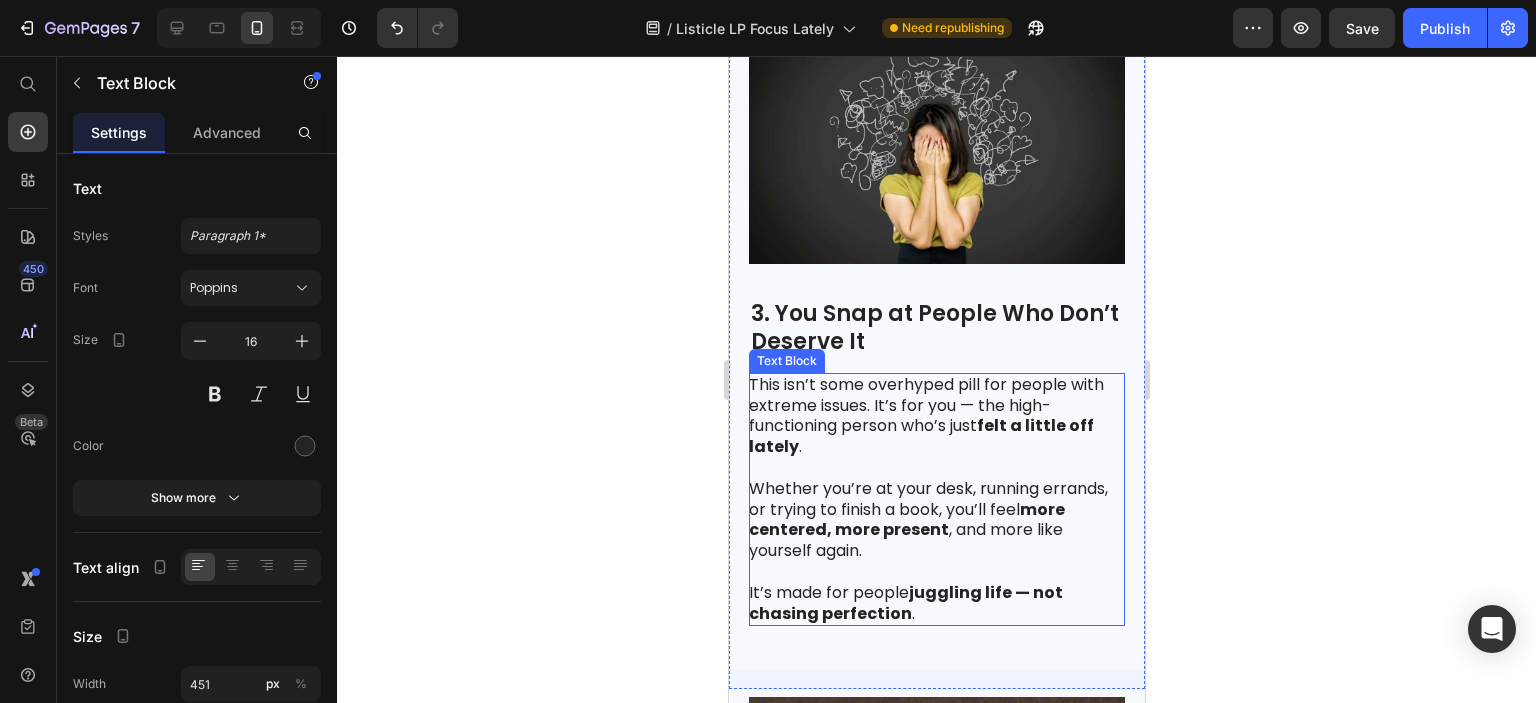 click on "Whether you’re at your desk, running errands, or trying to finish a book, you’ll feel  more centered, more present , and more like yourself again." at bounding box center (935, 520) 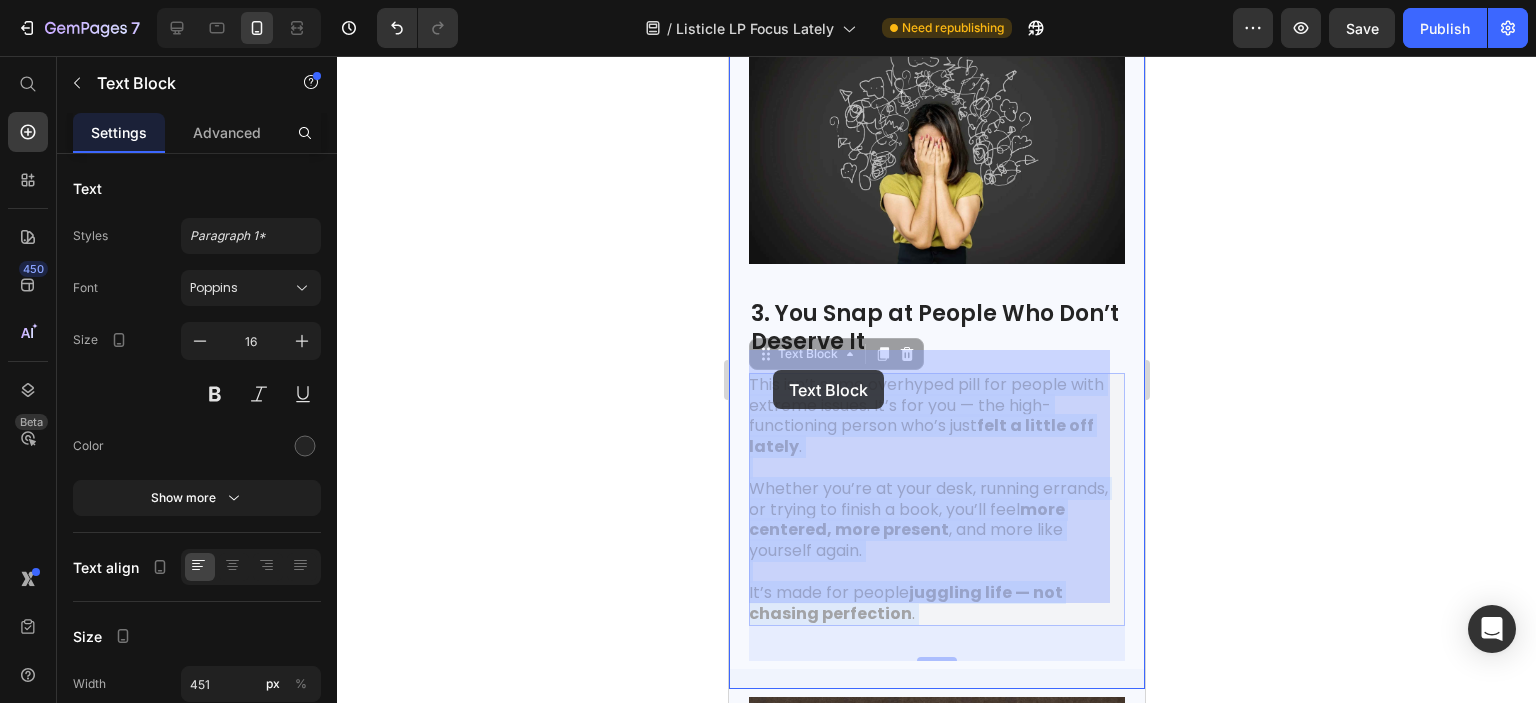 drag, startPoint x: 928, startPoint y: 584, endPoint x: 832, endPoint y: 456, distance: 160 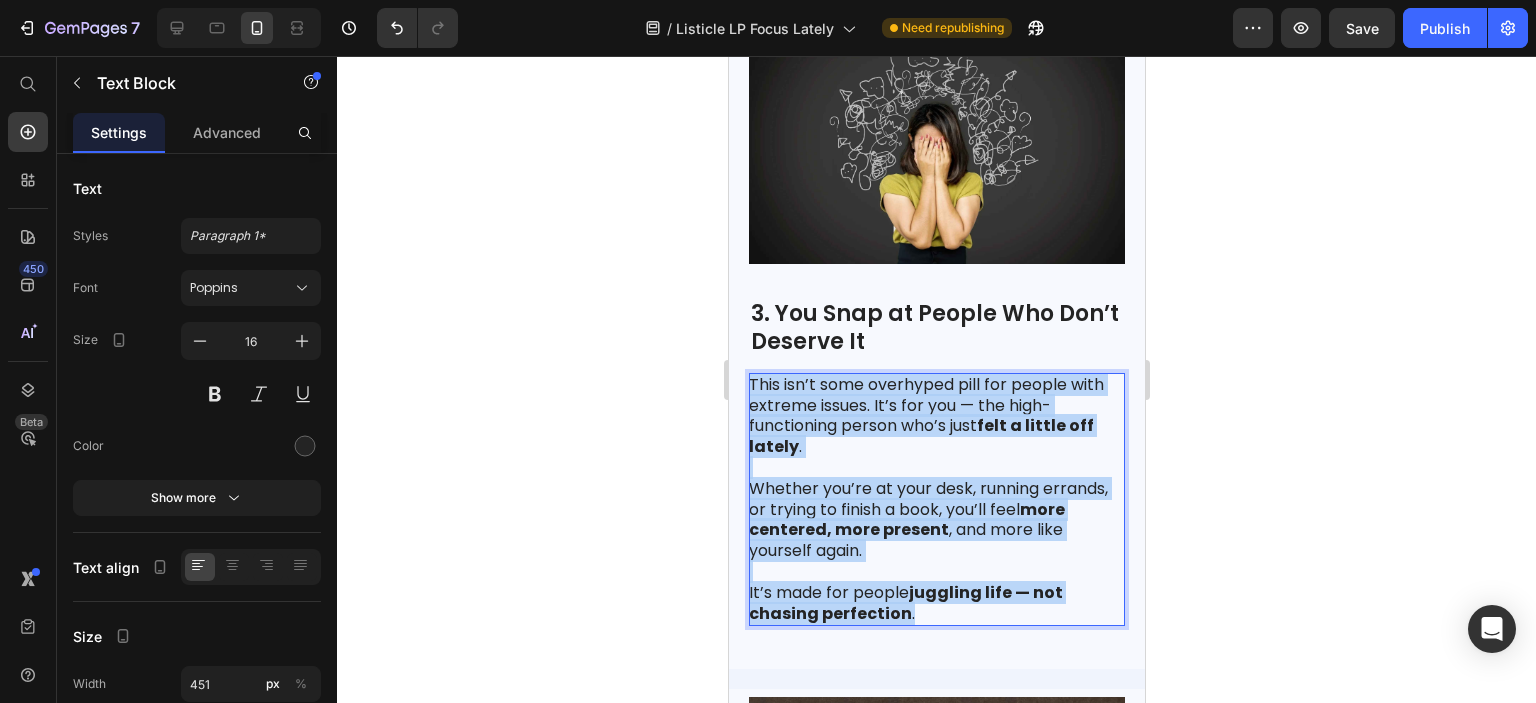 drag, startPoint x: 907, startPoint y: 585, endPoint x: 750, endPoint y: 350, distance: 282.61987 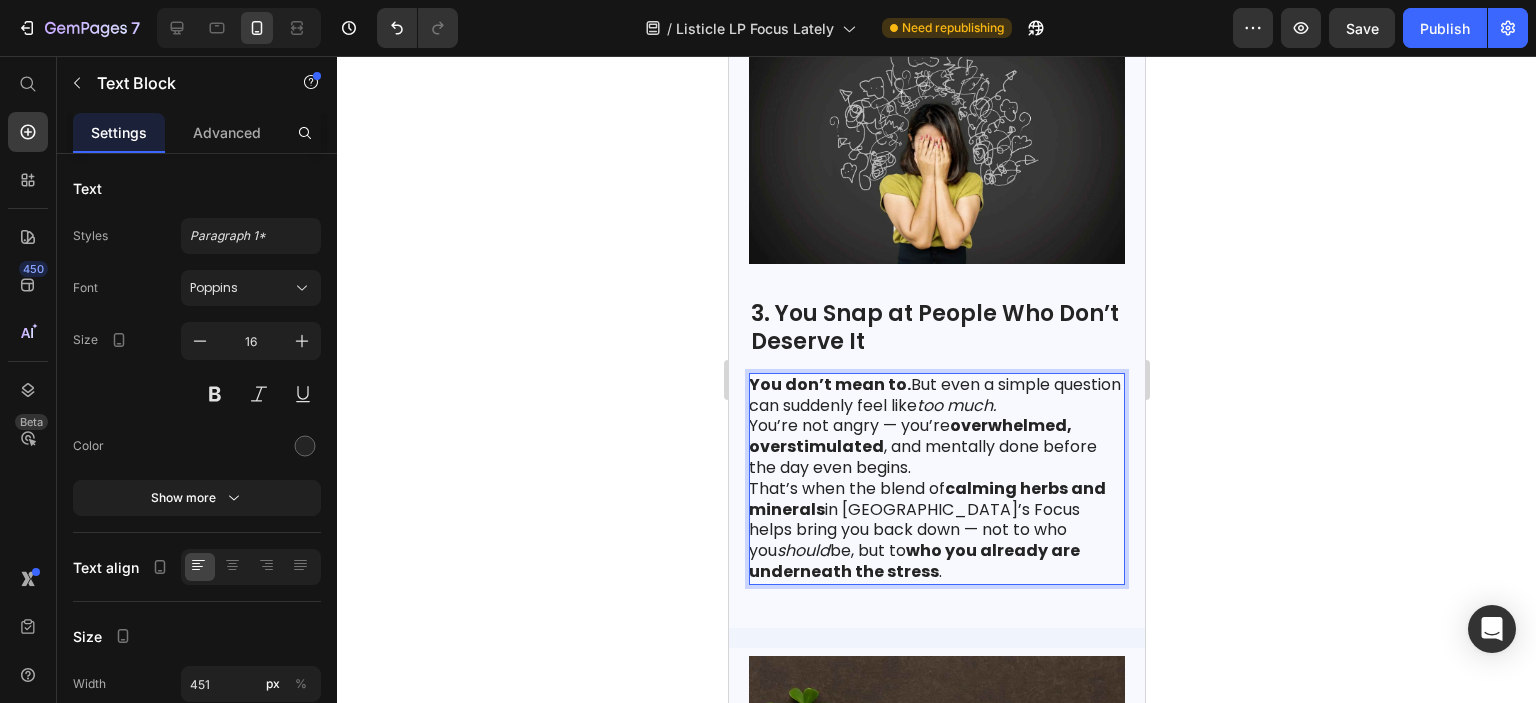 click on "You don’t mean to.  But even a simple question can suddenly feel like  too much. You’re not angry — you’re  overwhelmed, overstimulated , and mentally done before the day even begins. That’s when the blend of  calming herbs and minerals  in [GEOGRAPHIC_DATA]’s Focus helps bring you back down — not to who you  should  be, but to  who you already are underneath the stress ." at bounding box center [935, 479] 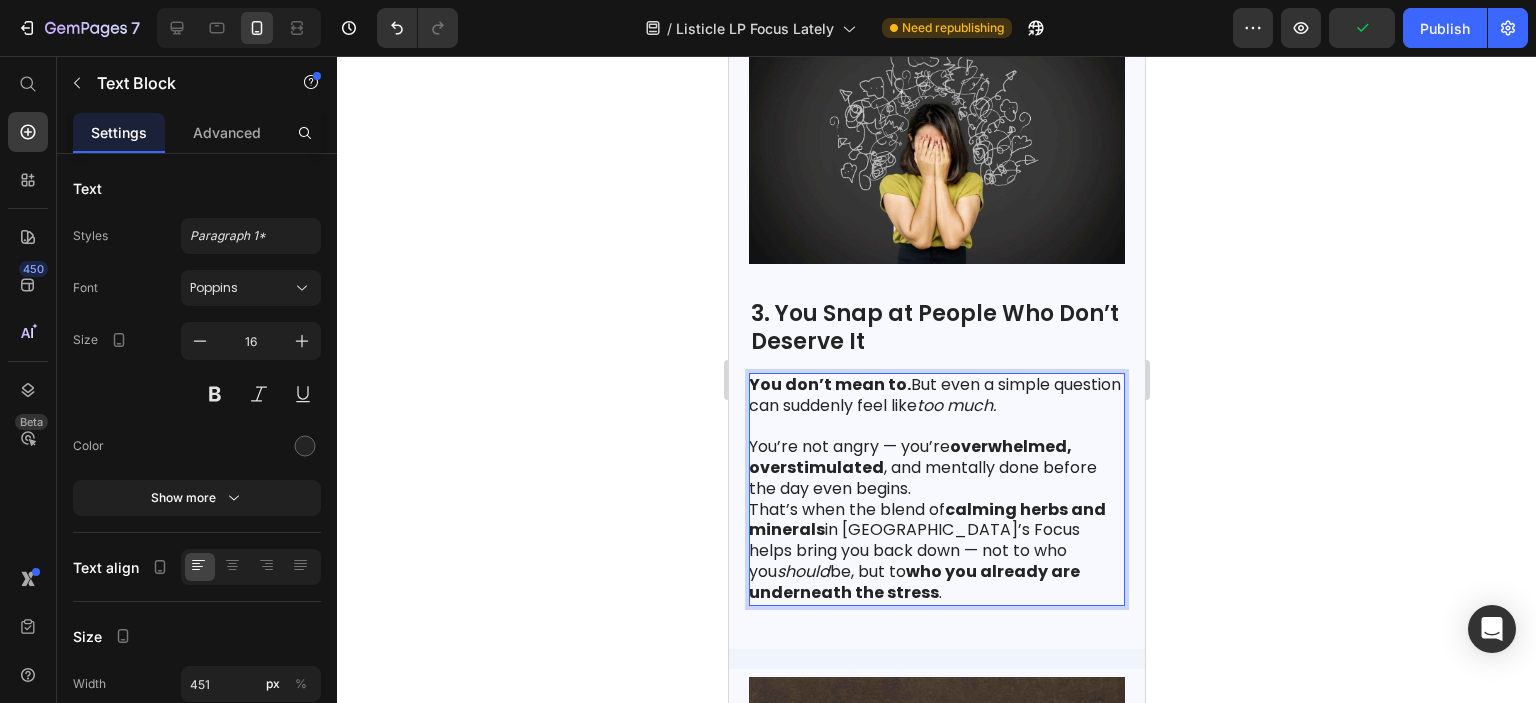 click on "⁠⁠⁠⁠⁠⁠⁠ You’re not angry — you’re  overwhelmed, overstimulated , and mentally done before the day even begins. That’s when the blend of  calming herbs and minerals  in [GEOGRAPHIC_DATA]’s Focus helps bring you back down — not to who you  should  be, but to  who you already are underneath the stress ." at bounding box center [935, 509] 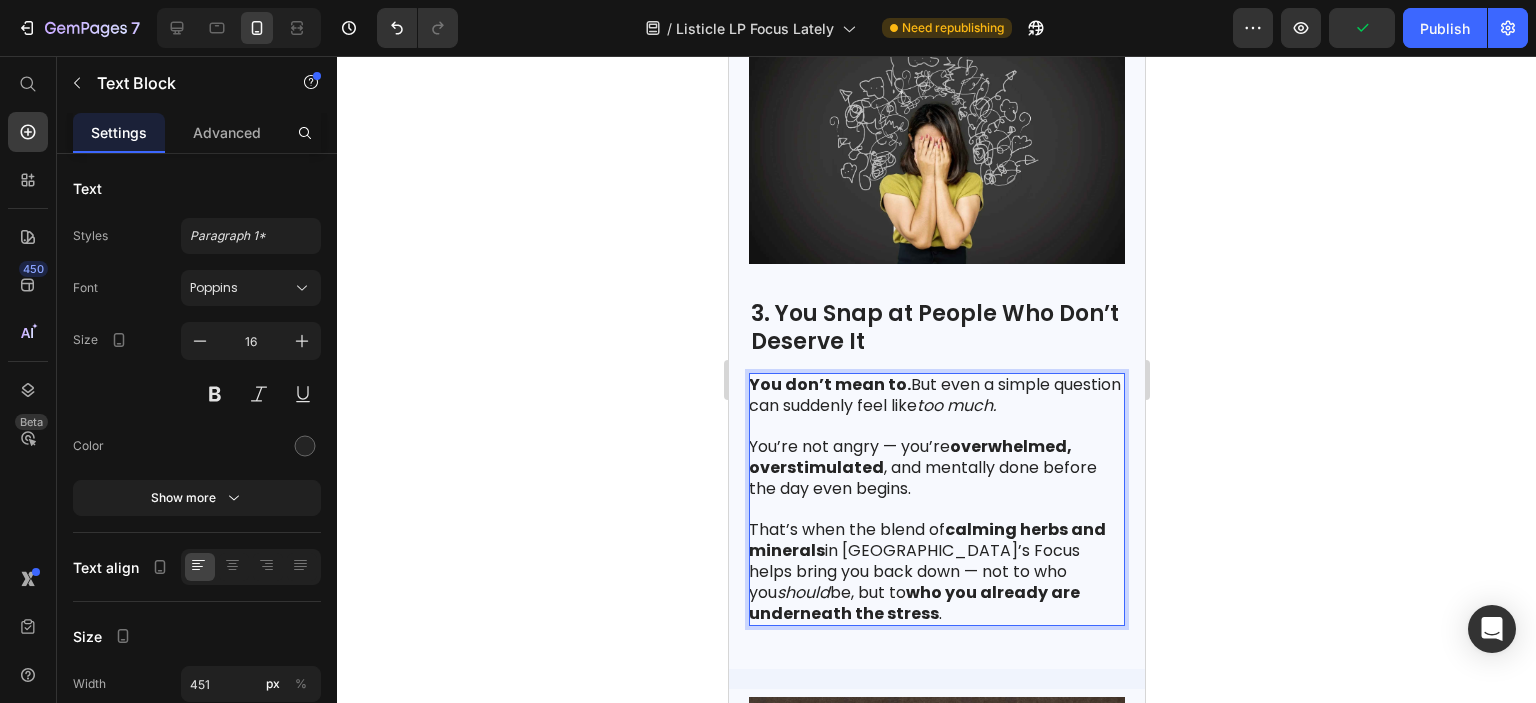 click on "⁠⁠⁠⁠⁠⁠⁠ That’s when the blend of  calming herbs and minerals  in Aspani’s Focus helps bring you back down — not to who you  should  be, but to  who you already are underneath the stress ." at bounding box center [935, 562] 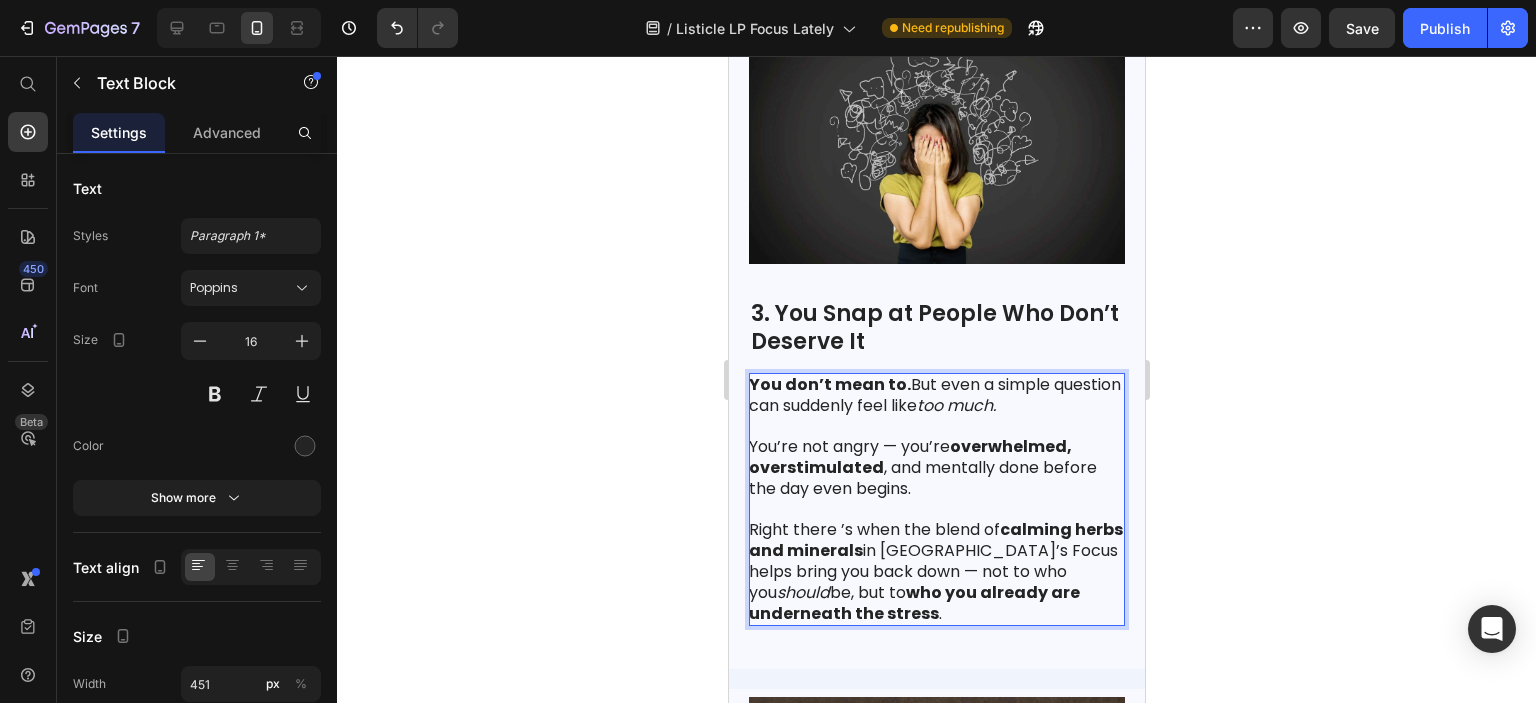 click on "Right there ’s when the blend of  calming herbs and minerals  in [GEOGRAPHIC_DATA]’s Focus helps bring you back down — not to who you  should  be, but to  who you already are underneath the stress ." at bounding box center (935, 562) 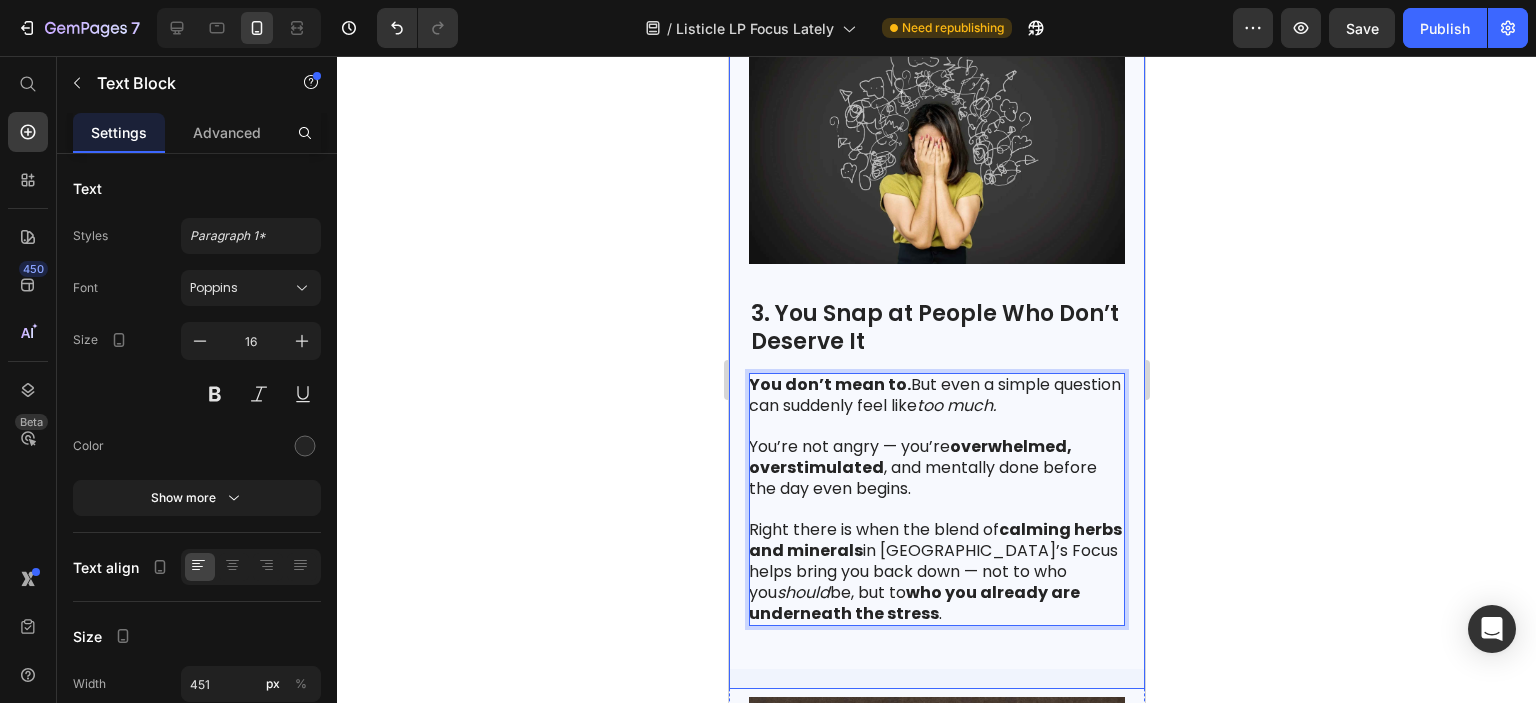 click 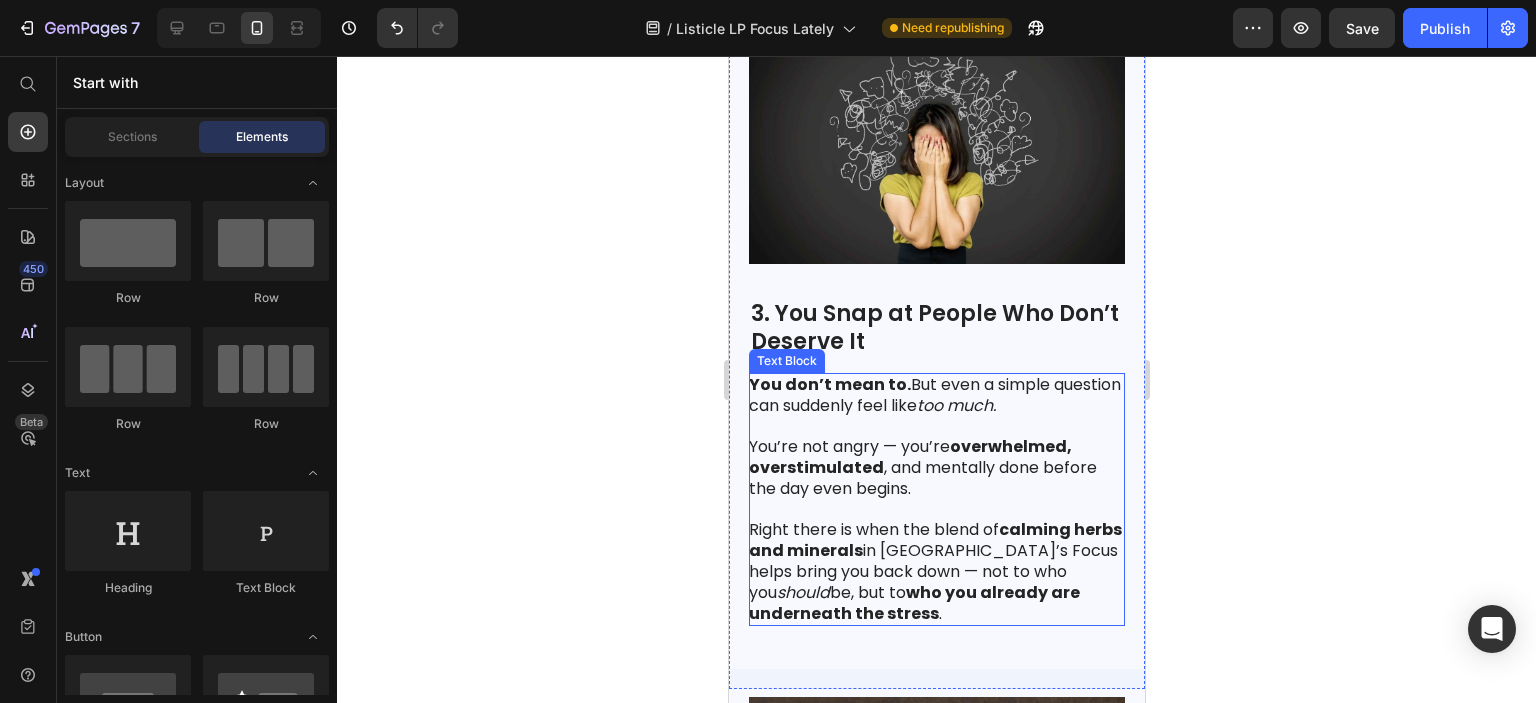 click on "Right there is when the blend of  calming herbs and minerals  in Aspani’s Focus helps bring you back down — not to who you  should  be, but to  who you already are underneath the stress ." at bounding box center (935, 562) 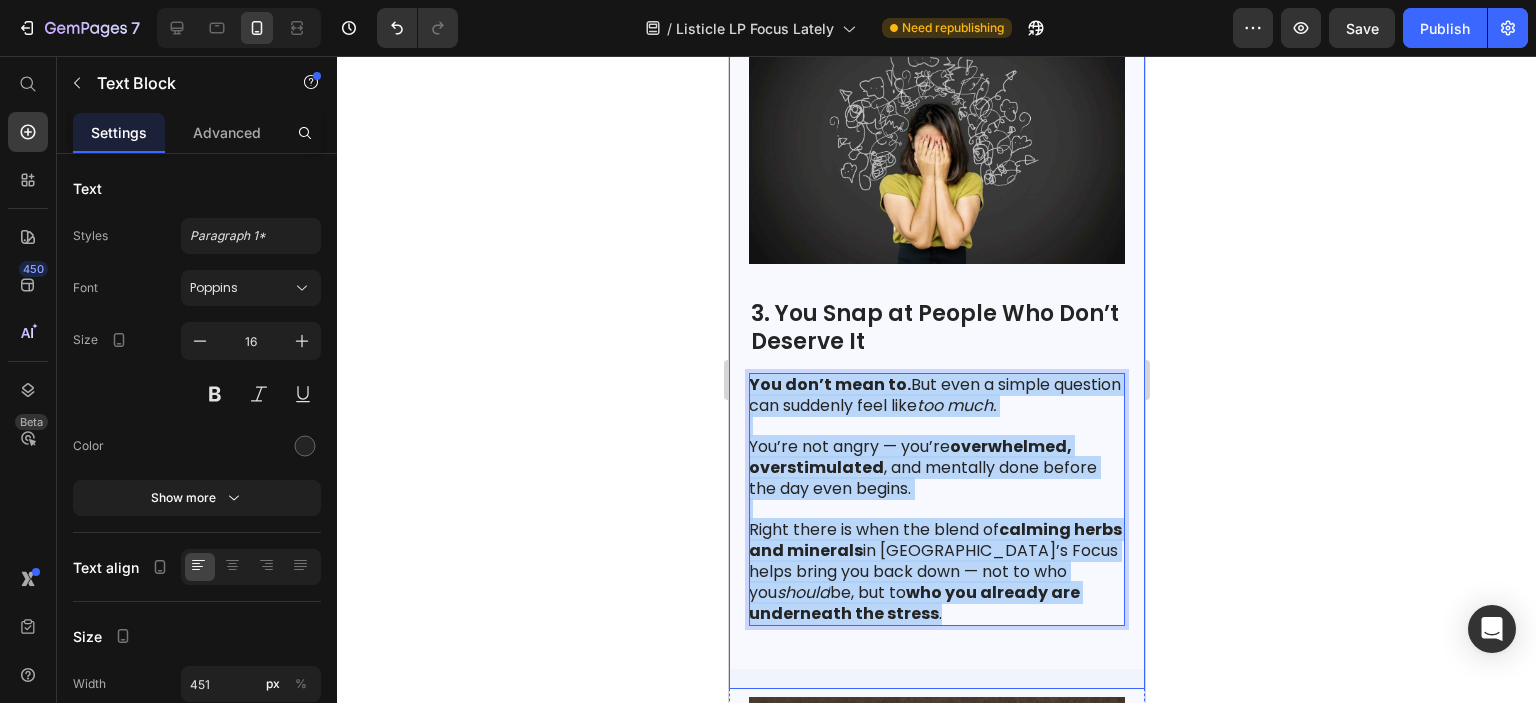 drag, startPoint x: 947, startPoint y: 589, endPoint x: 742, endPoint y: 365, distance: 303.64618 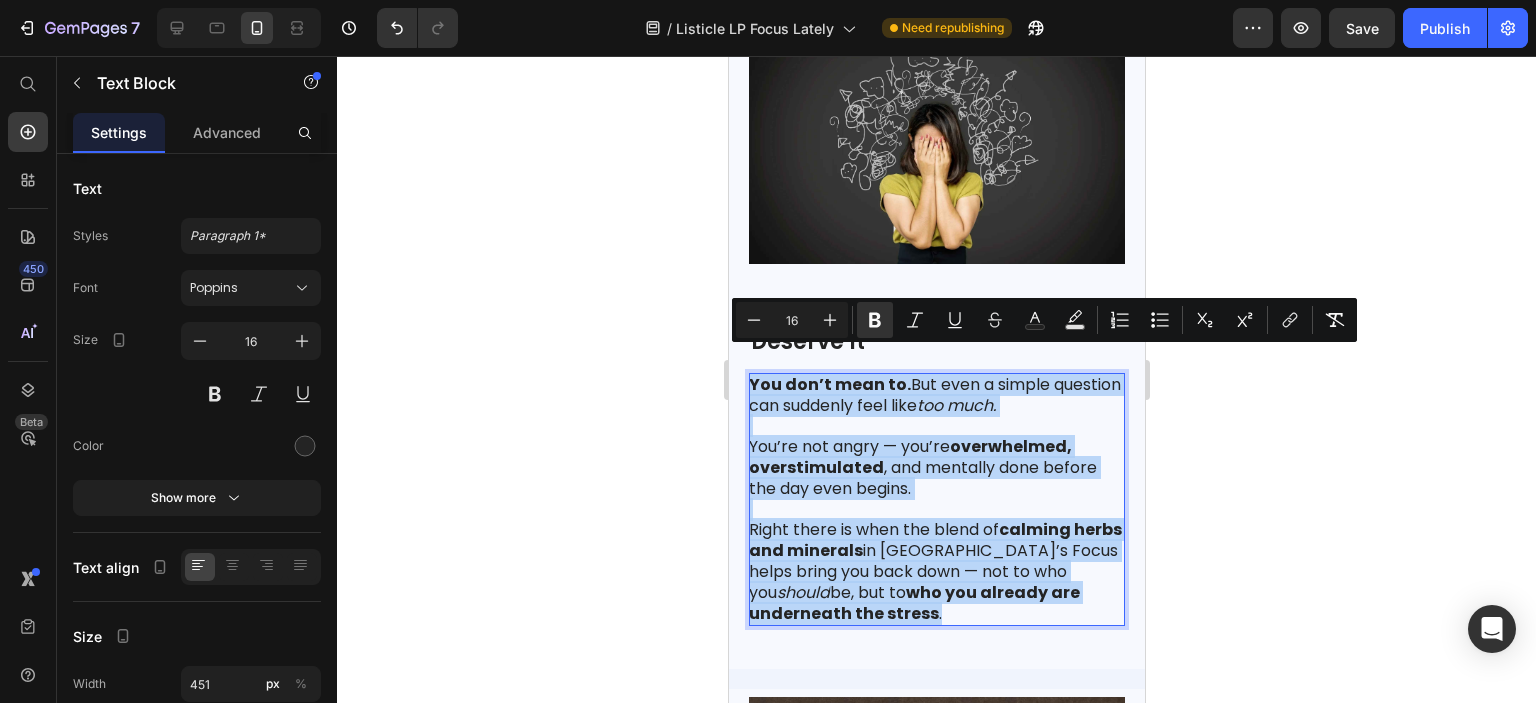 drag, startPoint x: 774, startPoint y: 370, endPoint x: 857, endPoint y: 436, distance: 106.04244 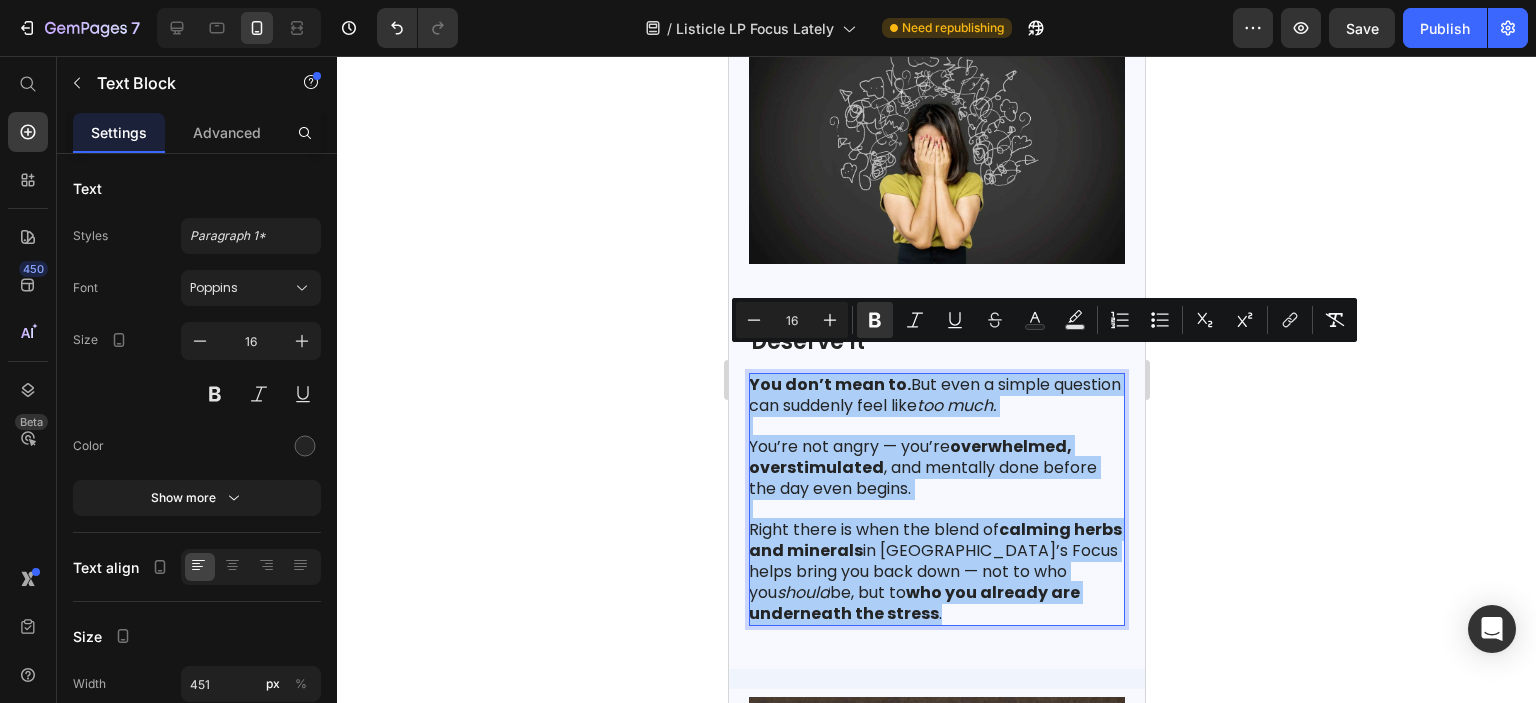 click 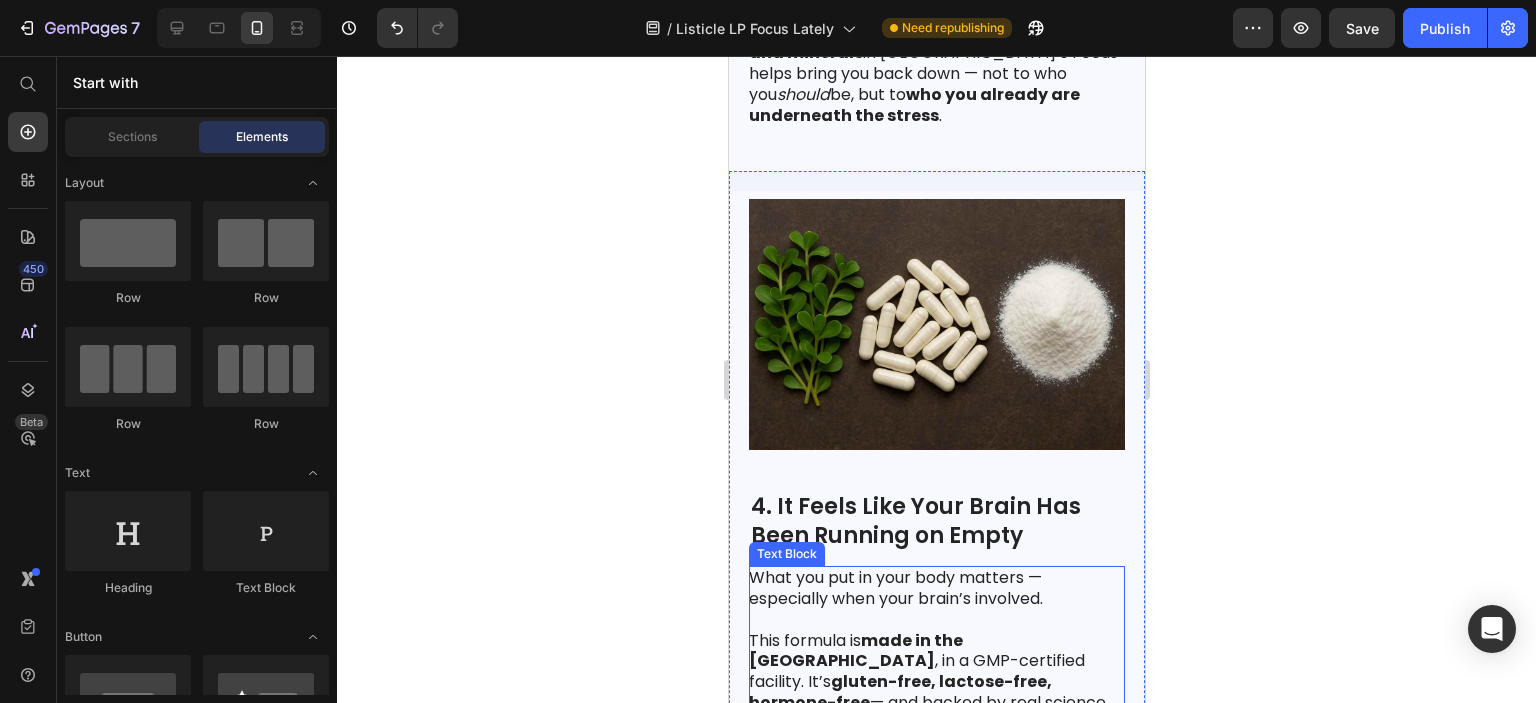 scroll, scrollTop: 2792, scrollLeft: 0, axis: vertical 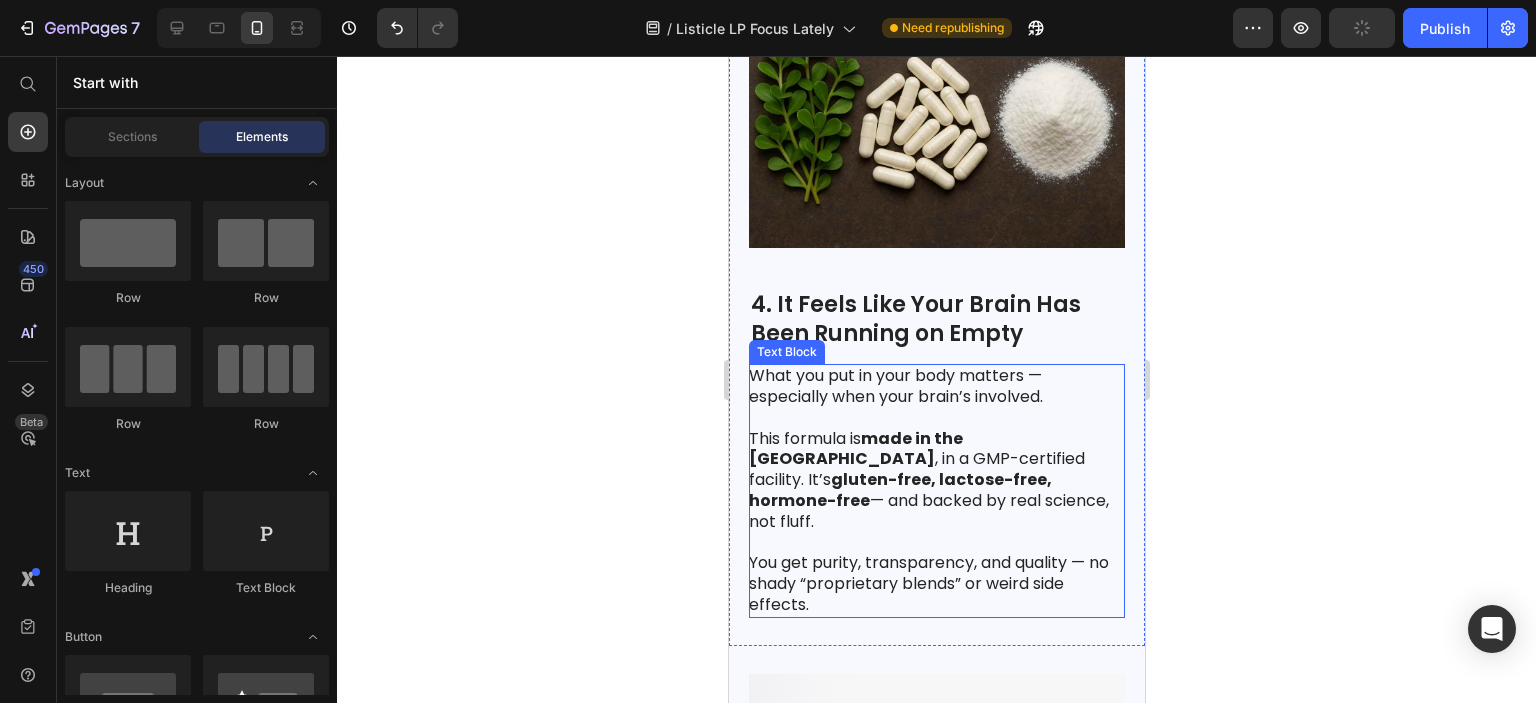 click on "This formula is  made in the [GEOGRAPHIC_DATA] , in a GMP-certified facility. It’s  gluten-free, lactose-free, hormone-free  — and backed by real science, not fluff." at bounding box center (935, 481) 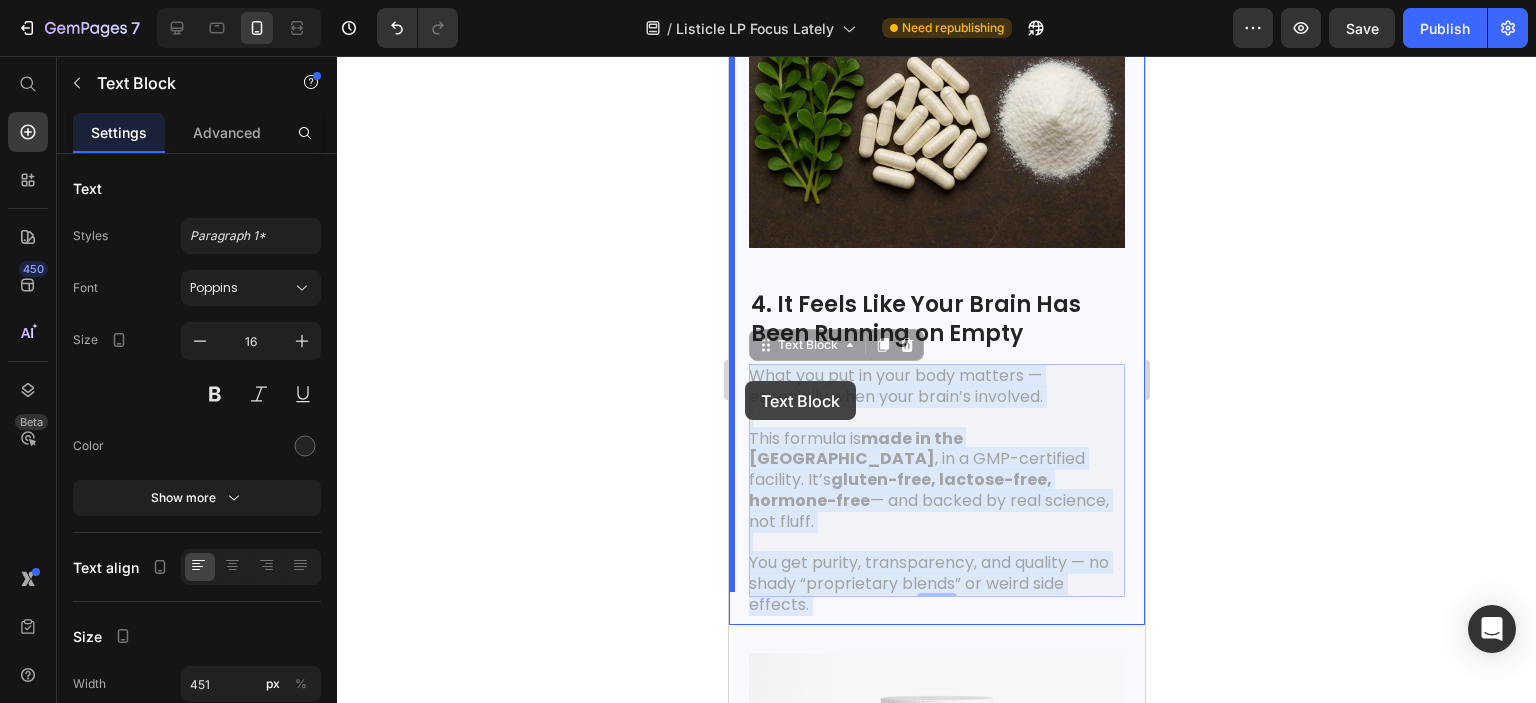 drag, startPoint x: 813, startPoint y: 550, endPoint x: 813, endPoint y: 467, distance: 83 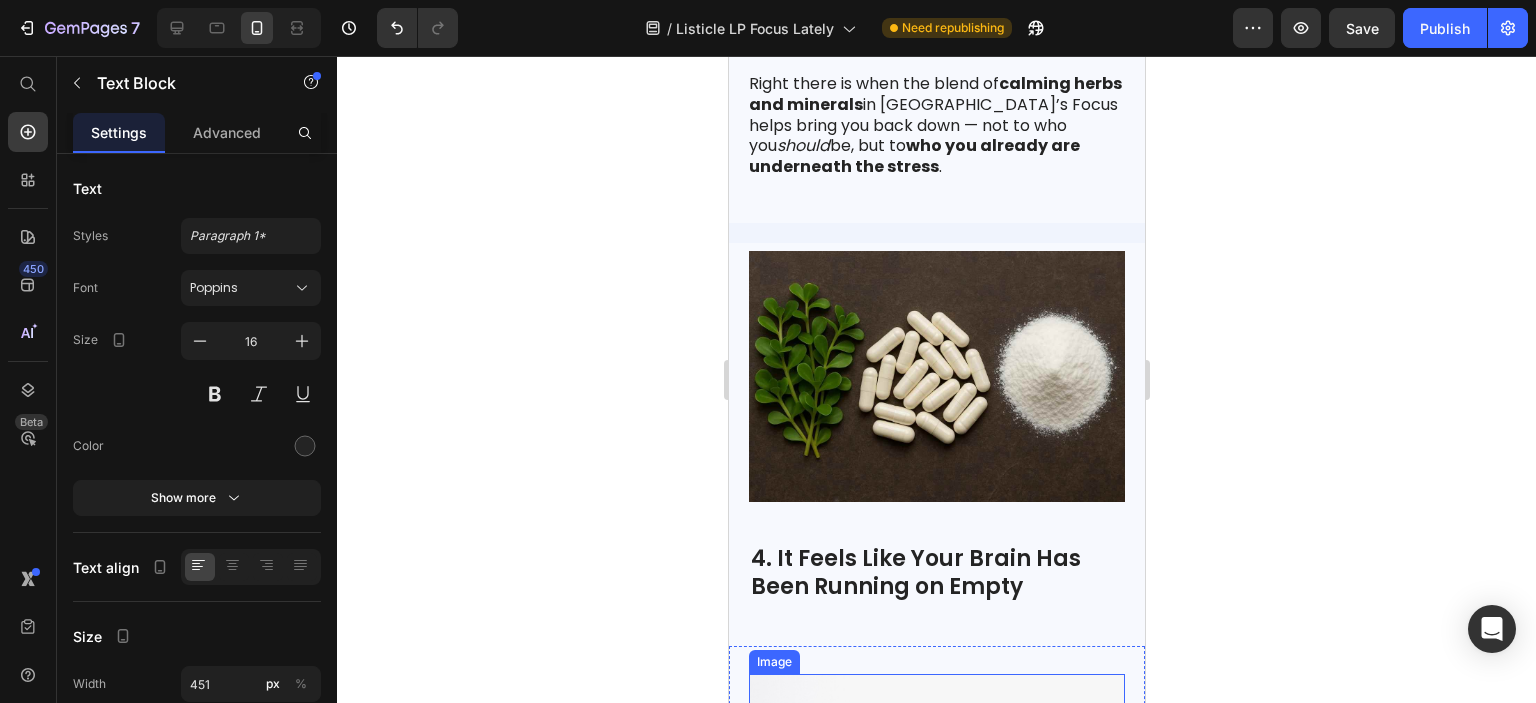 scroll, scrollTop: 3025, scrollLeft: 0, axis: vertical 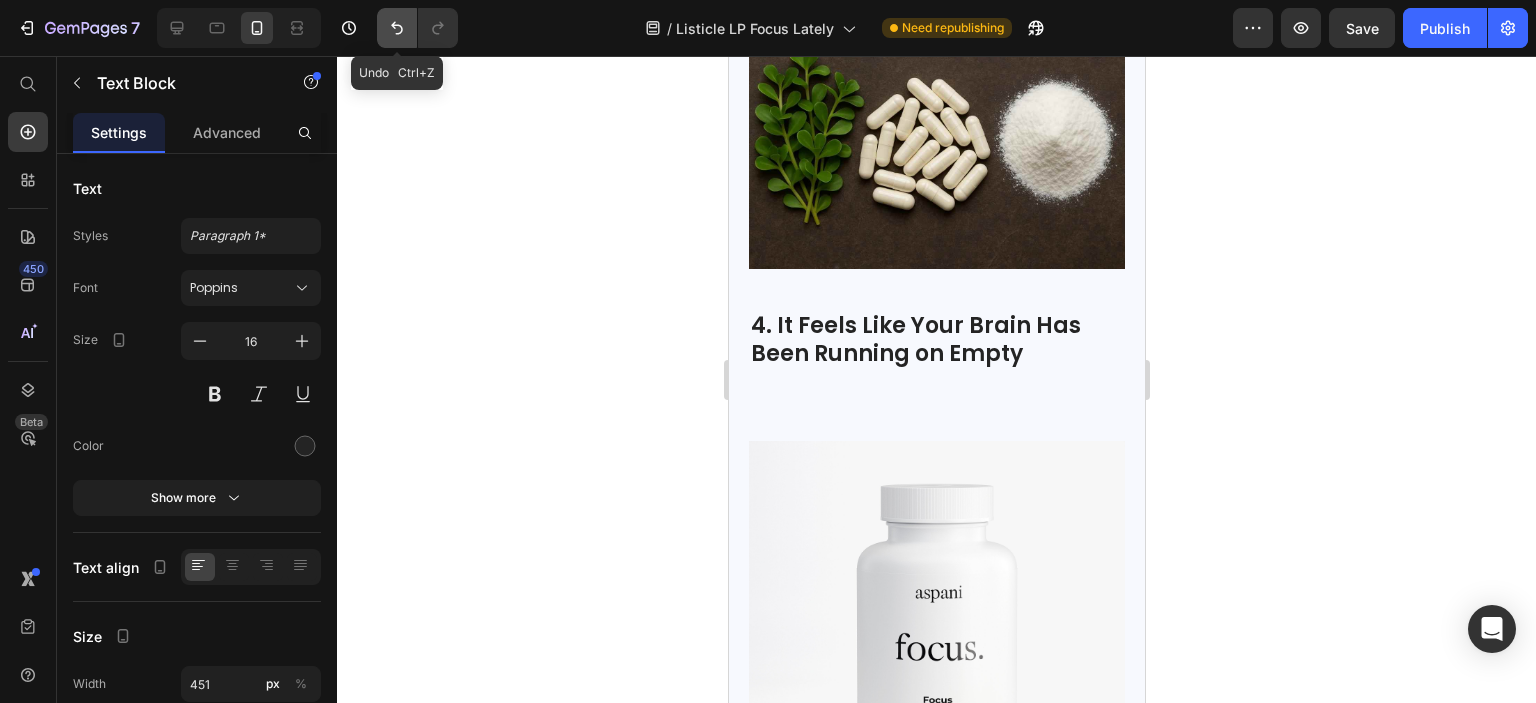 click 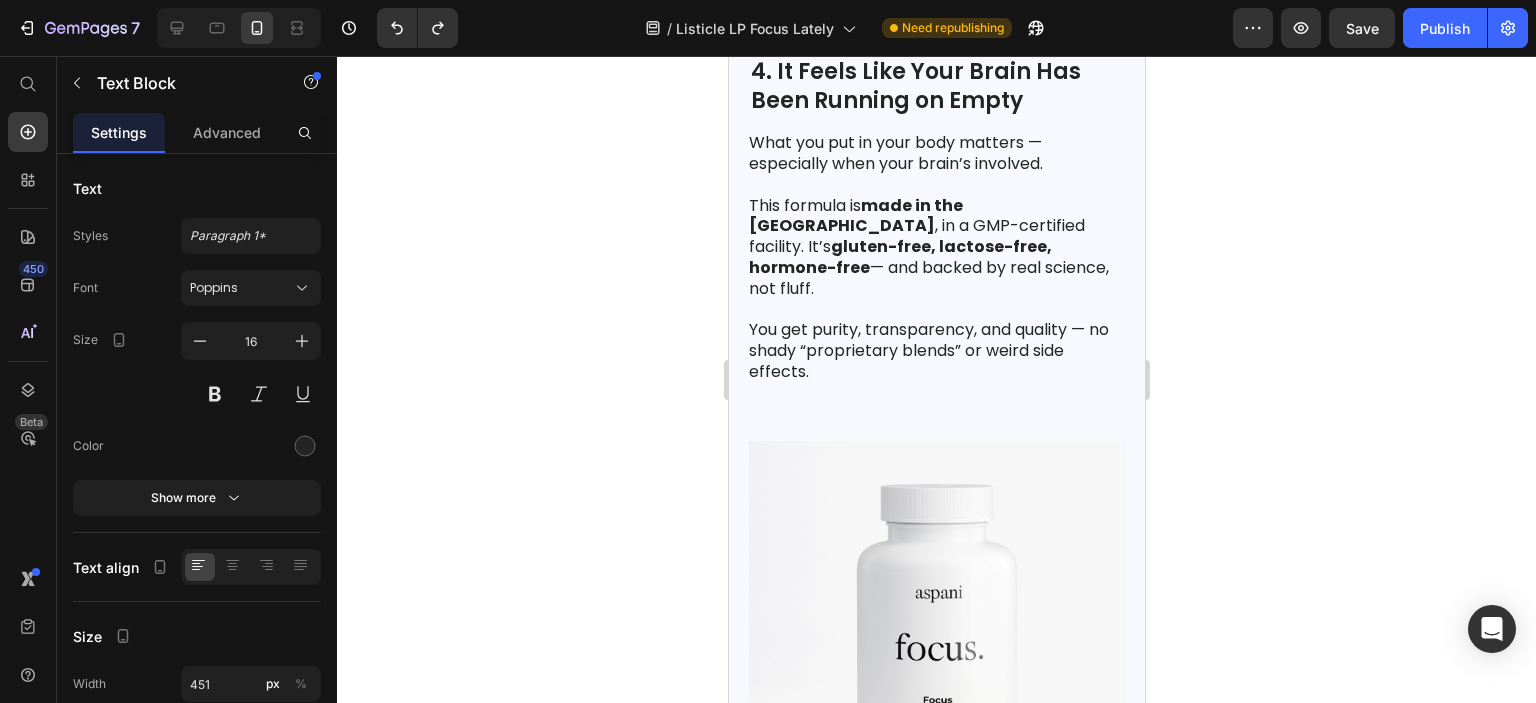 scroll, scrollTop: 2792, scrollLeft: 0, axis: vertical 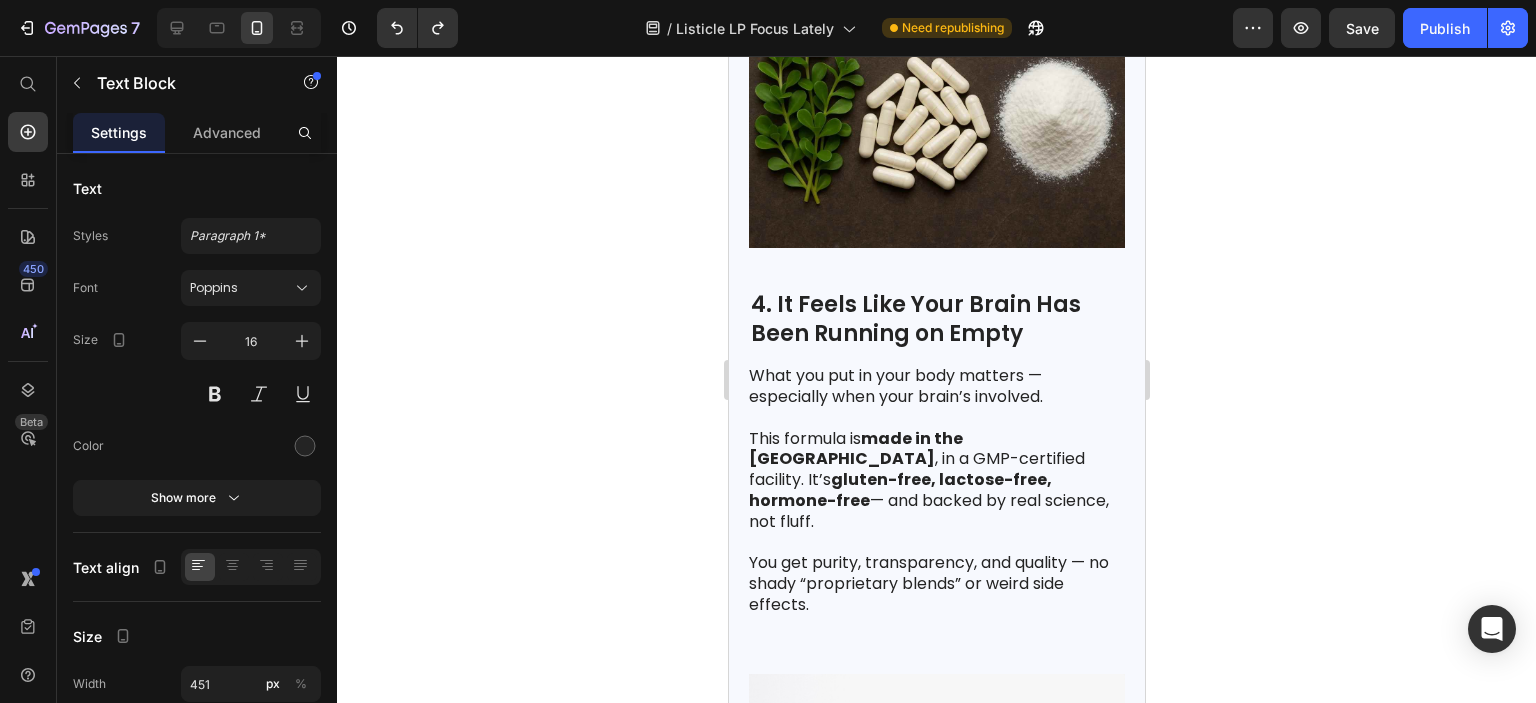 click on "You get purity, transparency, and quality — no shady “proprietary blends” or weird side effects." at bounding box center [935, 584] 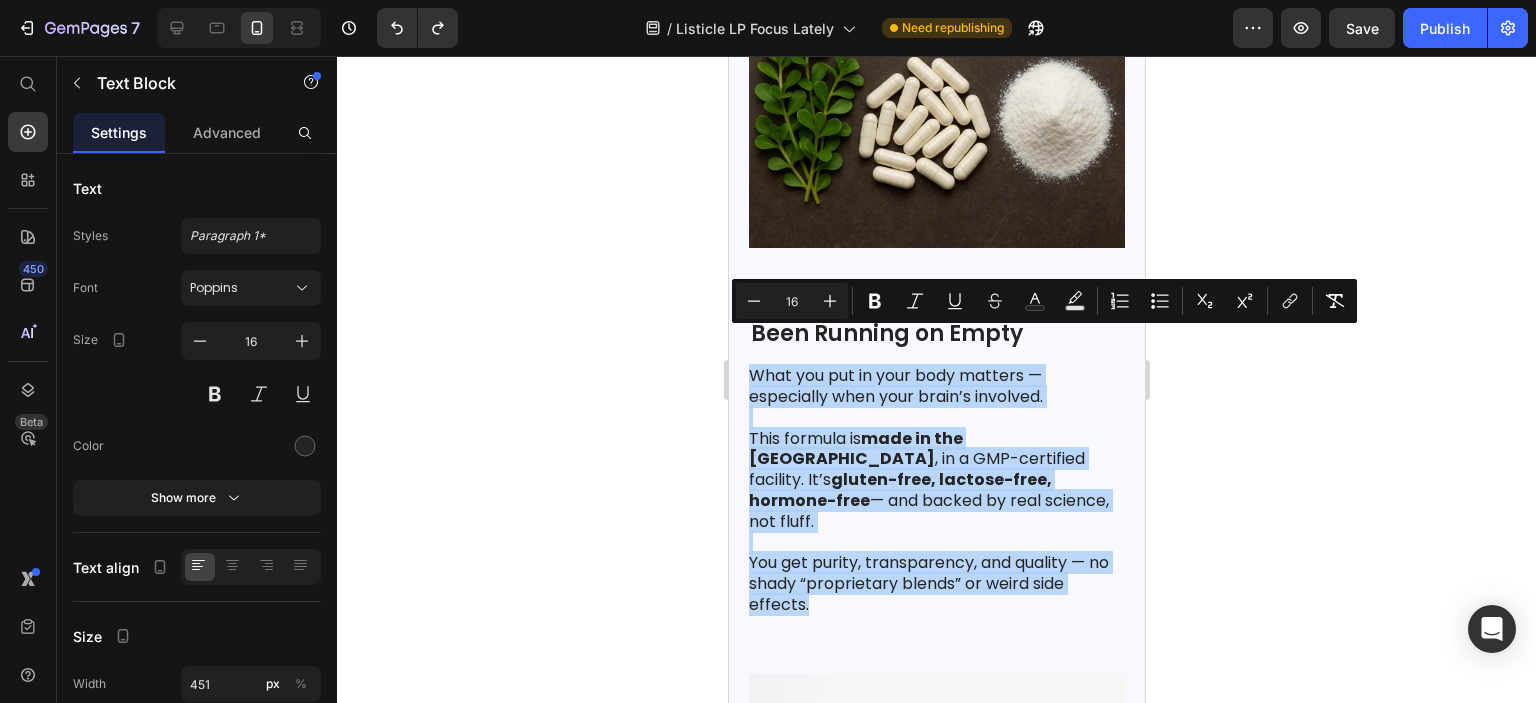 drag, startPoint x: 844, startPoint y: 545, endPoint x: 749, endPoint y: 337, distance: 228.66788 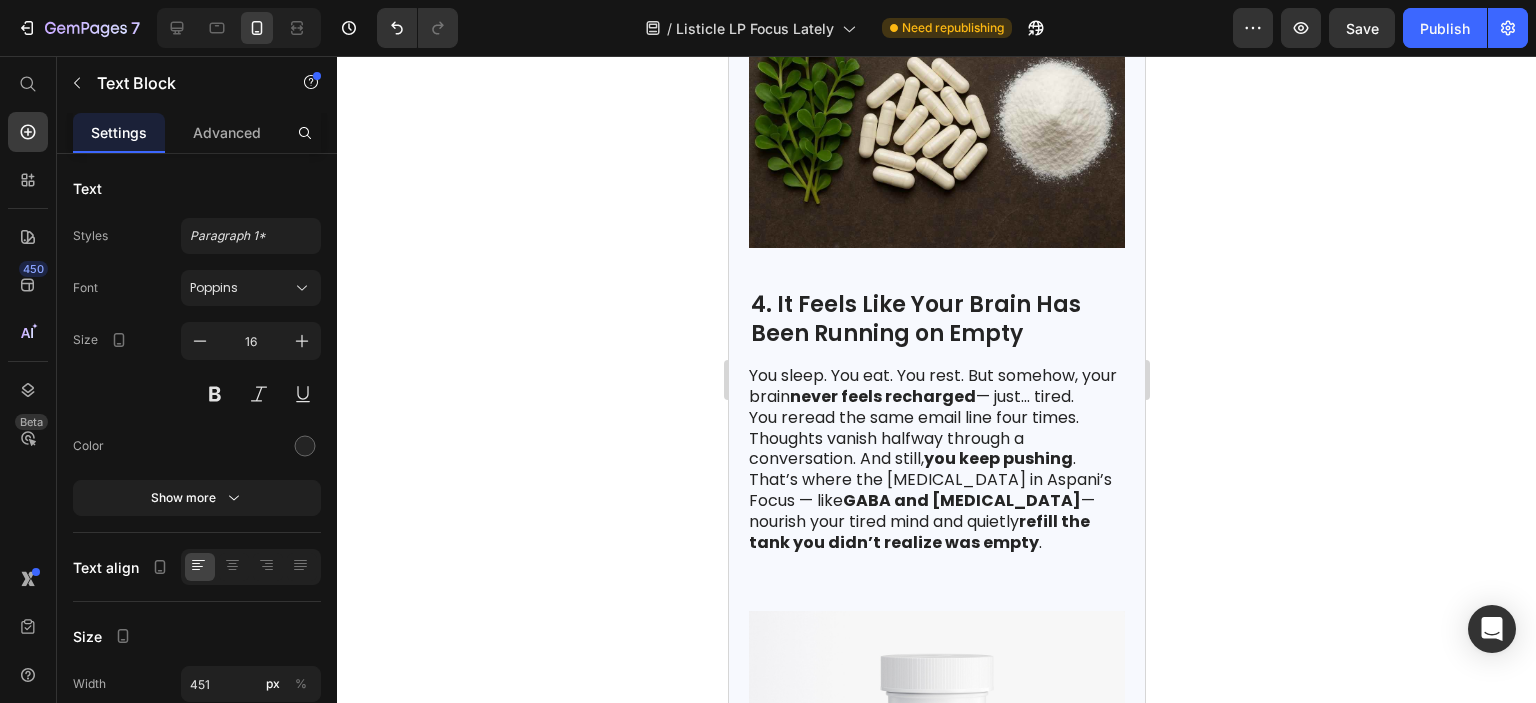 click on "You sleep. You eat. You rest. But somehow, your brain  never feels recharged  — just... tired. You reread the same email line four times. Thoughts vanish halfway through a conversation. And still,  you keep pushing . That’s where the [MEDICAL_DATA] in Aspani’s Focus — like  GABA and [MEDICAL_DATA]  — nourish your tired mind and quietly  refill the tank you didn’t realize was empty ." at bounding box center (935, 459) 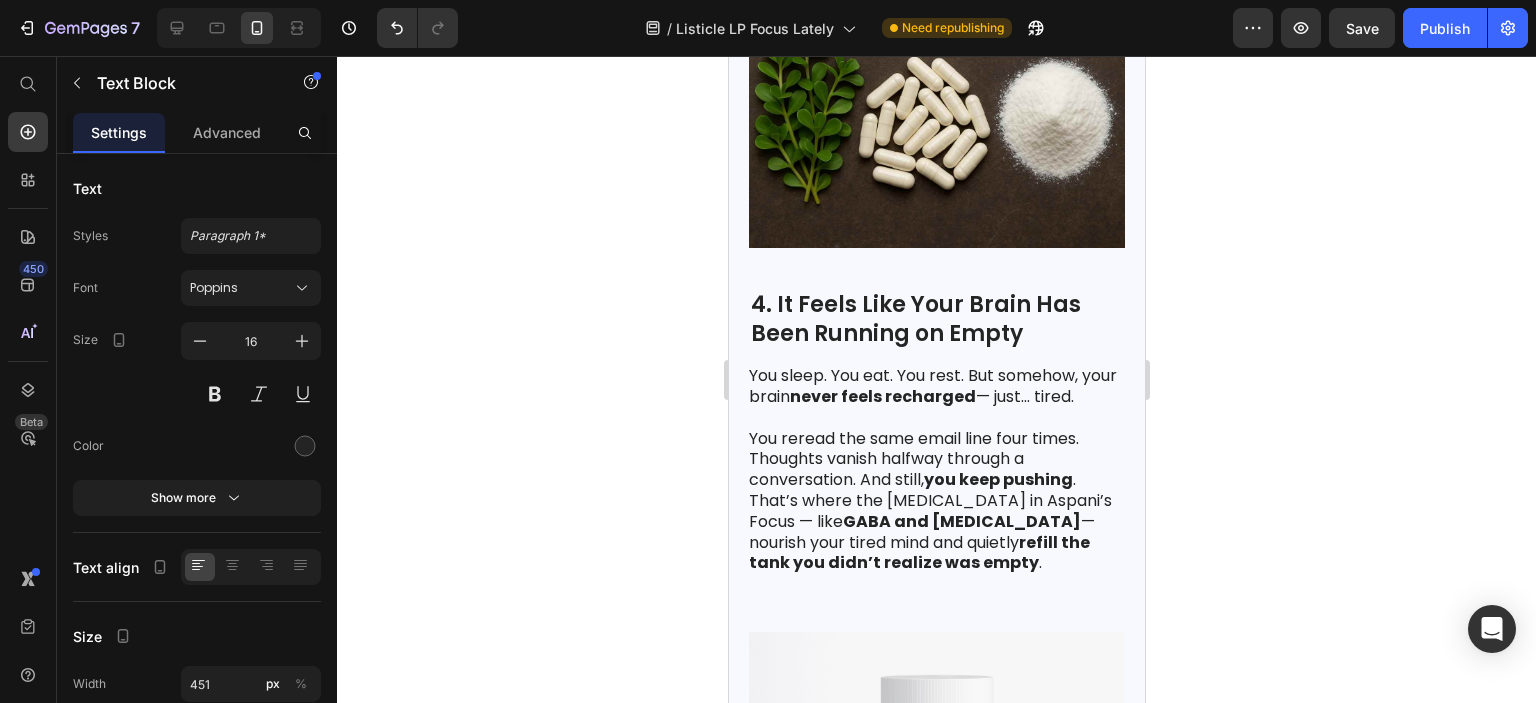 click on "⁠⁠⁠⁠⁠⁠⁠ You reread the same email line four times. Thoughts vanish halfway through a conversation. And still,  you keep pushing . That’s where the [MEDICAL_DATA] in Aspani’s Focus — like  GABA and [MEDICAL_DATA]  — nourish your tired mind and quietly  refill the tank you didn’t realize was empty ." at bounding box center (935, 491) 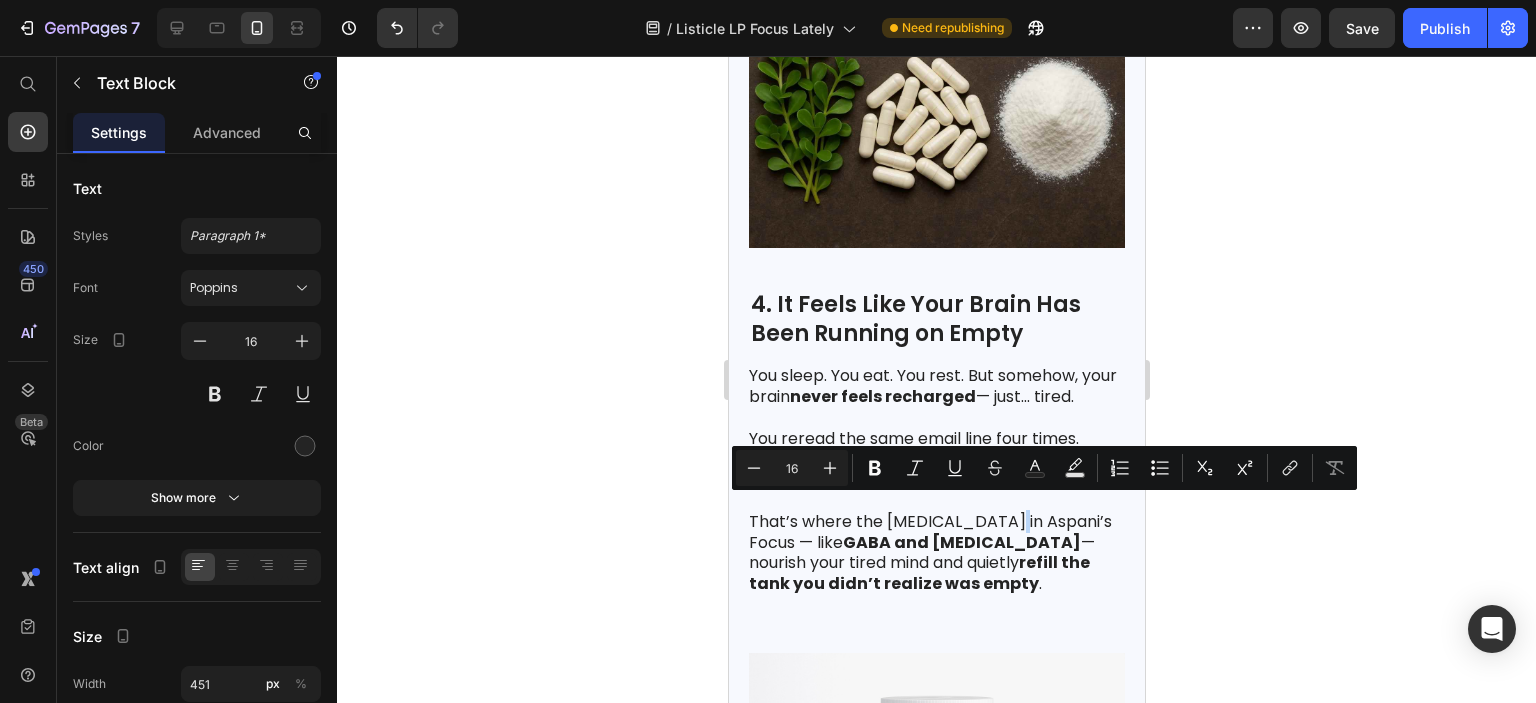 drag, startPoint x: 1010, startPoint y: 510, endPoint x: 1003, endPoint y: 502, distance: 10.630146 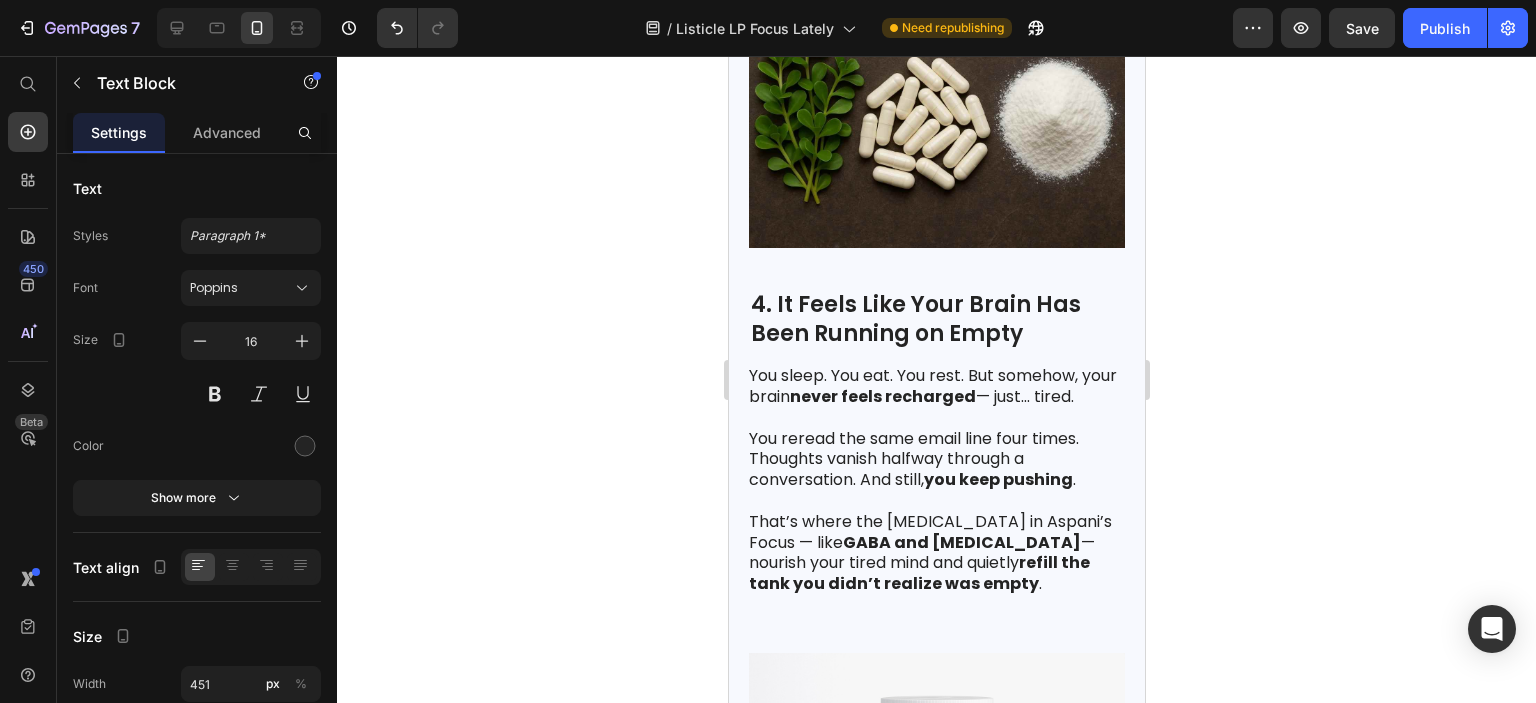 click on "That’s where the [MEDICAL_DATA] in Aspani’s Focus — like  GABA and [MEDICAL_DATA]  — nourish your tired mind and quietly  refill the tank you didn’t realize was empty ." at bounding box center [935, 543] 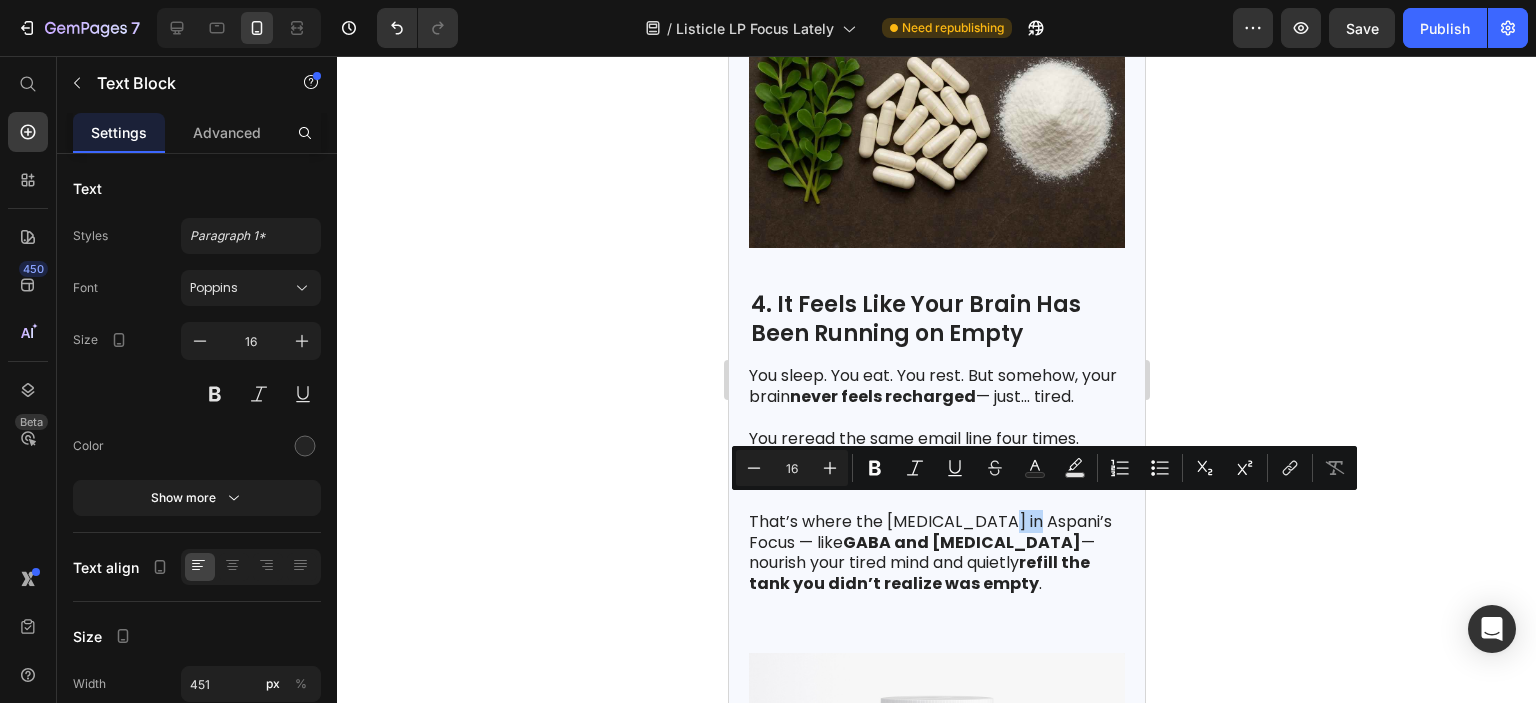 drag, startPoint x: 990, startPoint y: 510, endPoint x: 1029, endPoint y: 514, distance: 39.20459 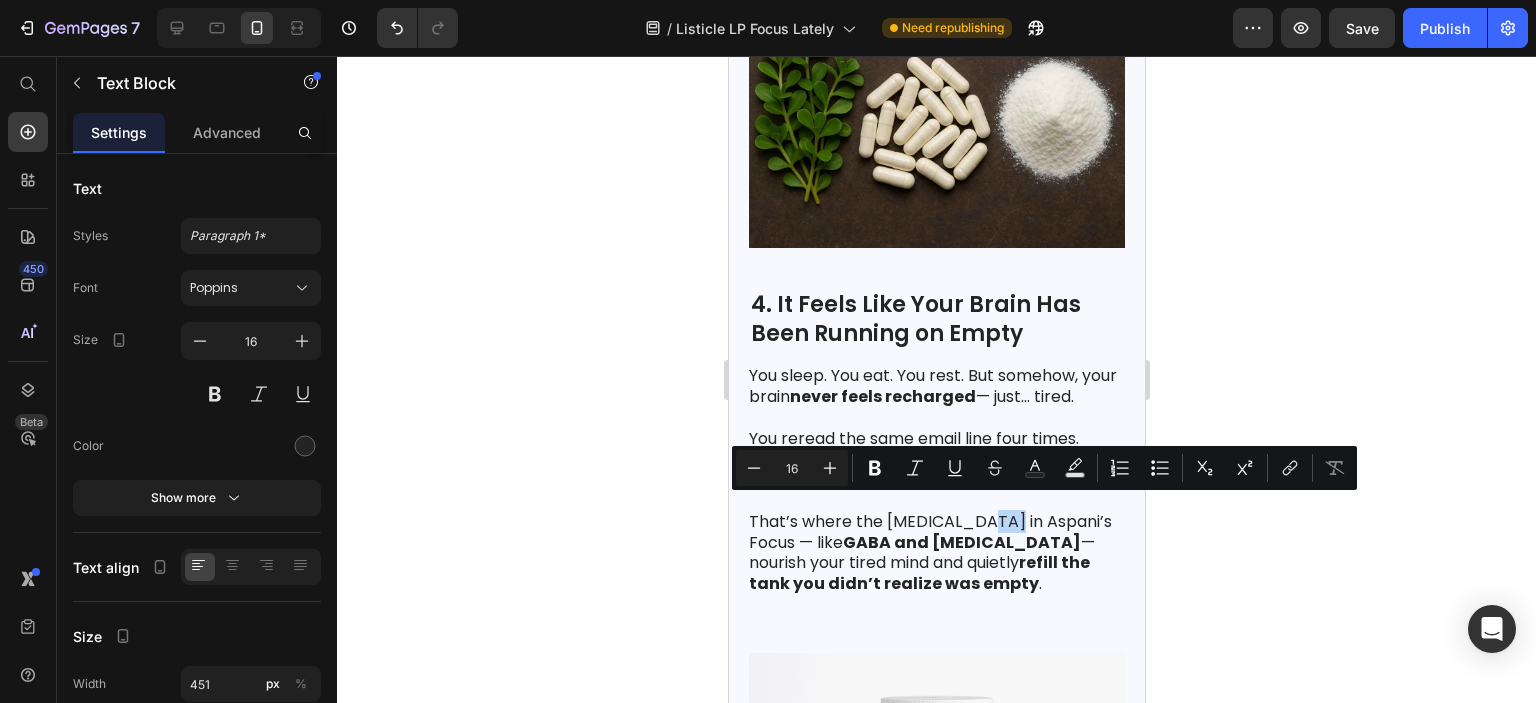 drag, startPoint x: 985, startPoint y: 509, endPoint x: 1001, endPoint y: 511, distance: 16.124516 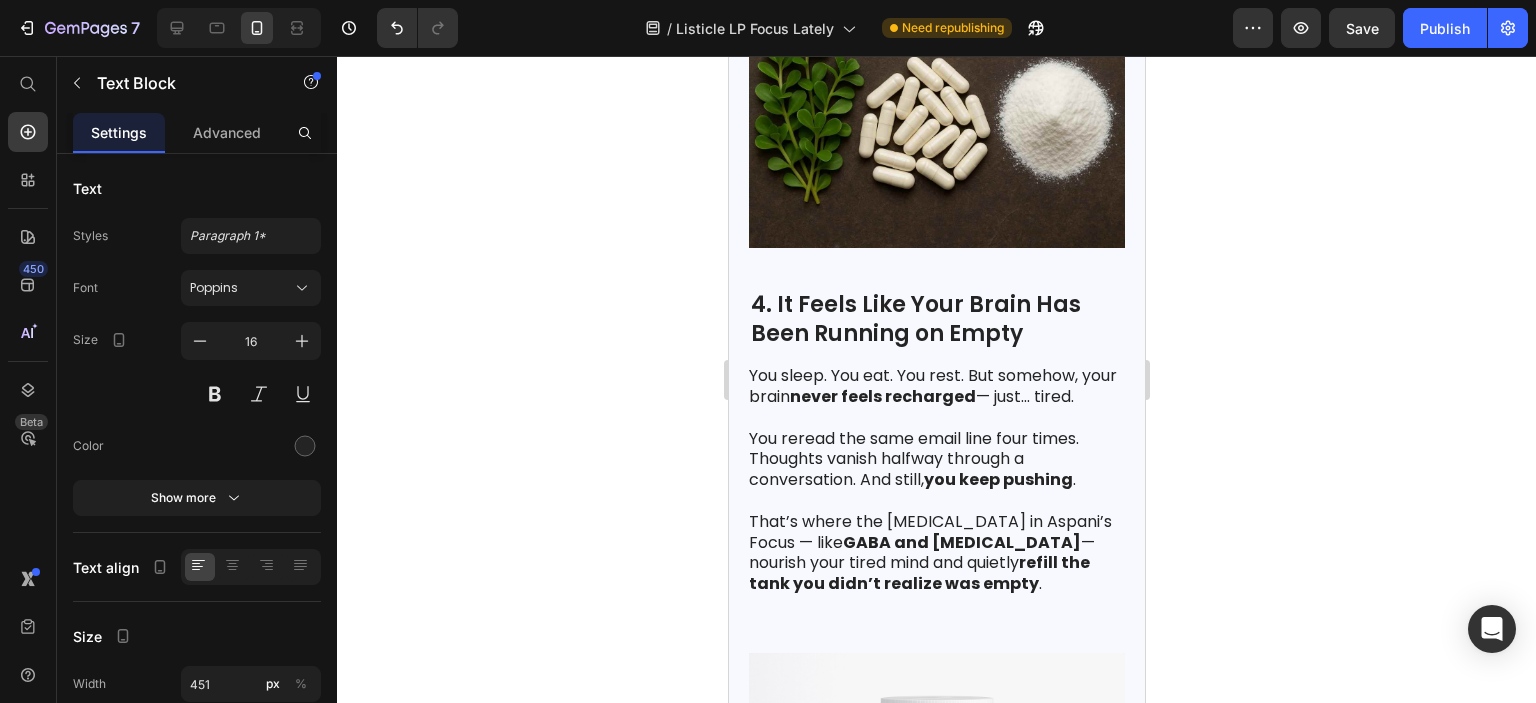 click on "That’s where the [MEDICAL_DATA] in Aspani’s Focus — like  GABA and [MEDICAL_DATA]  — nourish your tired mind and quietly  refill the tank you didn’t realize was empty ." at bounding box center [935, 543] 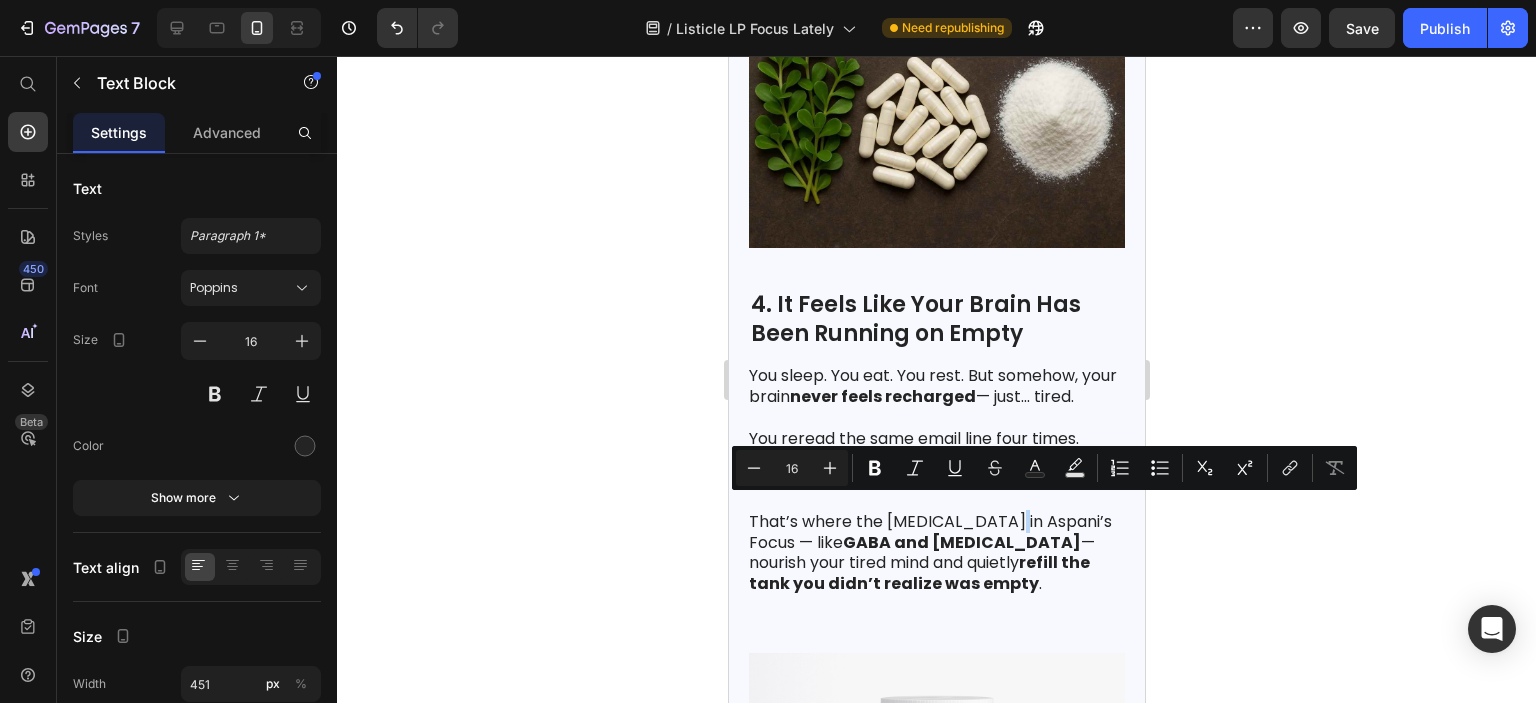 click on "That’s where the [MEDICAL_DATA] in Aspani’s Focus — like  GABA and [MEDICAL_DATA]  — nourish your tired mind and quietly  refill the tank you didn’t realize was empty ." at bounding box center (935, 543) 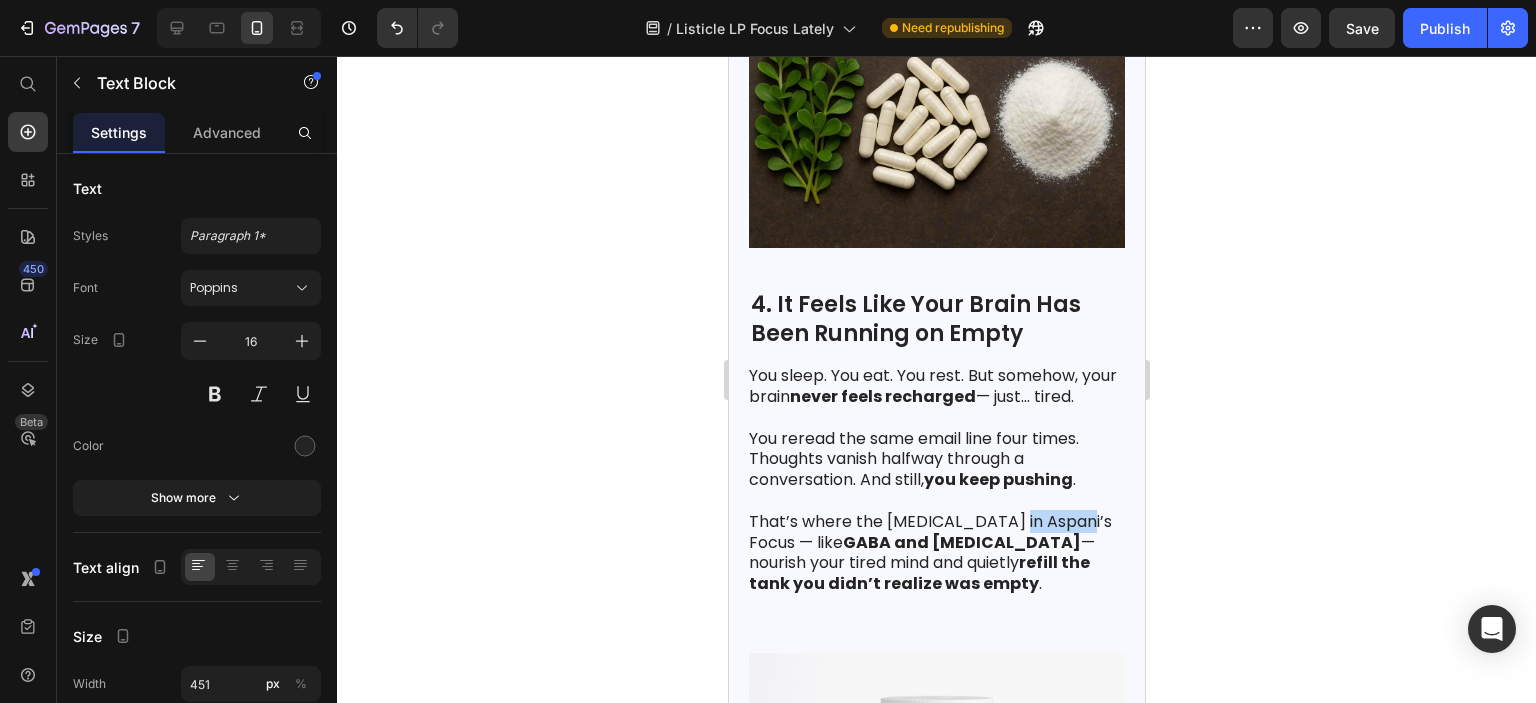 drag, startPoint x: 1006, startPoint y: 507, endPoint x: 1069, endPoint y: 513, distance: 63.28507 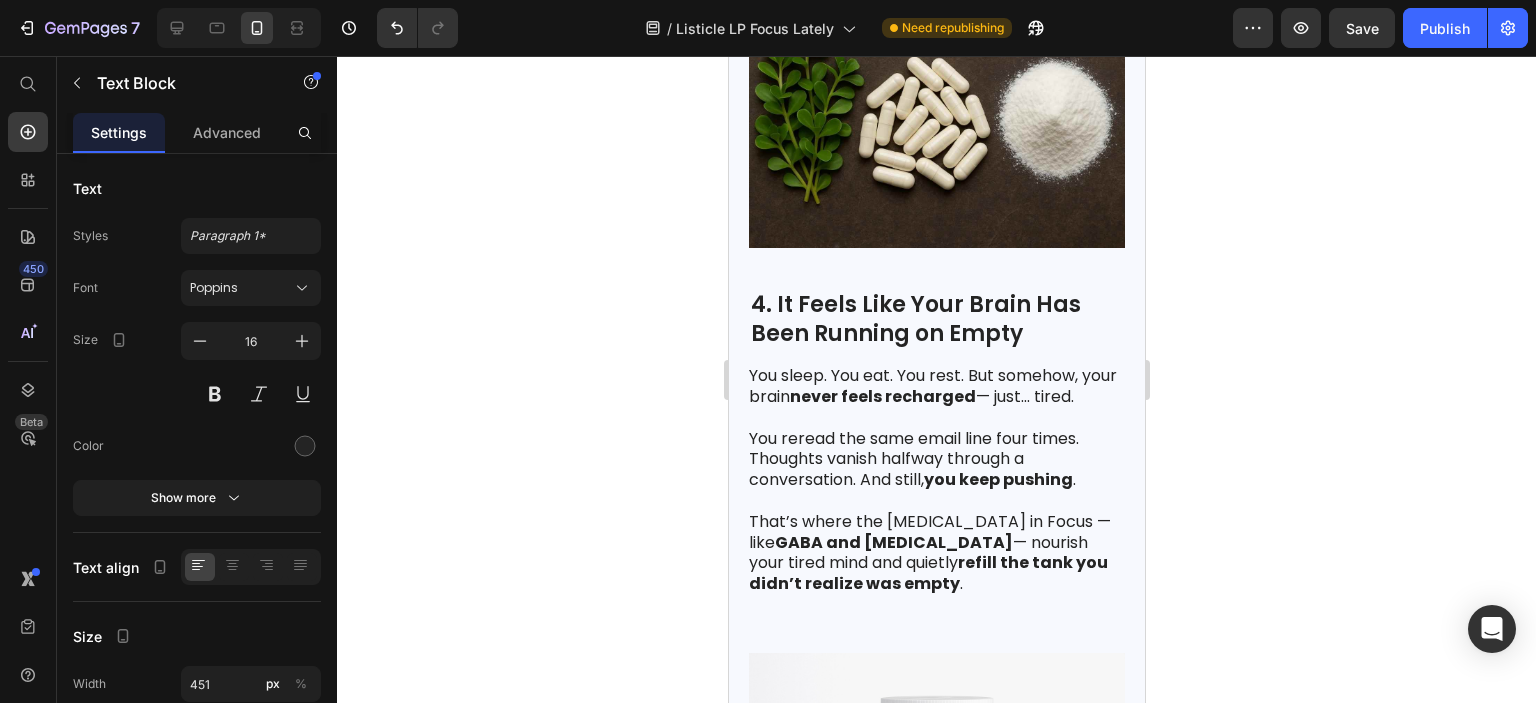 click on "That’s where the [MEDICAL_DATA] in Focus — like  GABA and [MEDICAL_DATA]  — nourish your tired mind and quietly  refill the tank you didn’t realize was empty ." at bounding box center (935, 543) 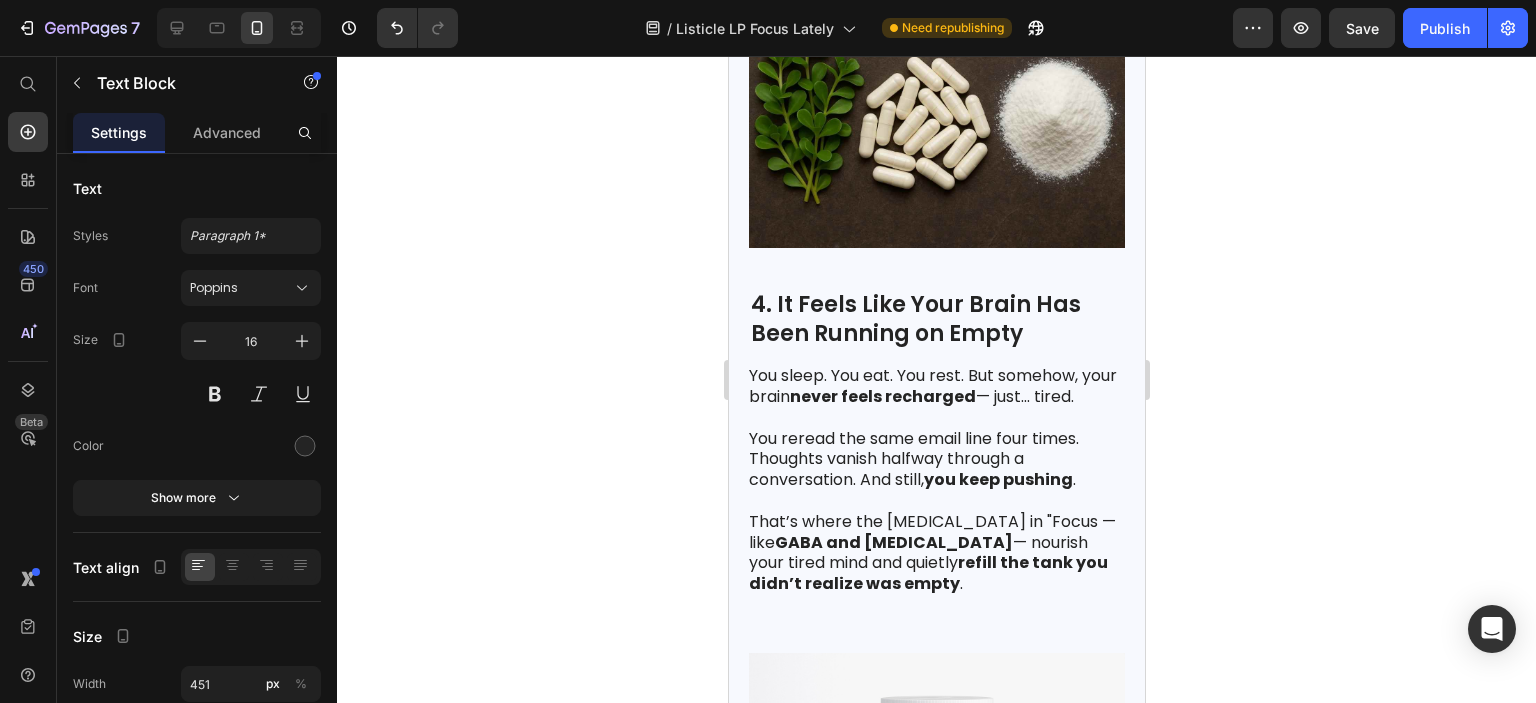 click on "That’s where the [MEDICAL_DATA] in "Focus — like  GABA and [MEDICAL_DATA]  — nourish your tired mind and quietly  refill the tank you didn’t realize was empty ." at bounding box center [935, 543] 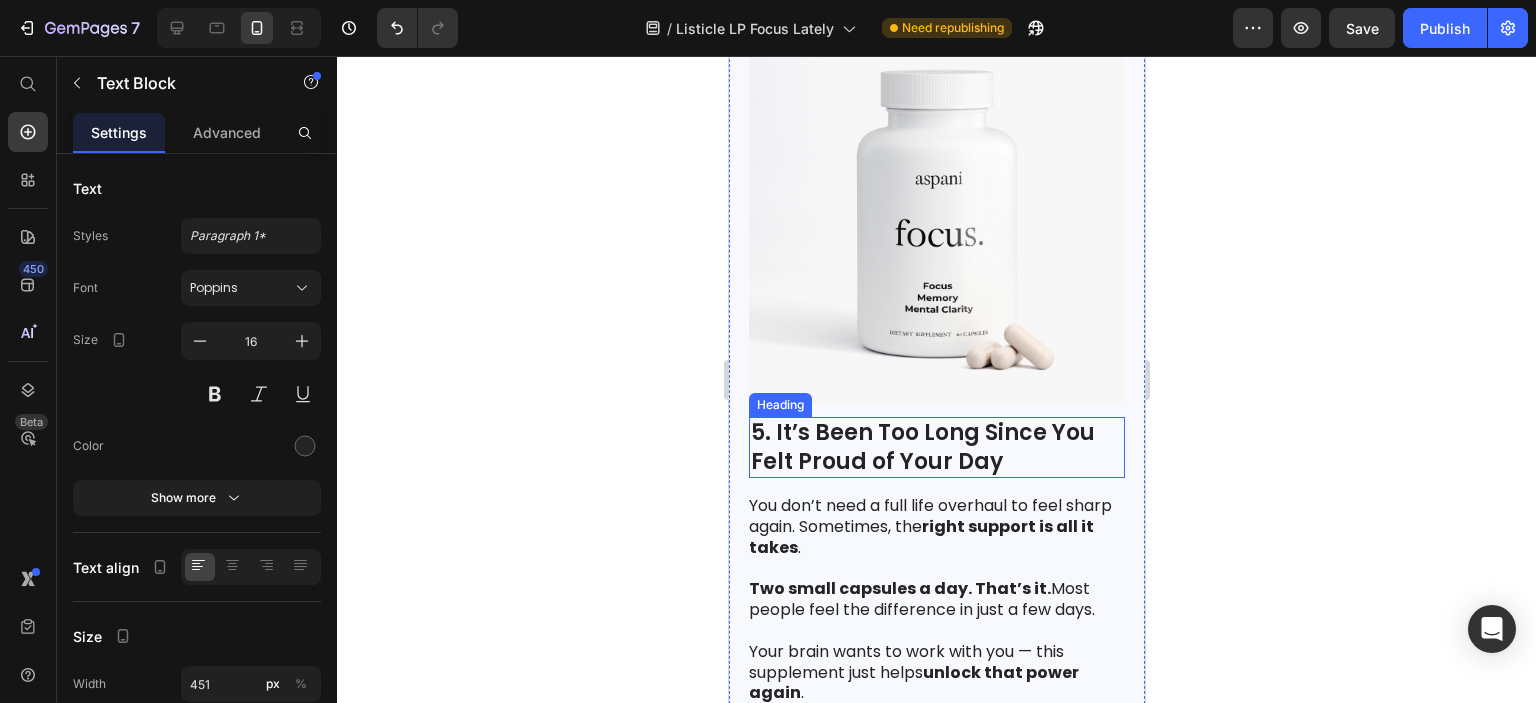 scroll, scrollTop: 3492, scrollLeft: 0, axis: vertical 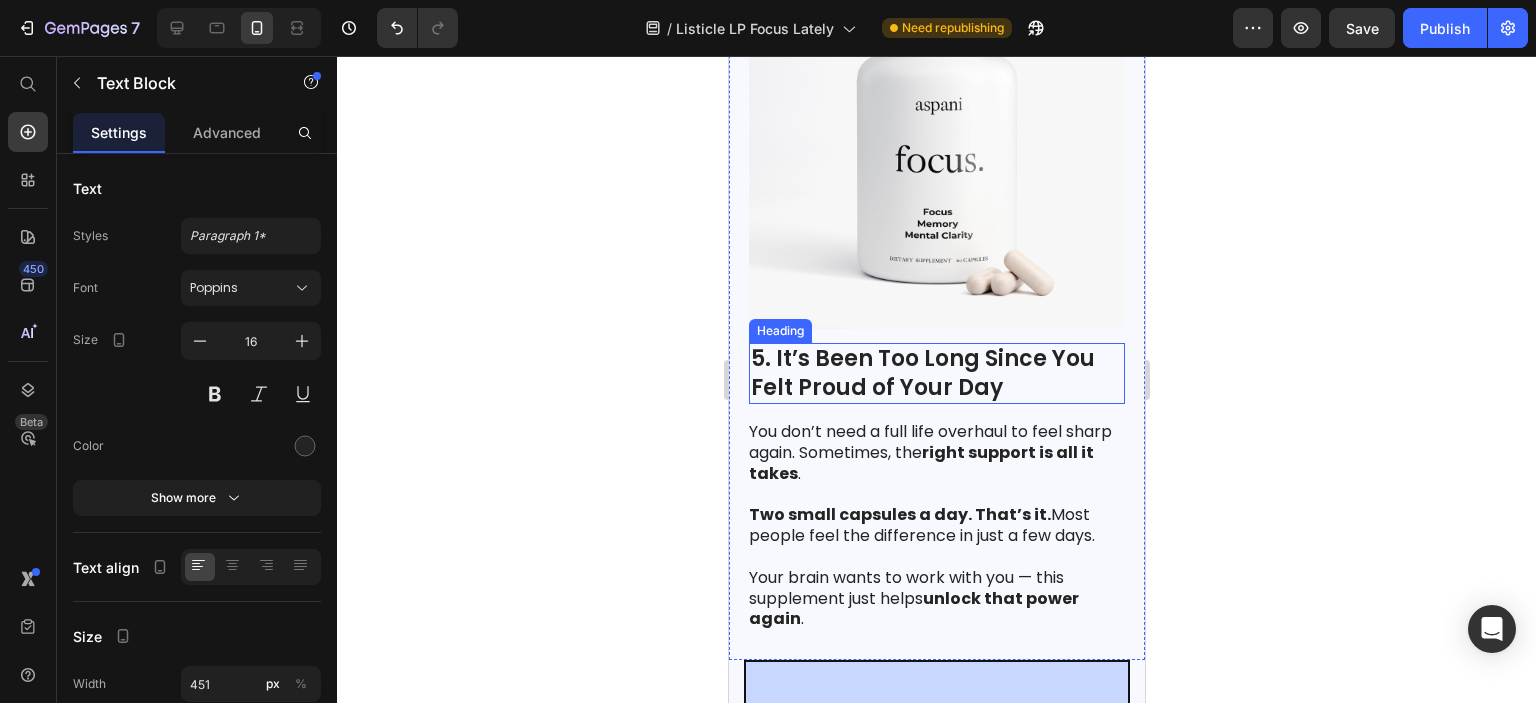 click on "Two small capsules a day. That’s it.  Most people feel the difference in just a few days." at bounding box center [935, 526] 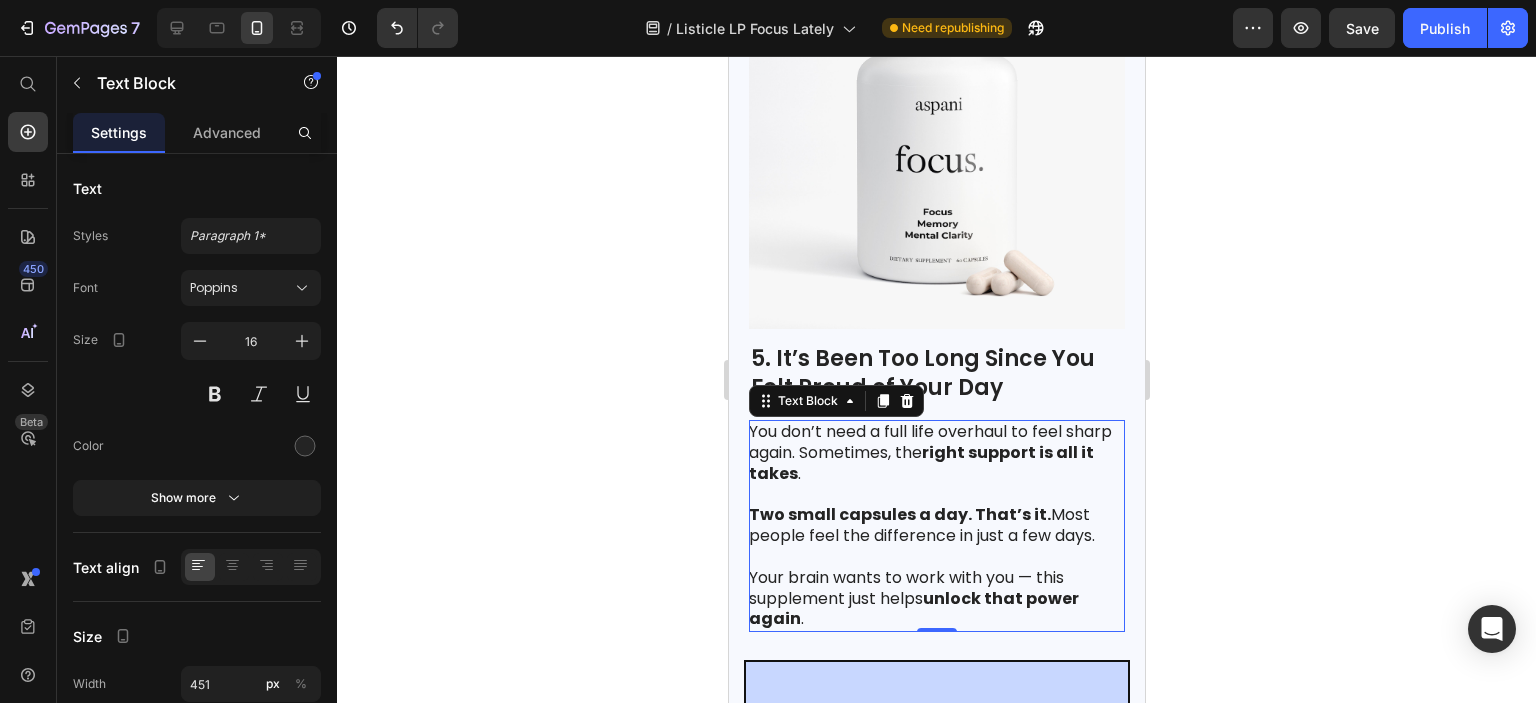 click on "Your brain wants to work with you — this supplement just helps  unlock that power again ." at bounding box center (935, 599) 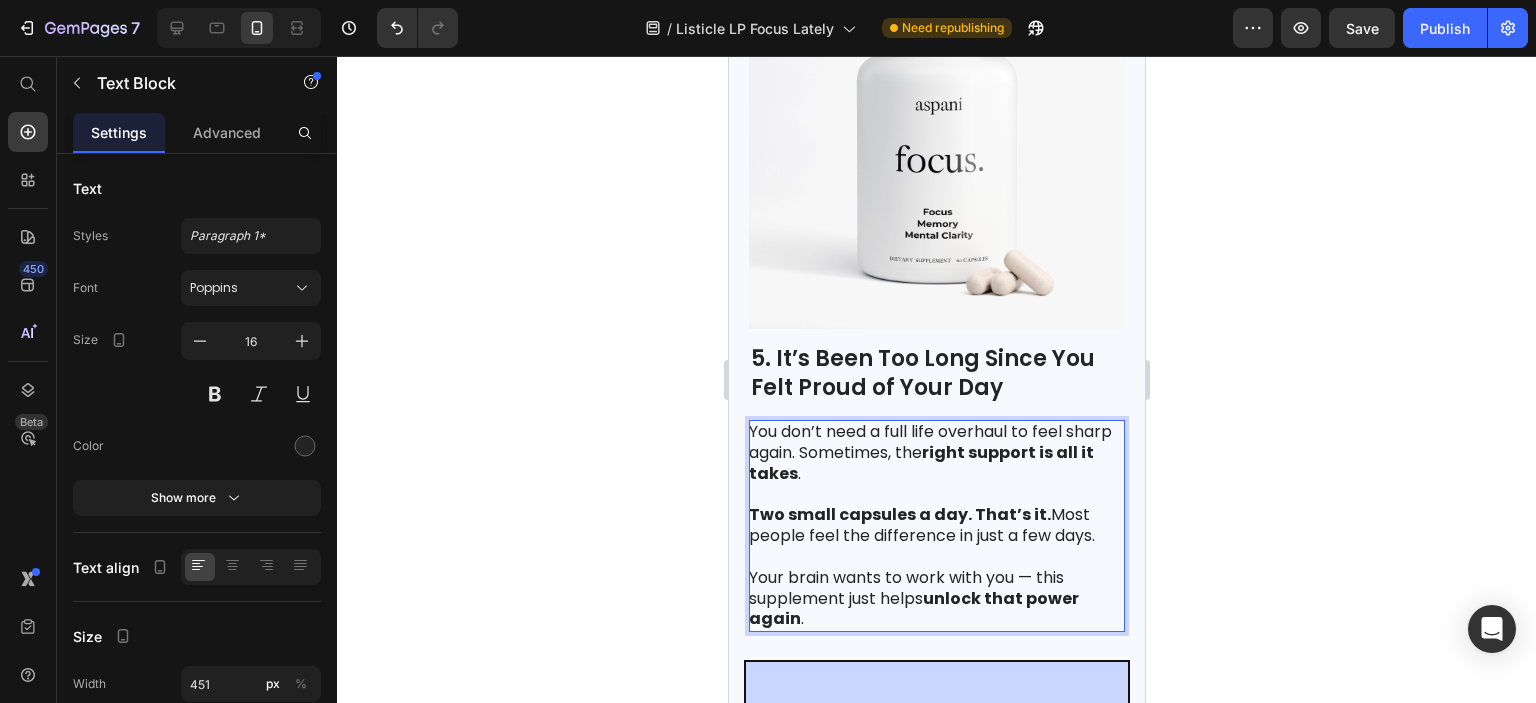 click on "Your brain wants to work with you — this supplement just helps  unlock that power again ." at bounding box center [935, 599] 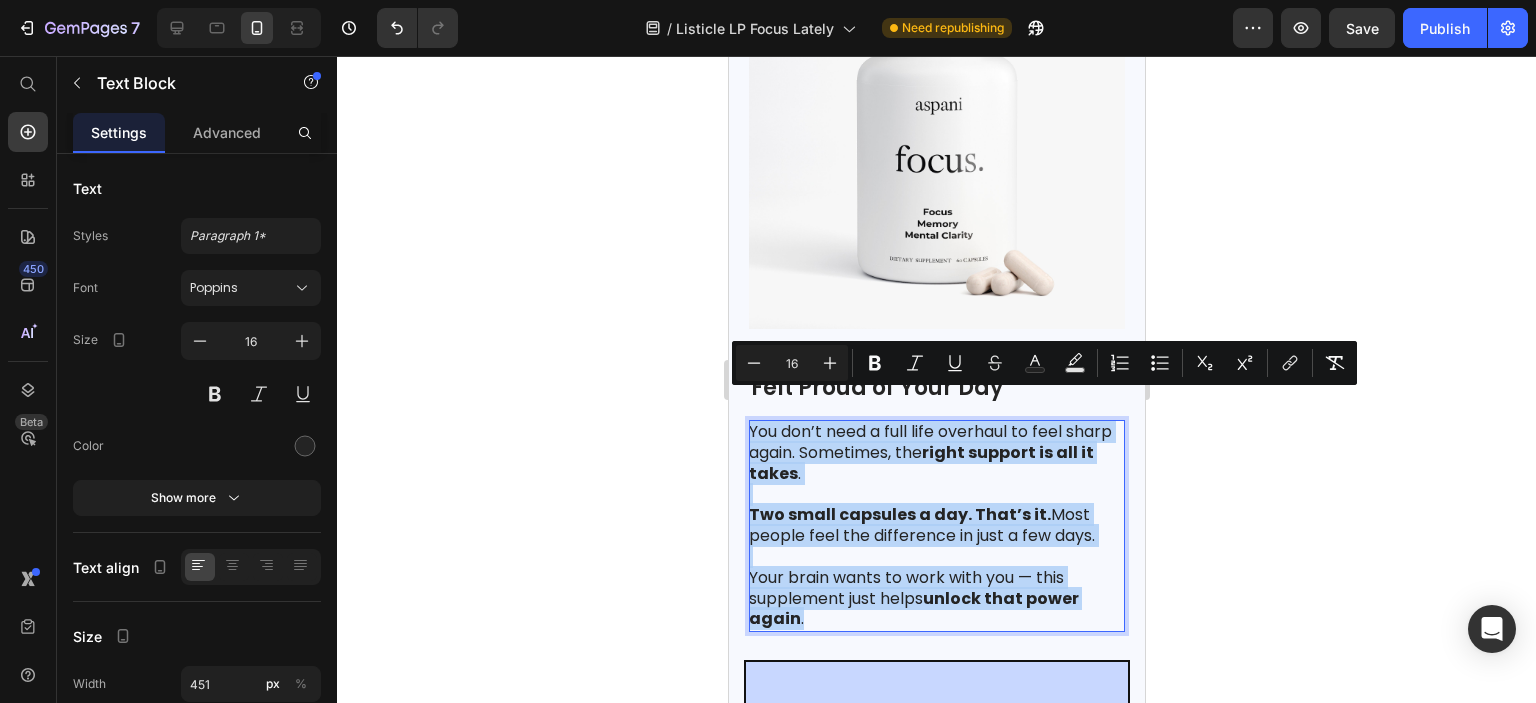 drag, startPoint x: 818, startPoint y: 589, endPoint x: 749, endPoint y: 411, distance: 190.90573 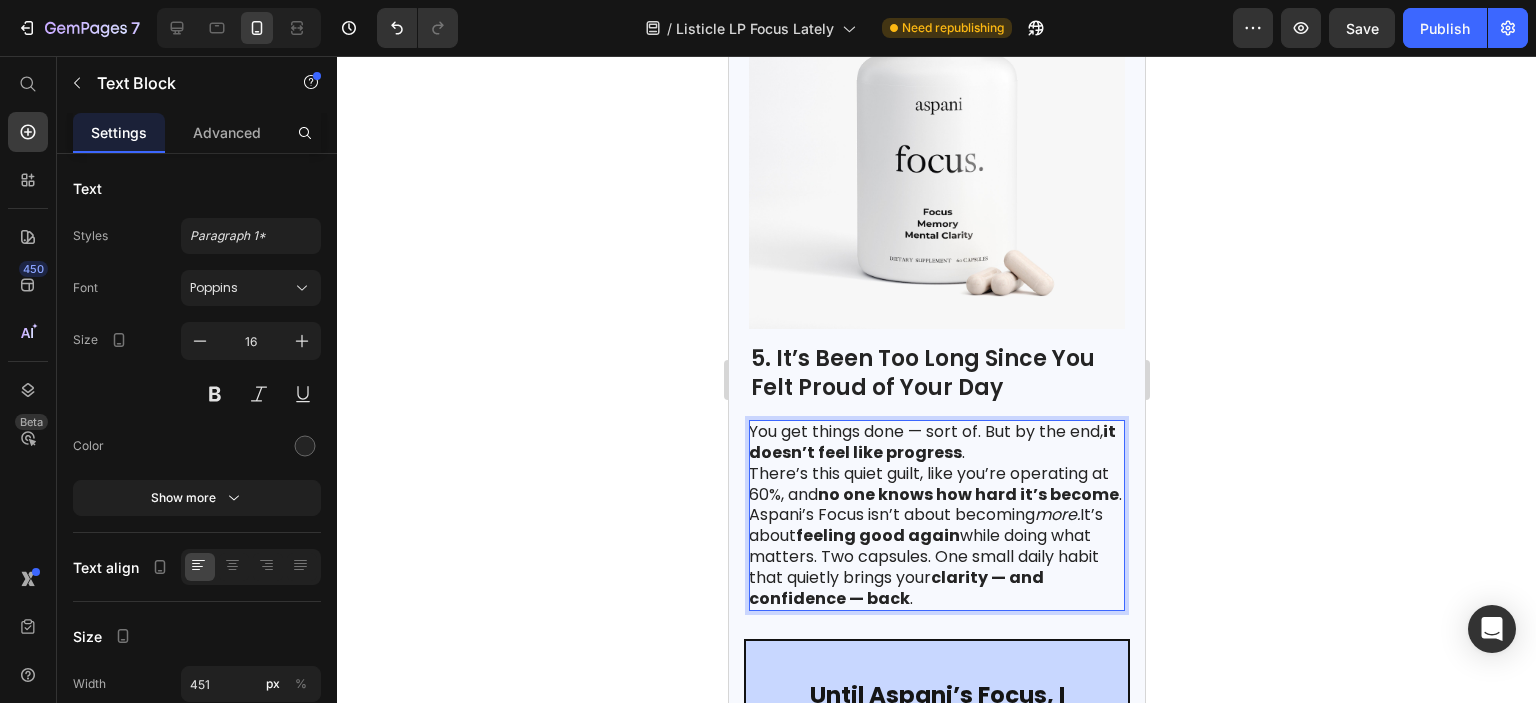click on "You get things done — sort of. But by the end,  it doesn’t feel like progress . There’s this quiet guilt, like you’re operating at 60%, and  no one knows how hard it’s become . Aspani’s Focus isn’t about becoming  more.  It’s about  feeling good again  while doing what matters. Two capsules. One small daily habit that quietly brings your  clarity — and confidence — back ." at bounding box center [935, 515] 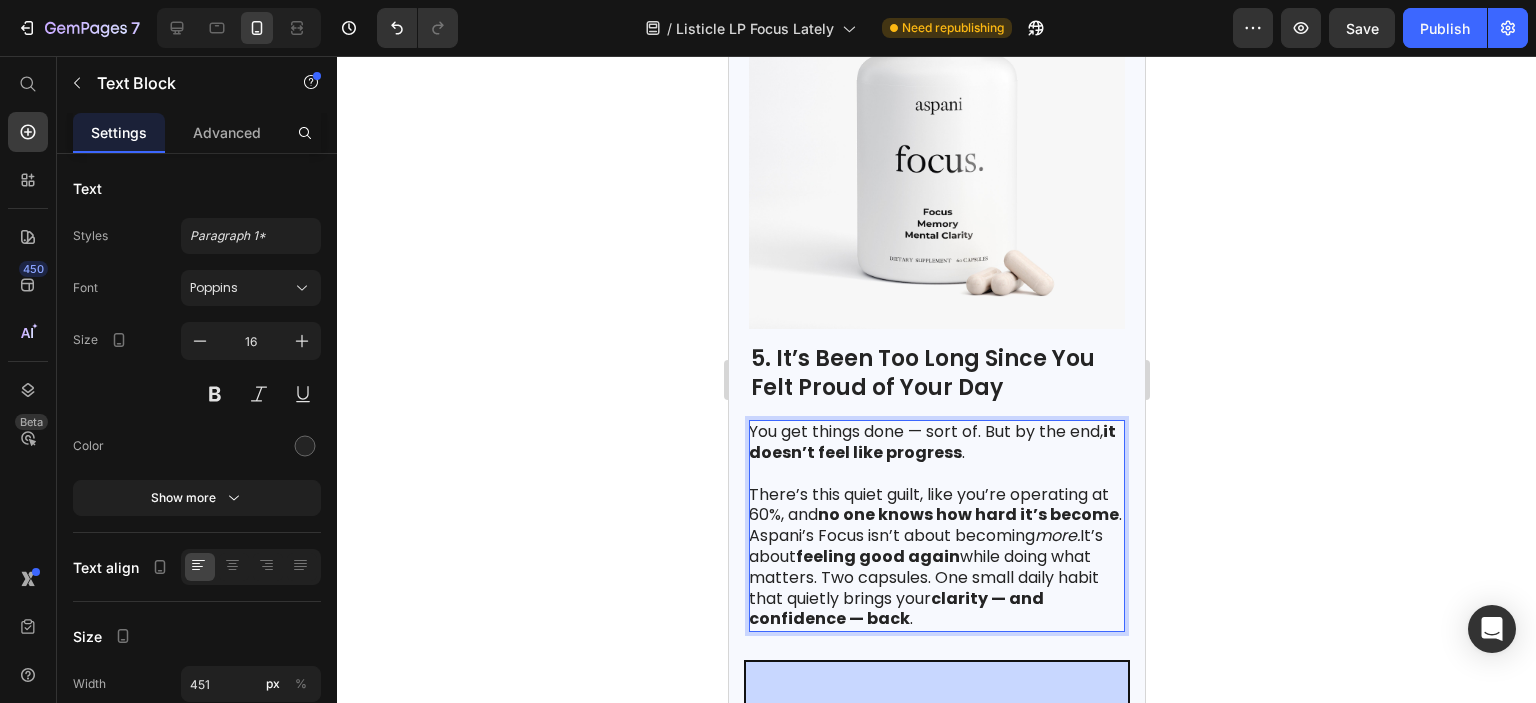 click on "⁠⁠⁠⁠⁠⁠⁠ There’s this quiet guilt, like you’re operating at 60%, and  no one knows how hard it’s become . Aspani’s Focus isn’t about becoming  more.  It’s about  feeling good again  while doing what matters. Two capsules. One small daily habit that quietly brings your  clarity — and confidence — back ." at bounding box center (935, 547) 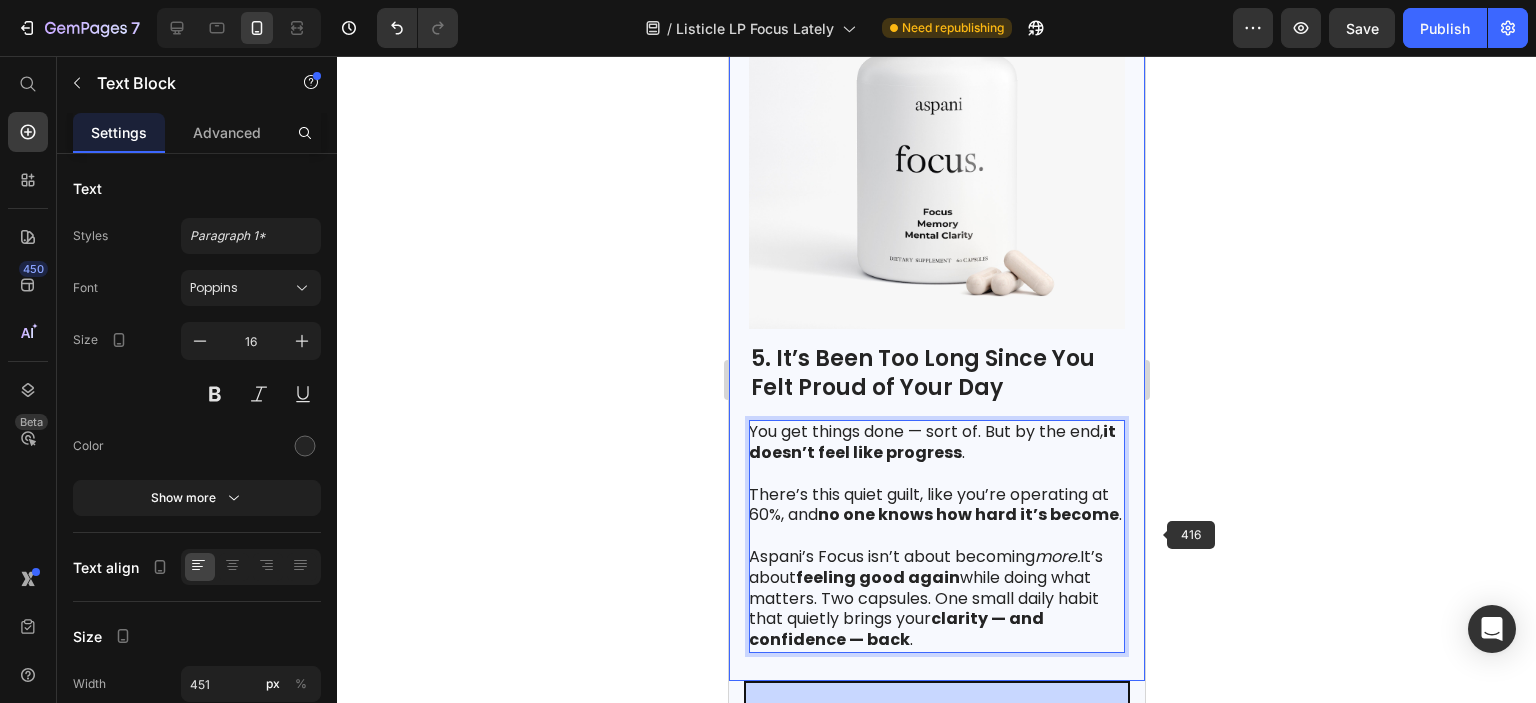 click 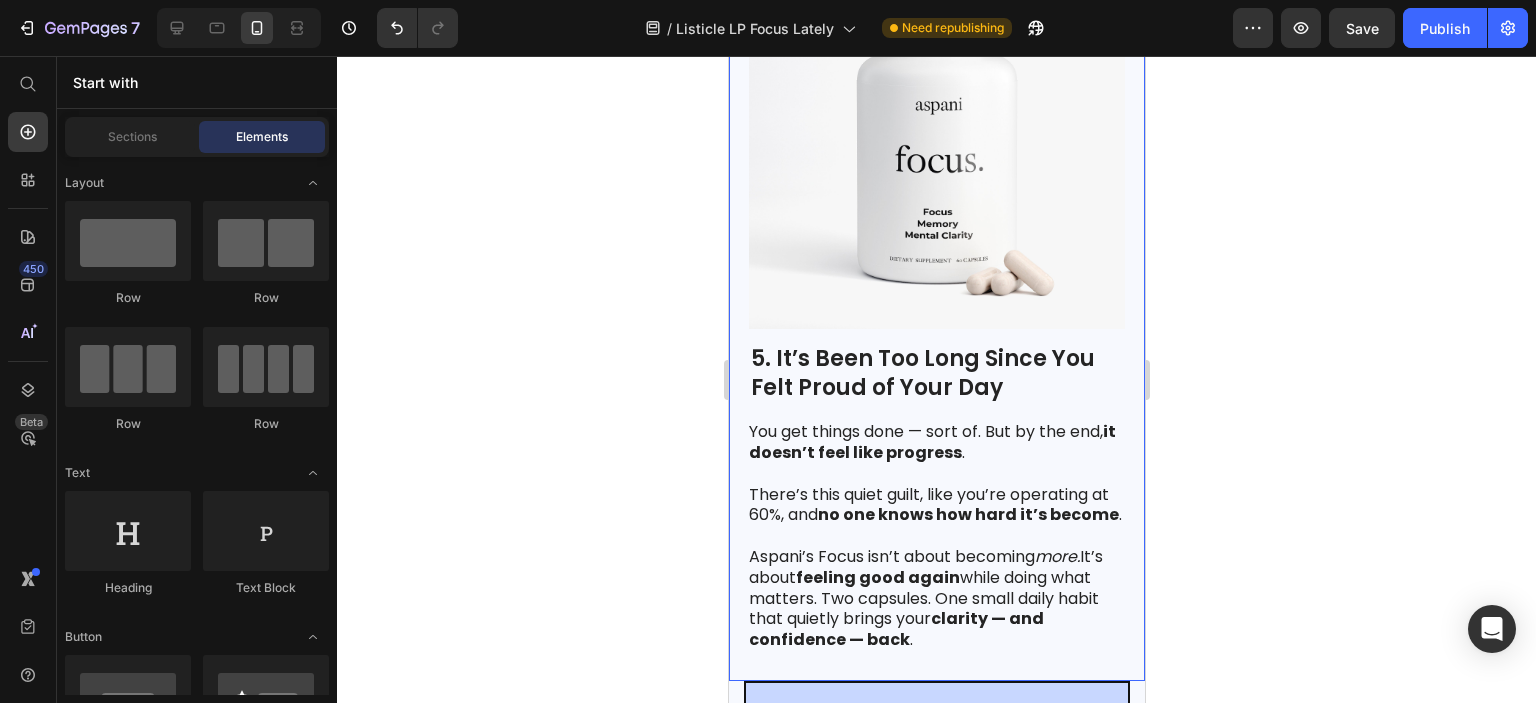 scroll, scrollTop: 3592, scrollLeft: 0, axis: vertical 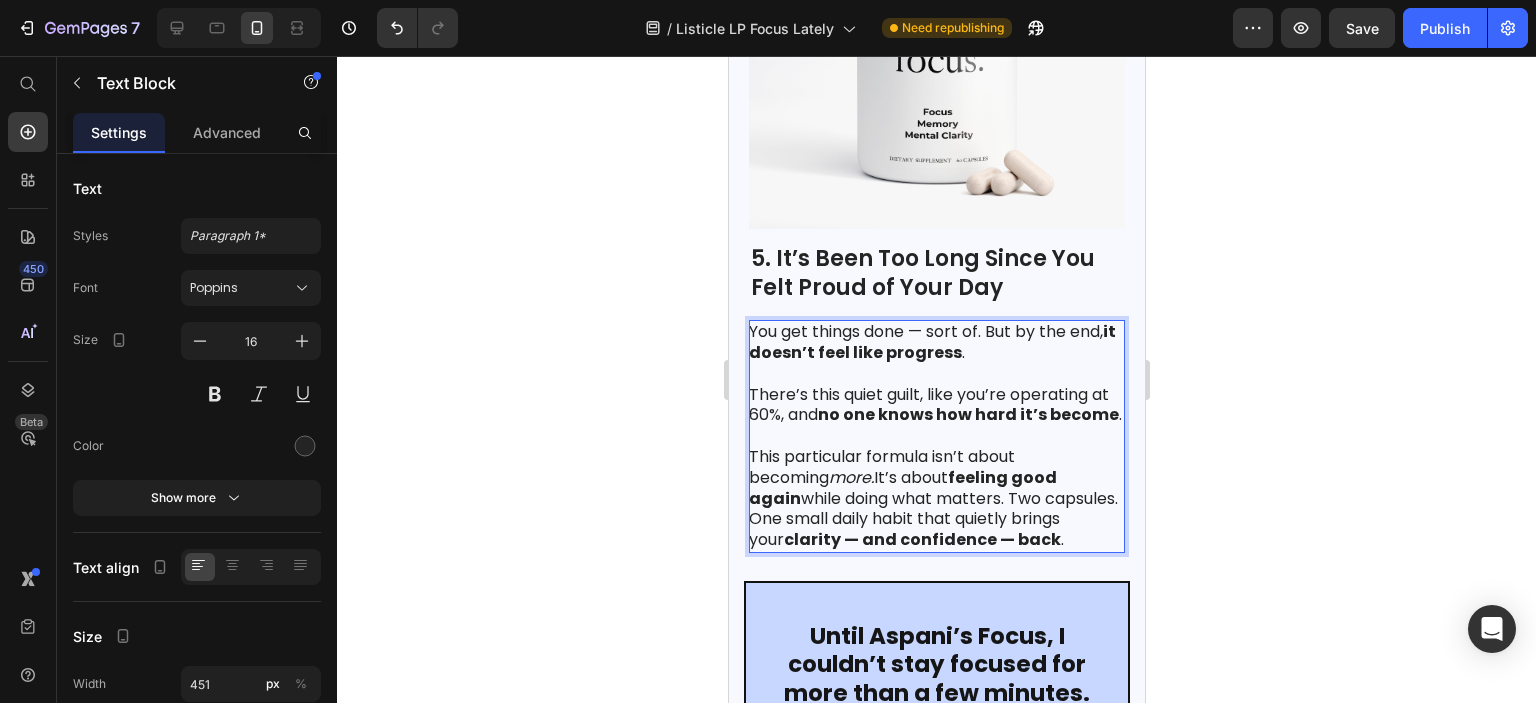 click 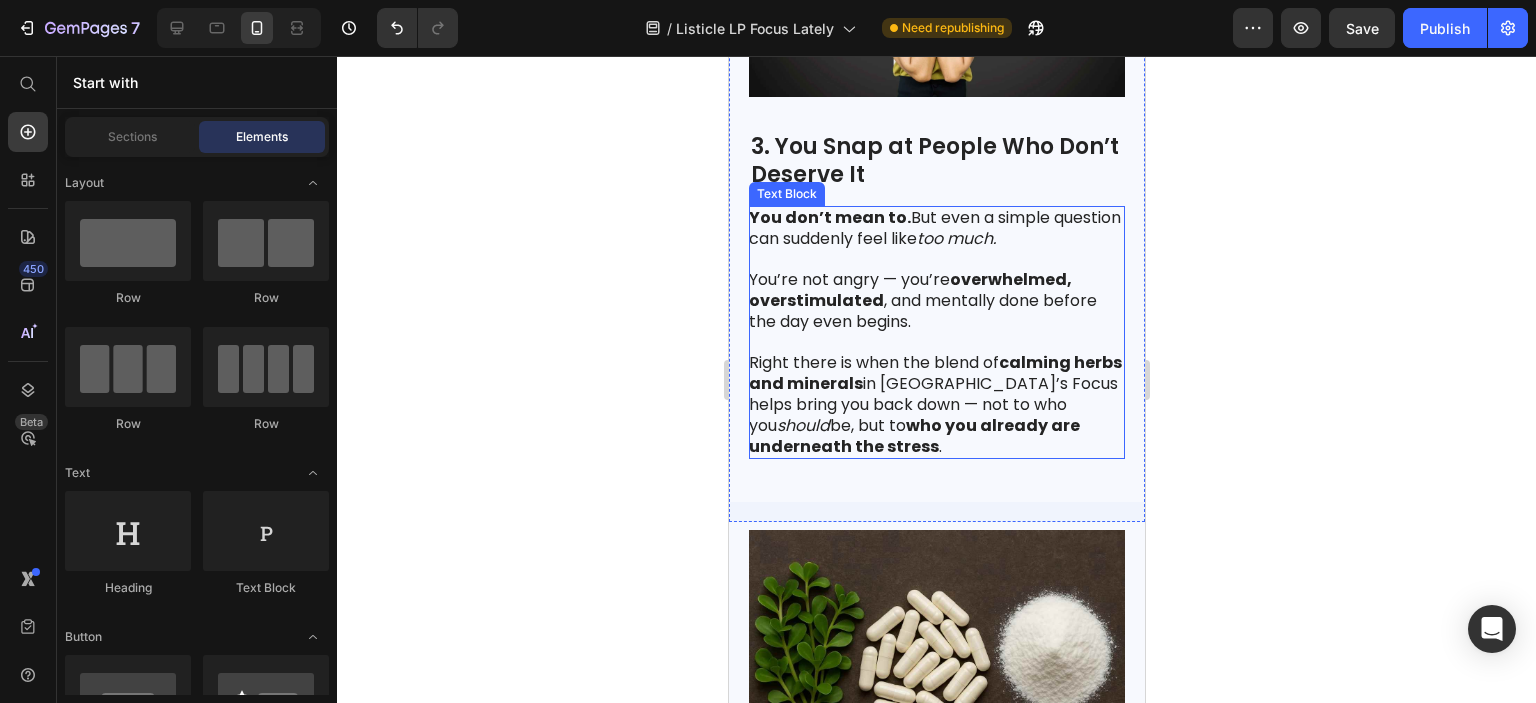scroll, scrollTop: 2092, scrollLeft: 0, axis: vertical 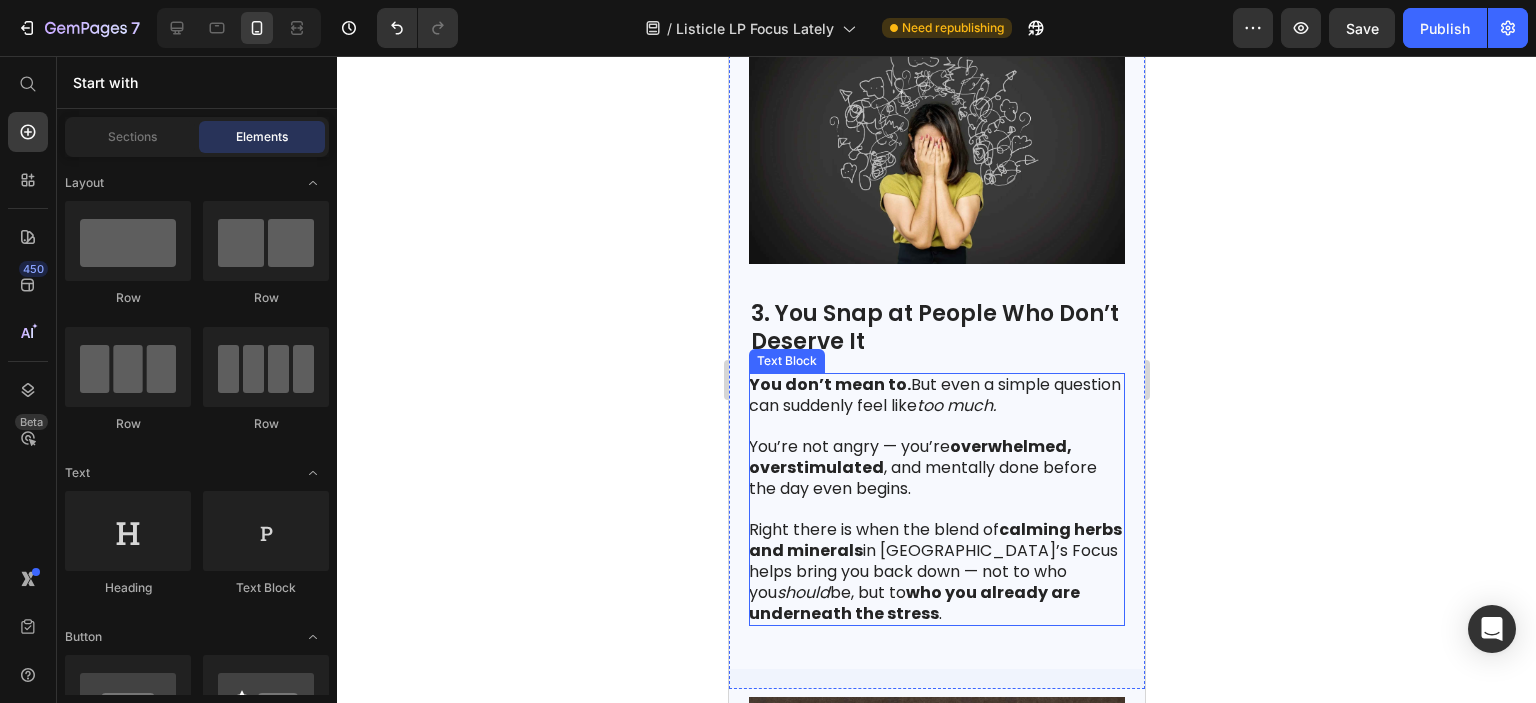 click on "Right there is when the blend of  calming herbs and minerals  in Aspani’s Focus helps bring you back down — not to who you  should  be, but to  who you already are underneath the stress ." at bounding box center [935, 562] 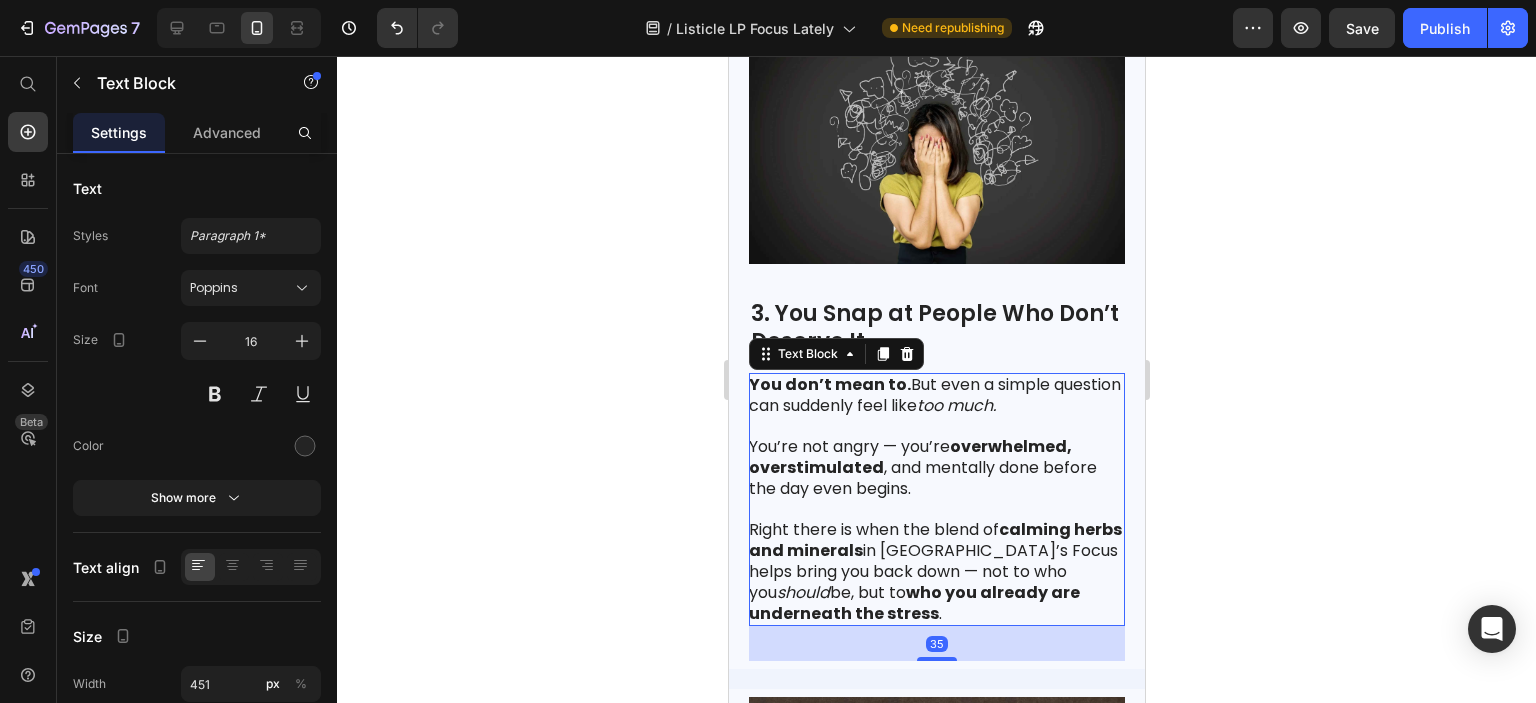 click on "Right there is when the blend of  calming herbs and minerals  in Aspani’s Focus helps bring you back down — not to who you  should  be, but to  who you already are underneath the stress ." at bounding box center (935, 562) 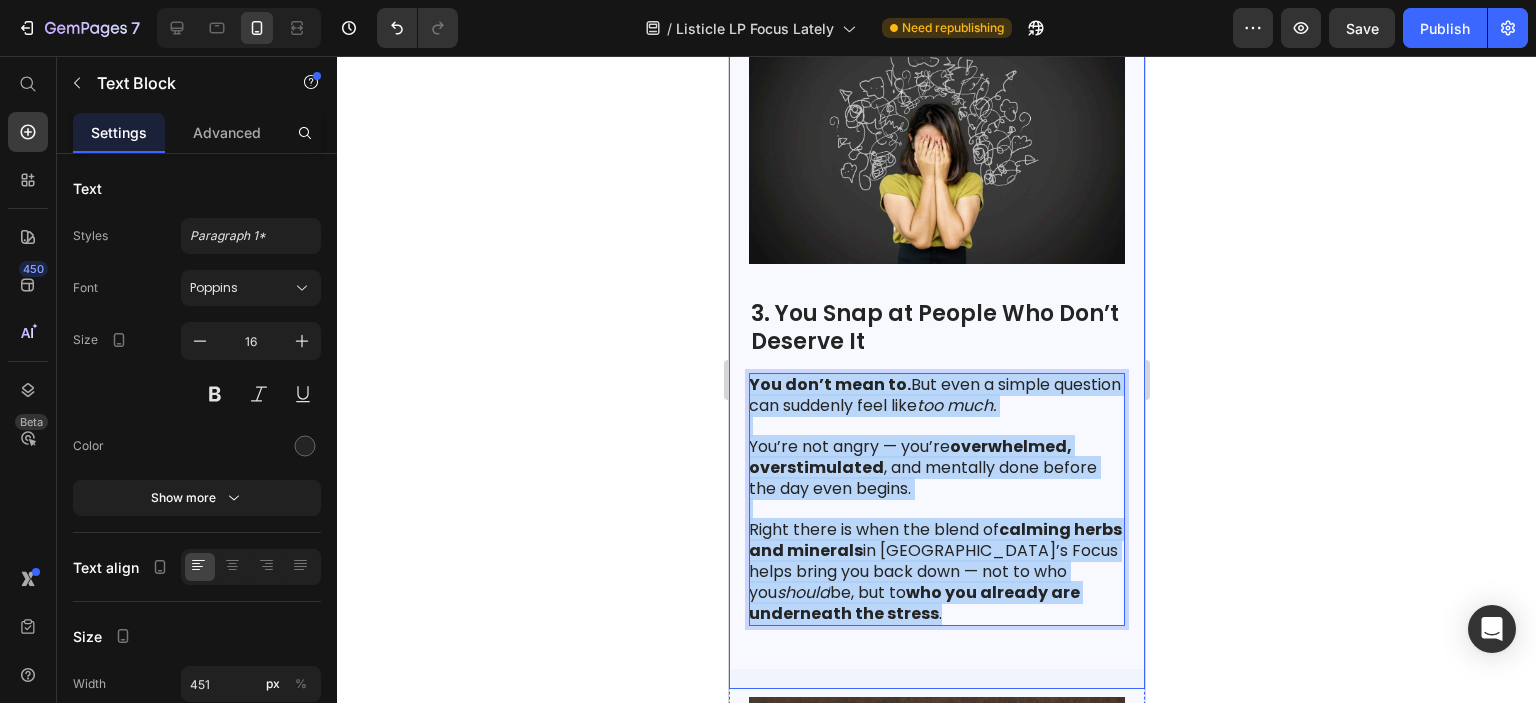 drag, startPoint x: 941, startPoint y: 591, endPoint x: 742, endPoint y: 371, distance: 296.64963 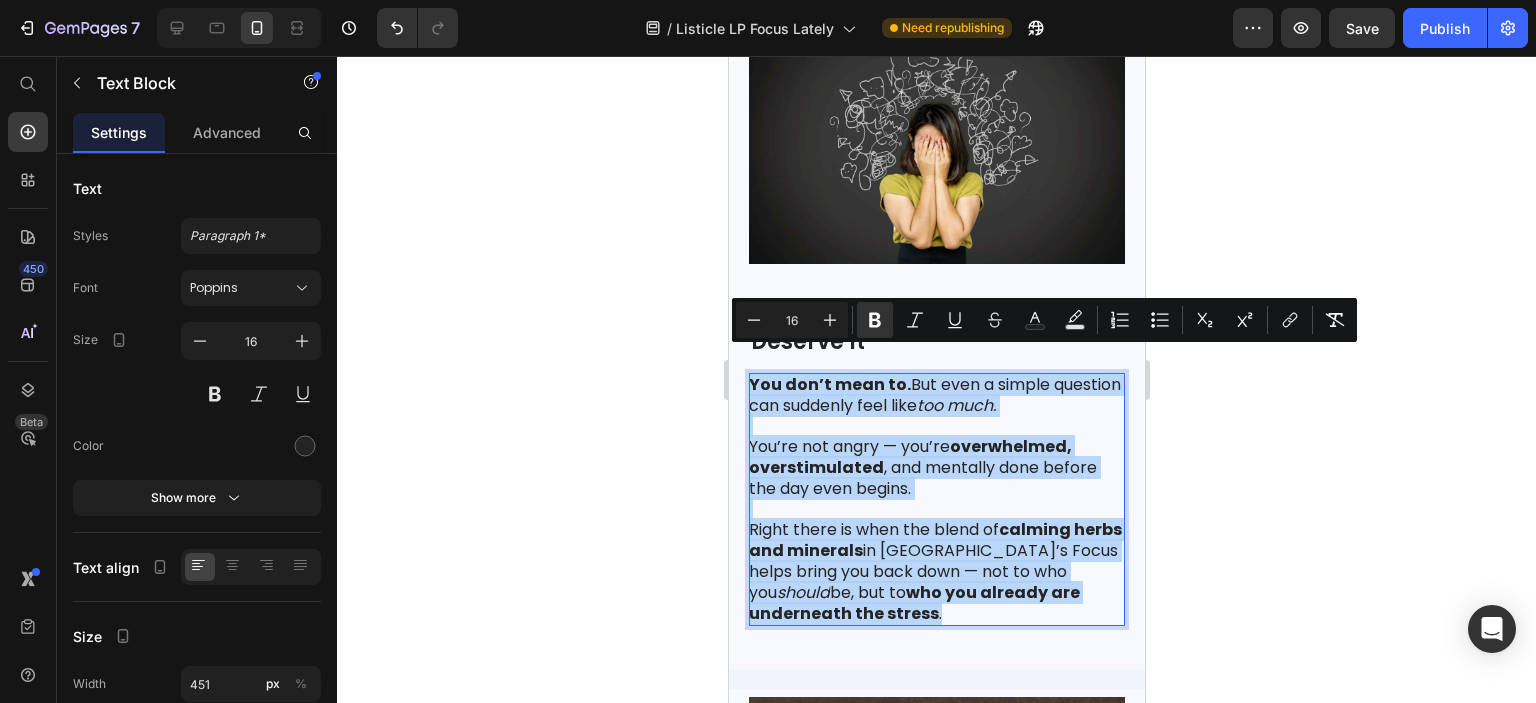 copy on "You don’t mean to.  But even a simple question can suddenly feel like  too much. You’re not angry — you’re  overwhelmed, overstimulated , and mentally done before the day even begins. Right there is when the blend of  calming herbs and minerals  in Aspani’s Focus helps bring you back down — not to who you  should  be, but to  who you already are underneath the stress ." 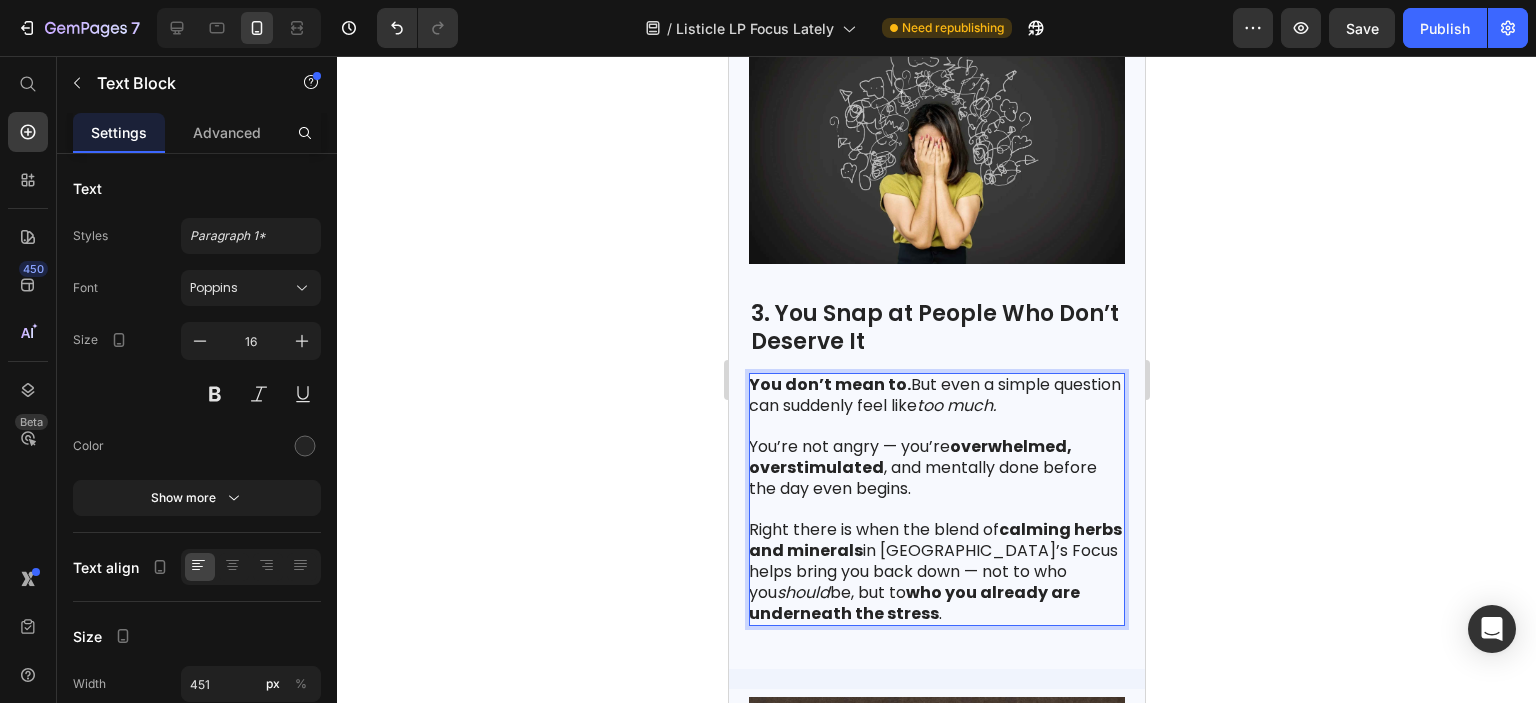 click on "Right there is when the blend of  calming herbs and minerals  in Aspani’s Focus helps bring you back down — not to who you  should  be, but to  who you already are underneath the stress ." at bounding box center [935, 562] 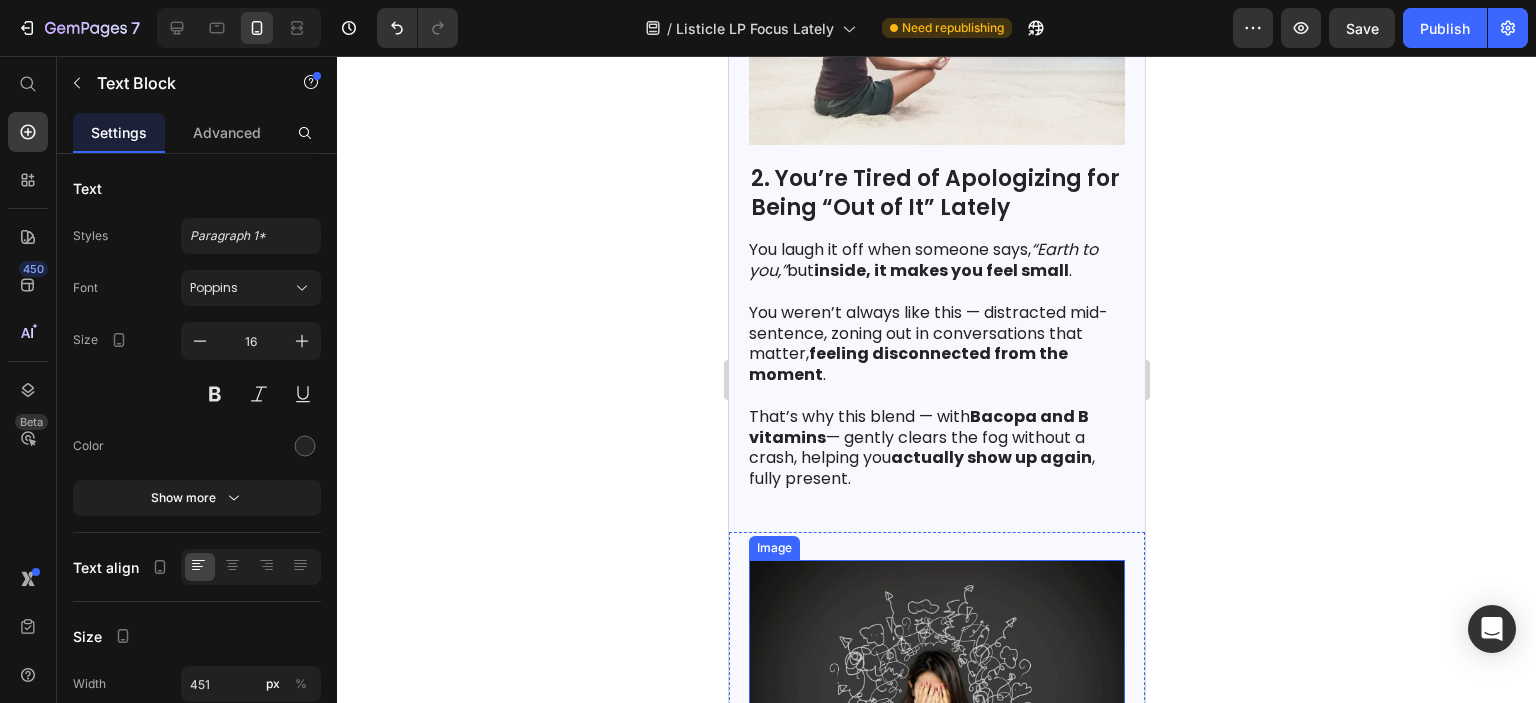 scroll, scrollTop: 1392, scrollLeft: 0, axis: vertical 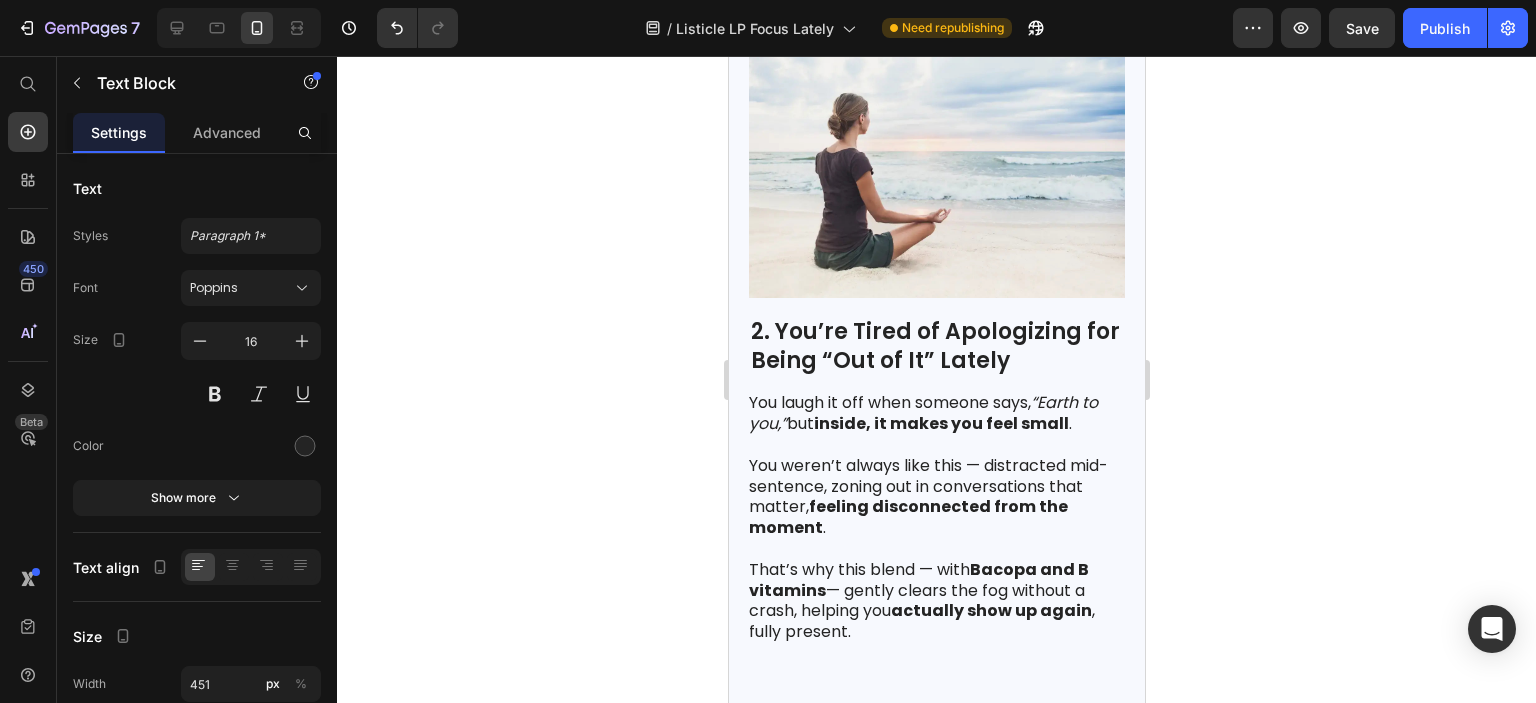 click 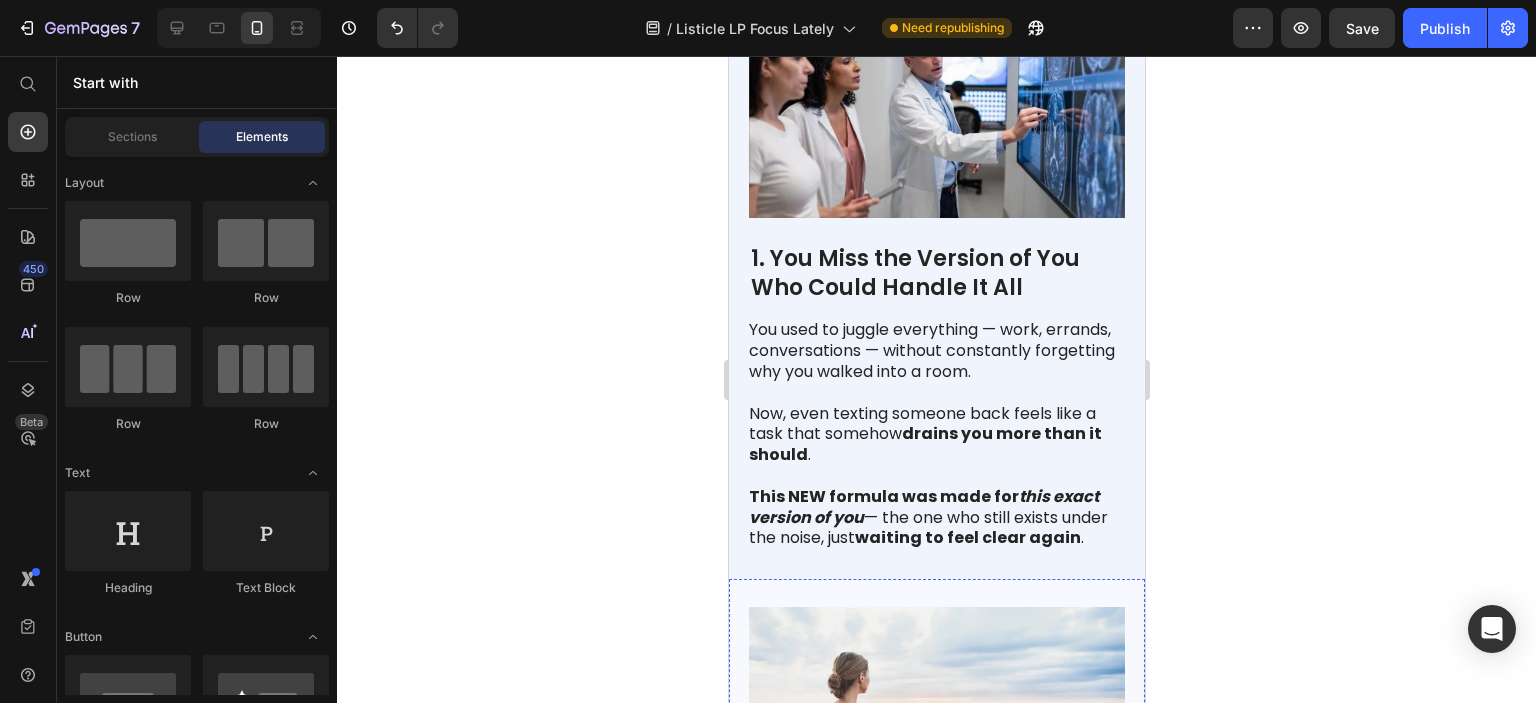 scroll, scrollTop: 692, scrollLeft: 0, axis: vertical 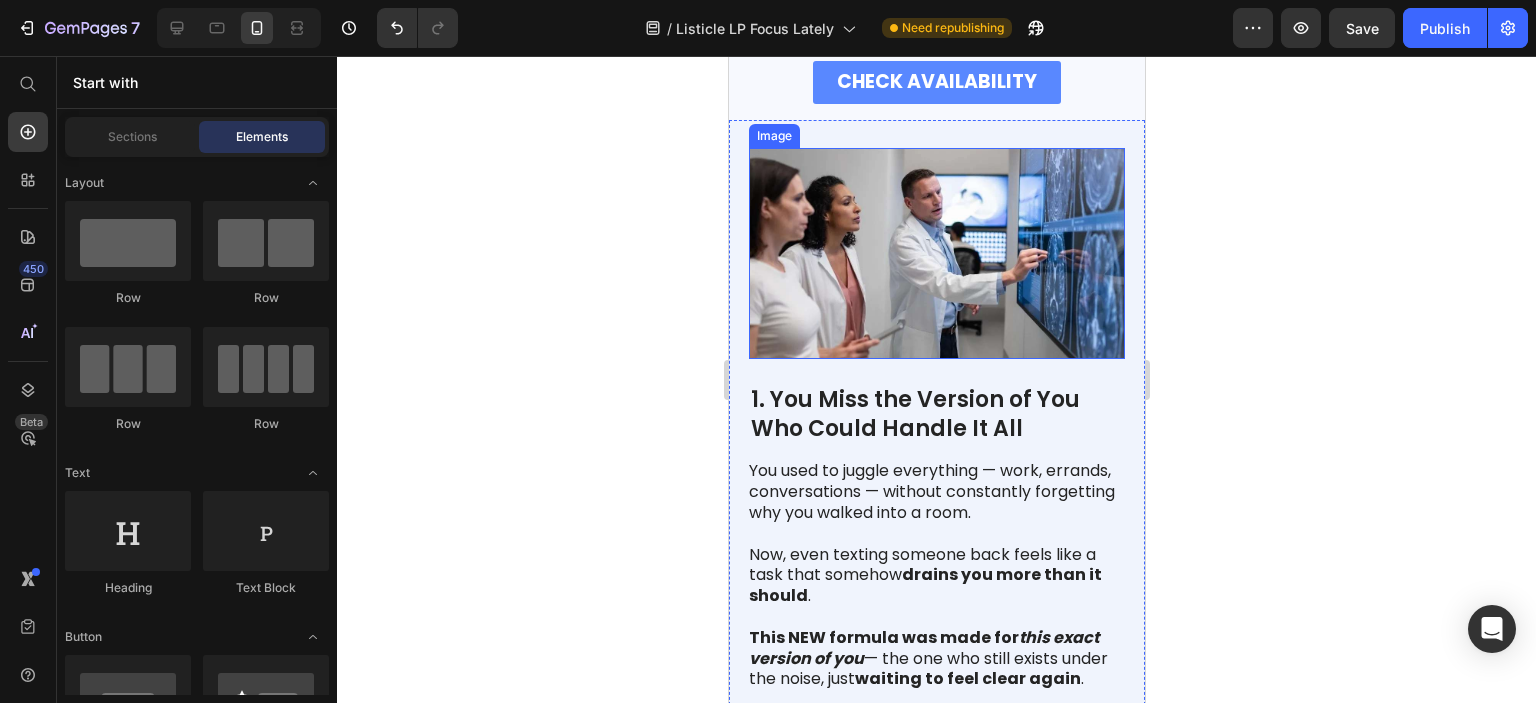 click at bounding box center (936, 253) 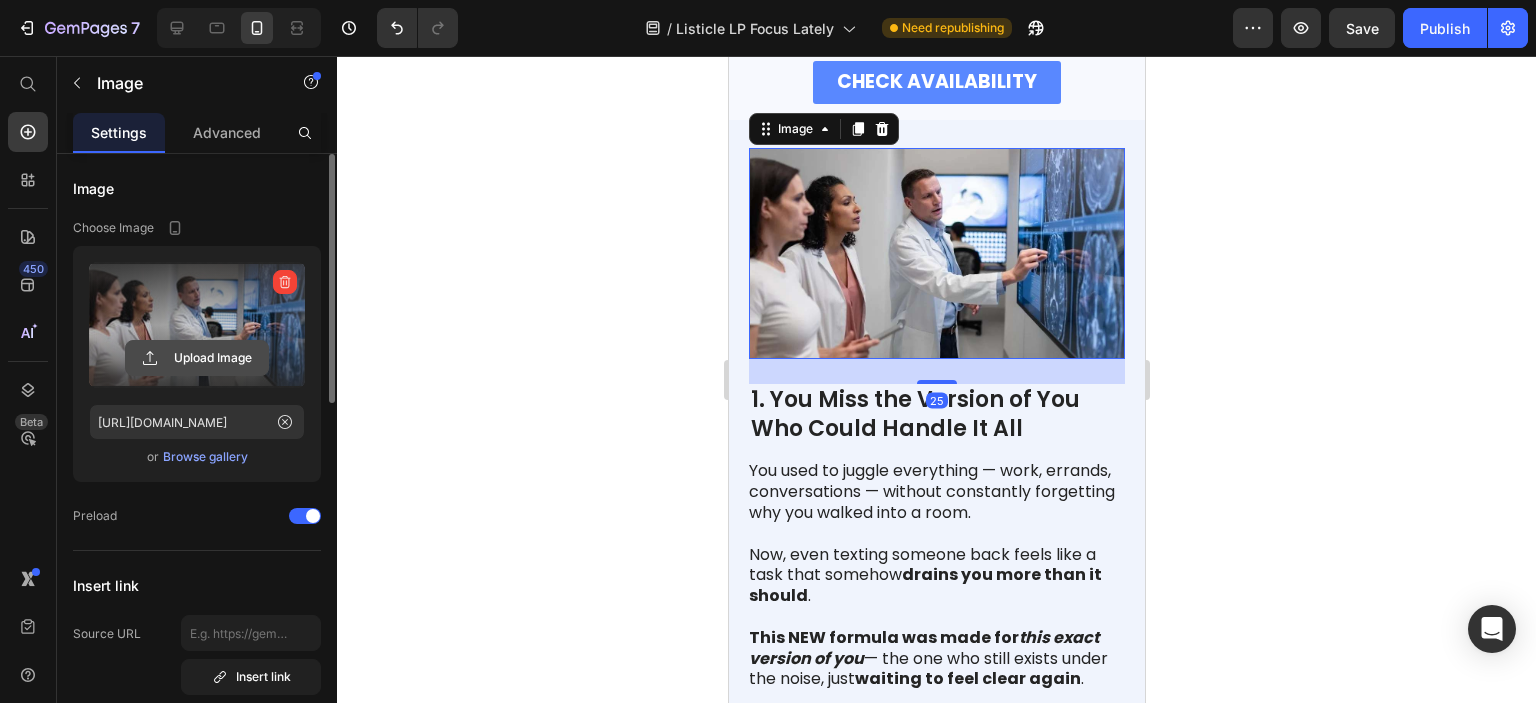 click 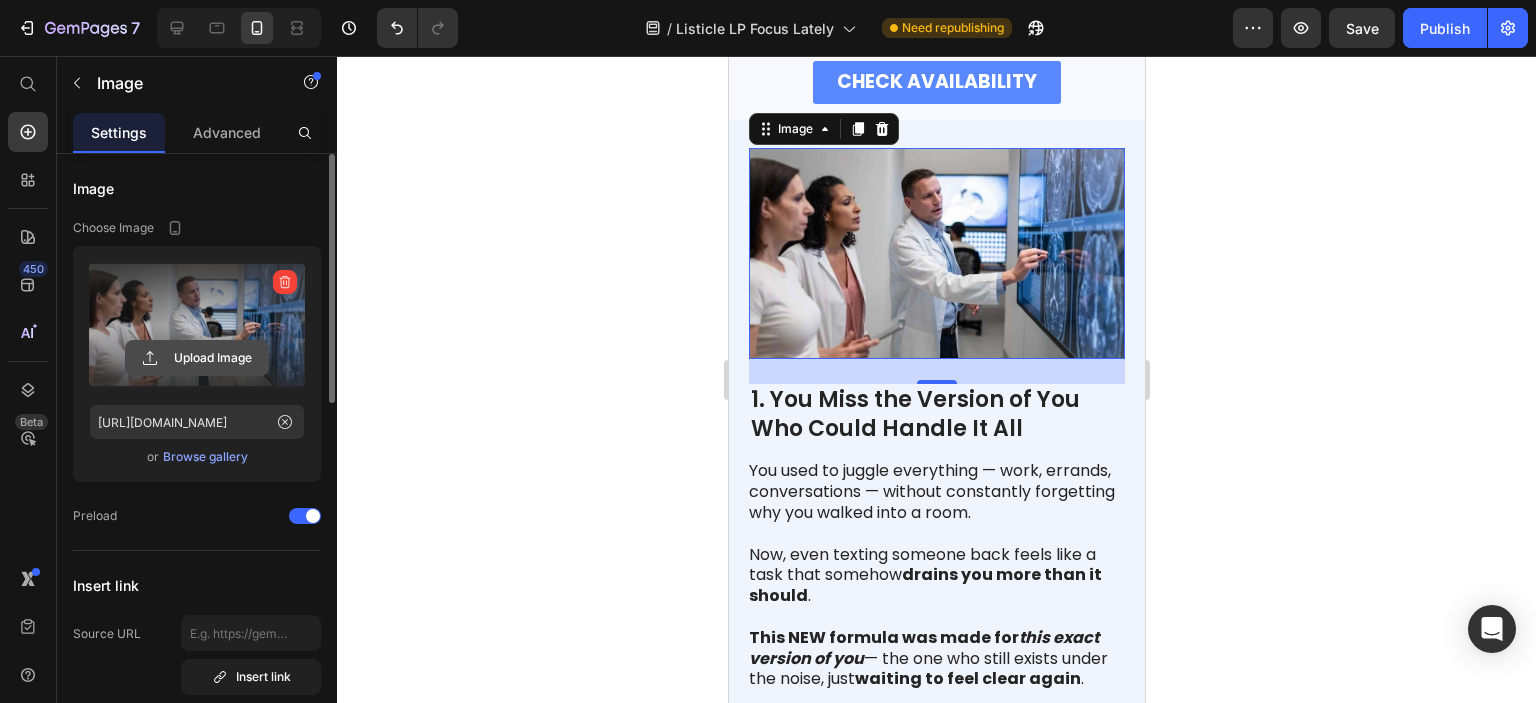 type on "C:\fakepath\young-woman-sitting-armchair-against-wall_1048944-11812991.avif" 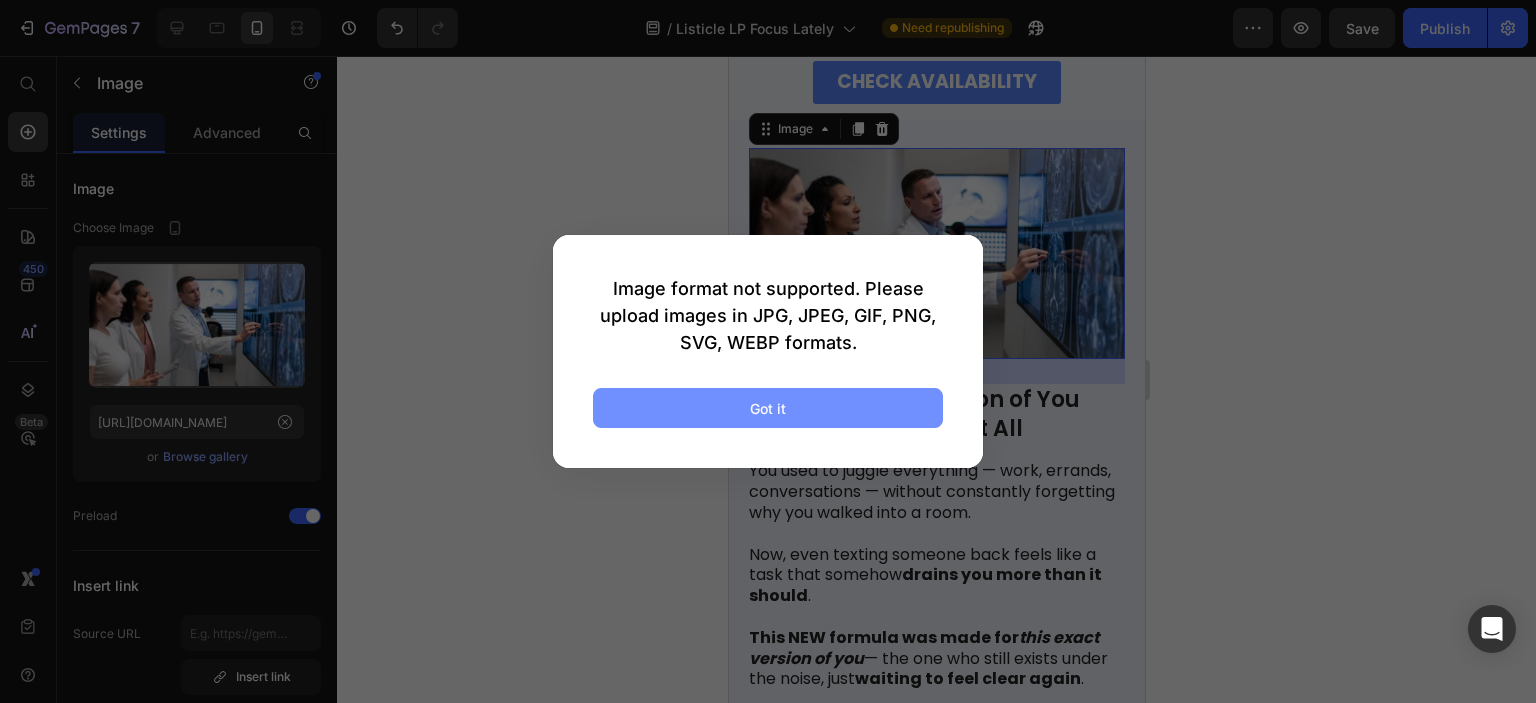 click on "Got it" at bounding box center [768, 408] 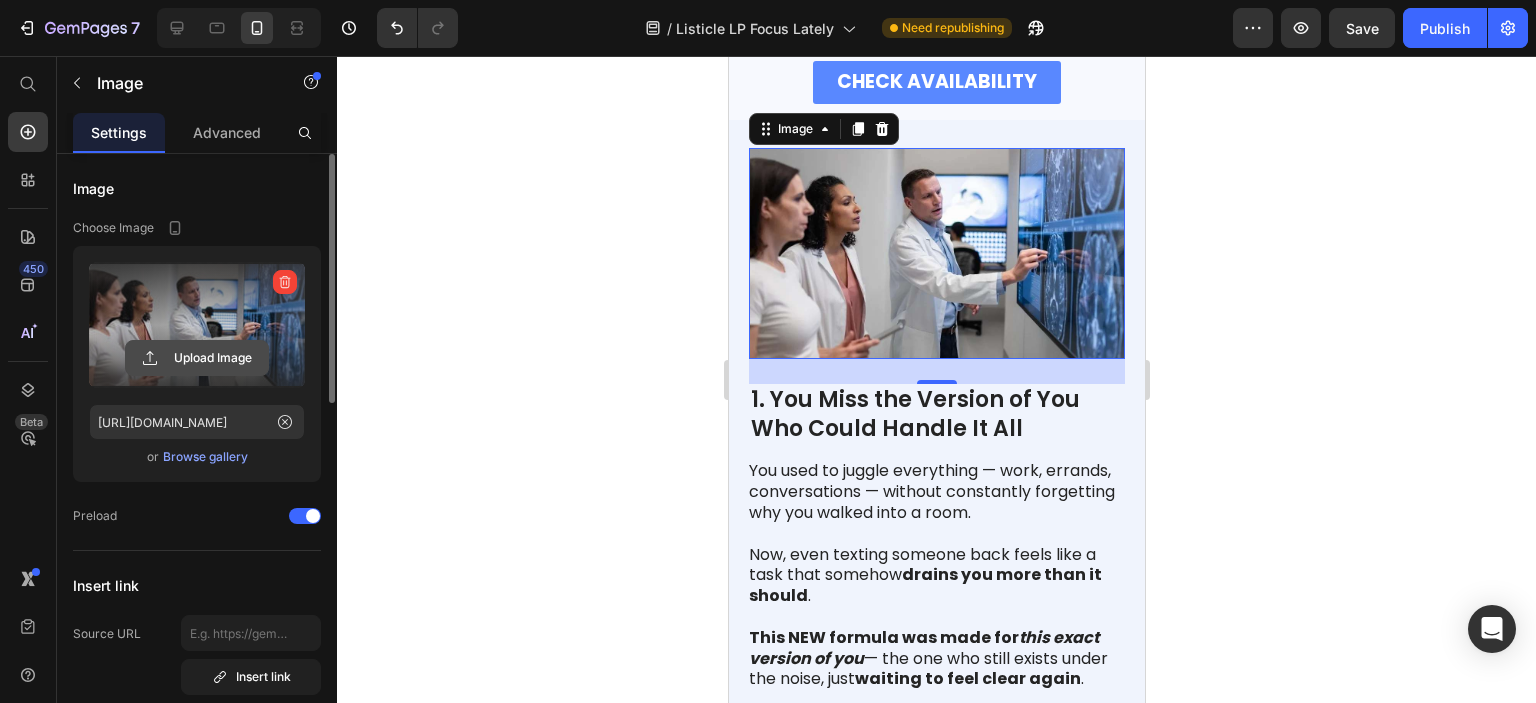 click 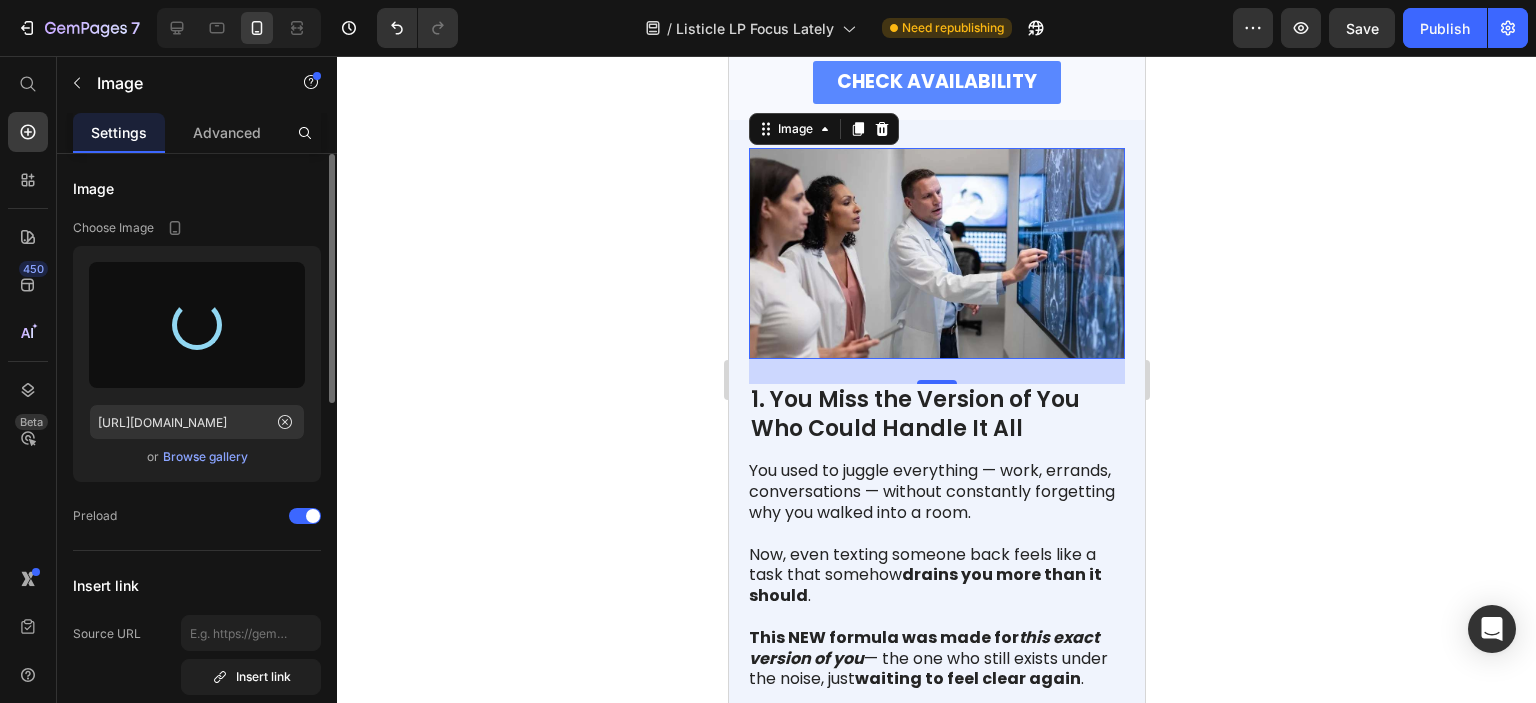 type on "[URL][DOMAIN_NAME]" 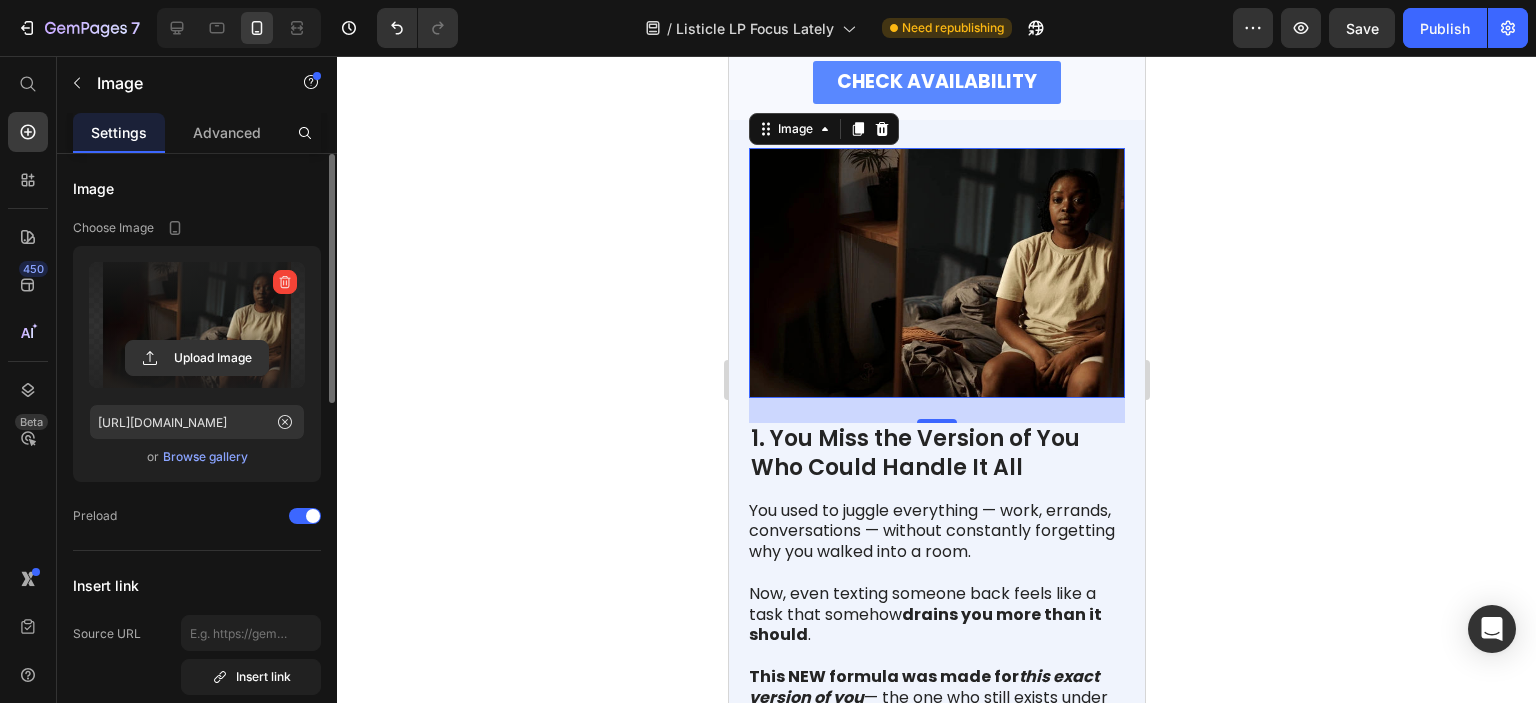 click 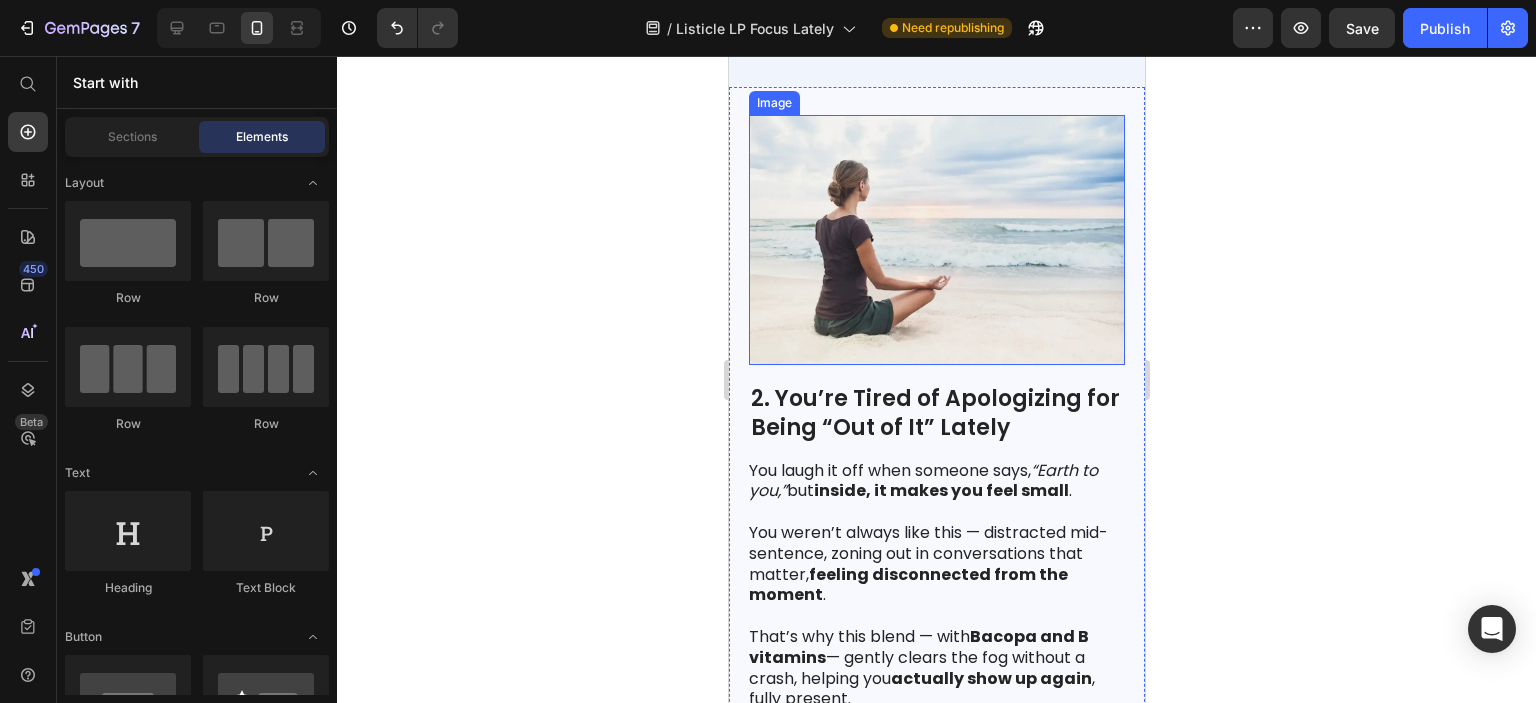 scroll, scrollTop: 1492, scrollLeft: 0, axis: vertical 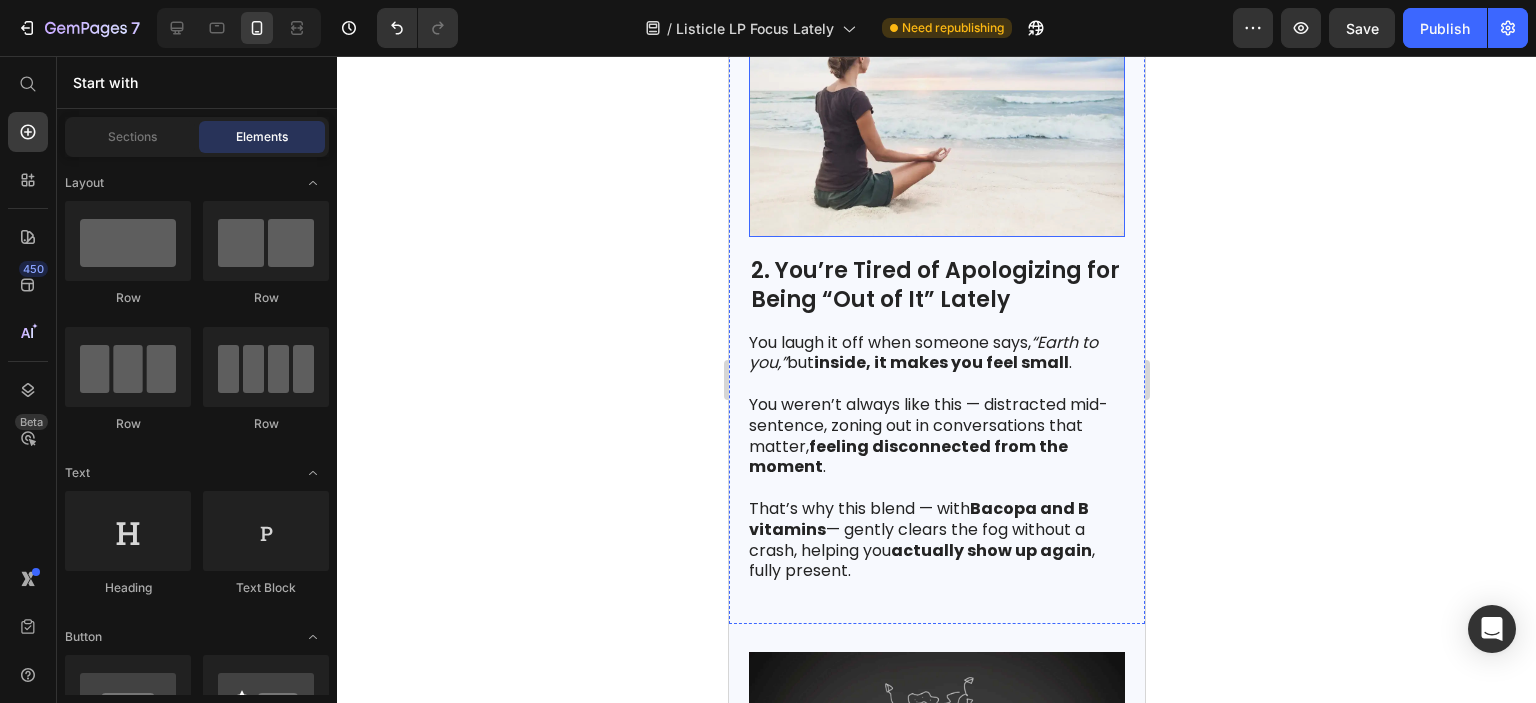 click at bounding box center (936, 112) 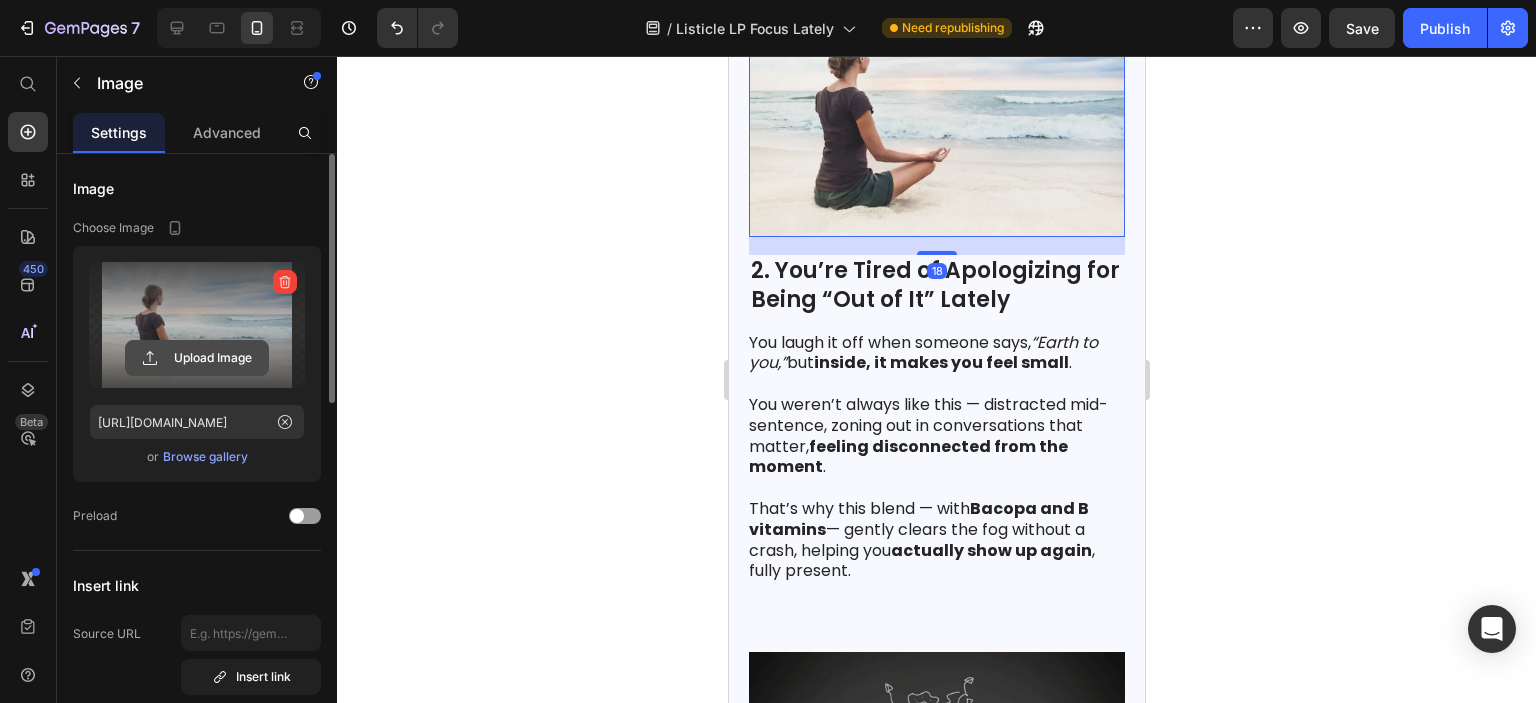 click 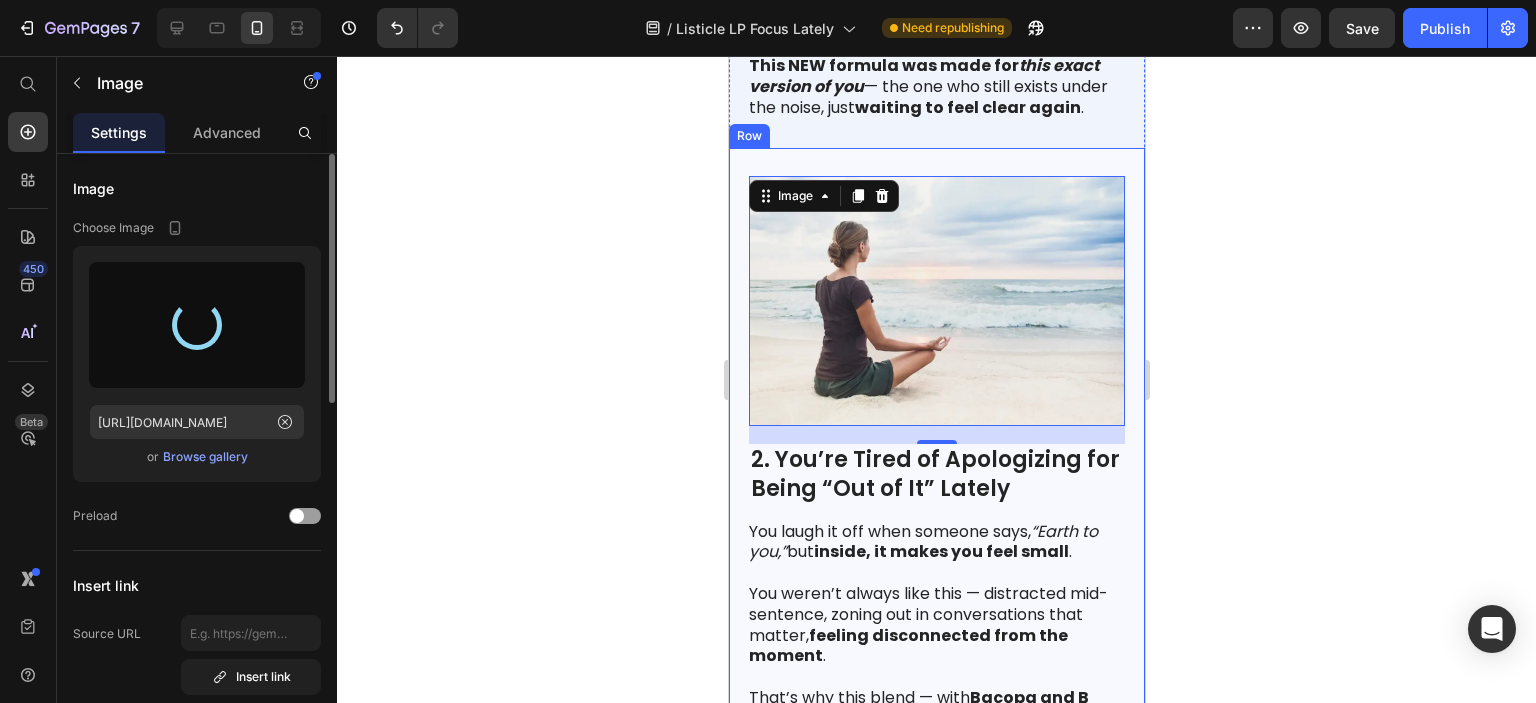 scroll, scrollTop: 1292, scrollLeft: 0, axis: vertical 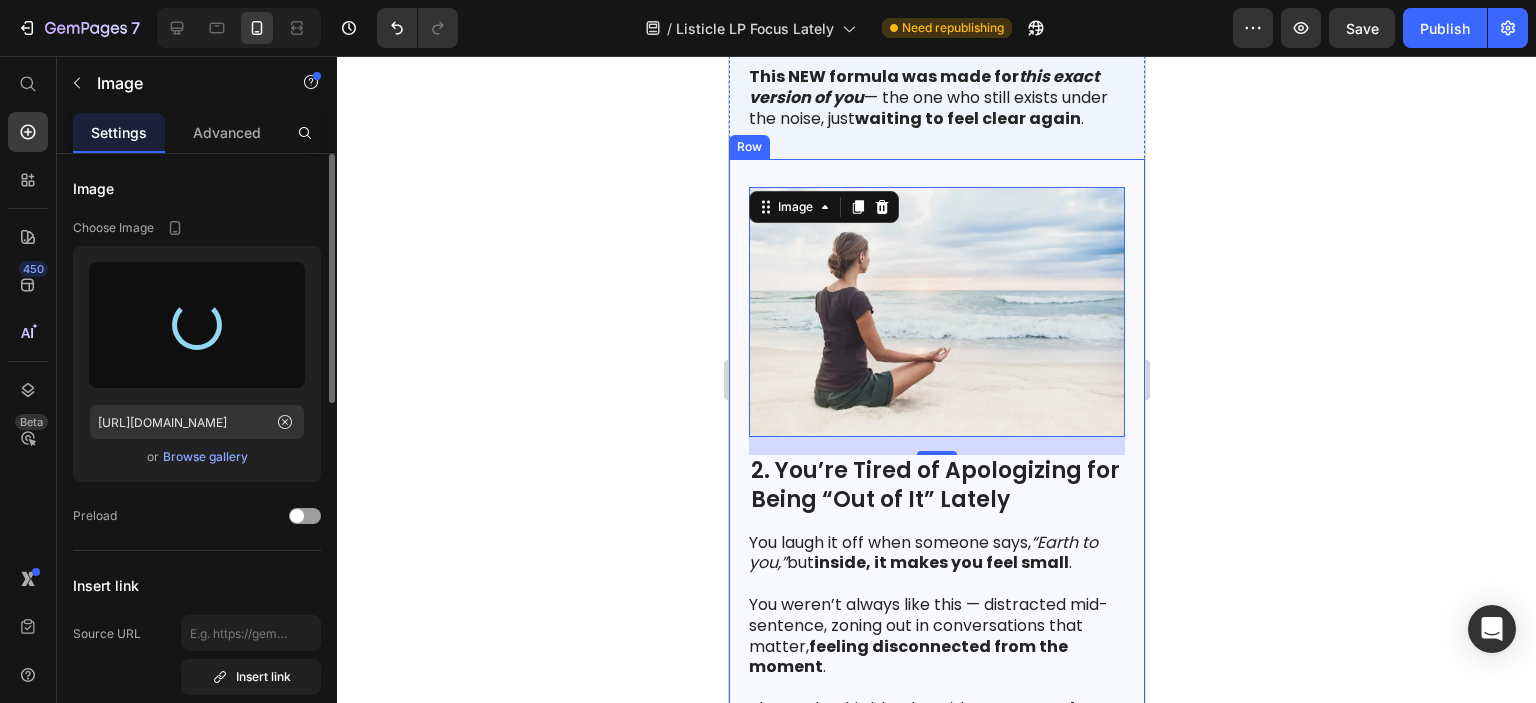 type on "[URL][DOMAIN_NAME]" 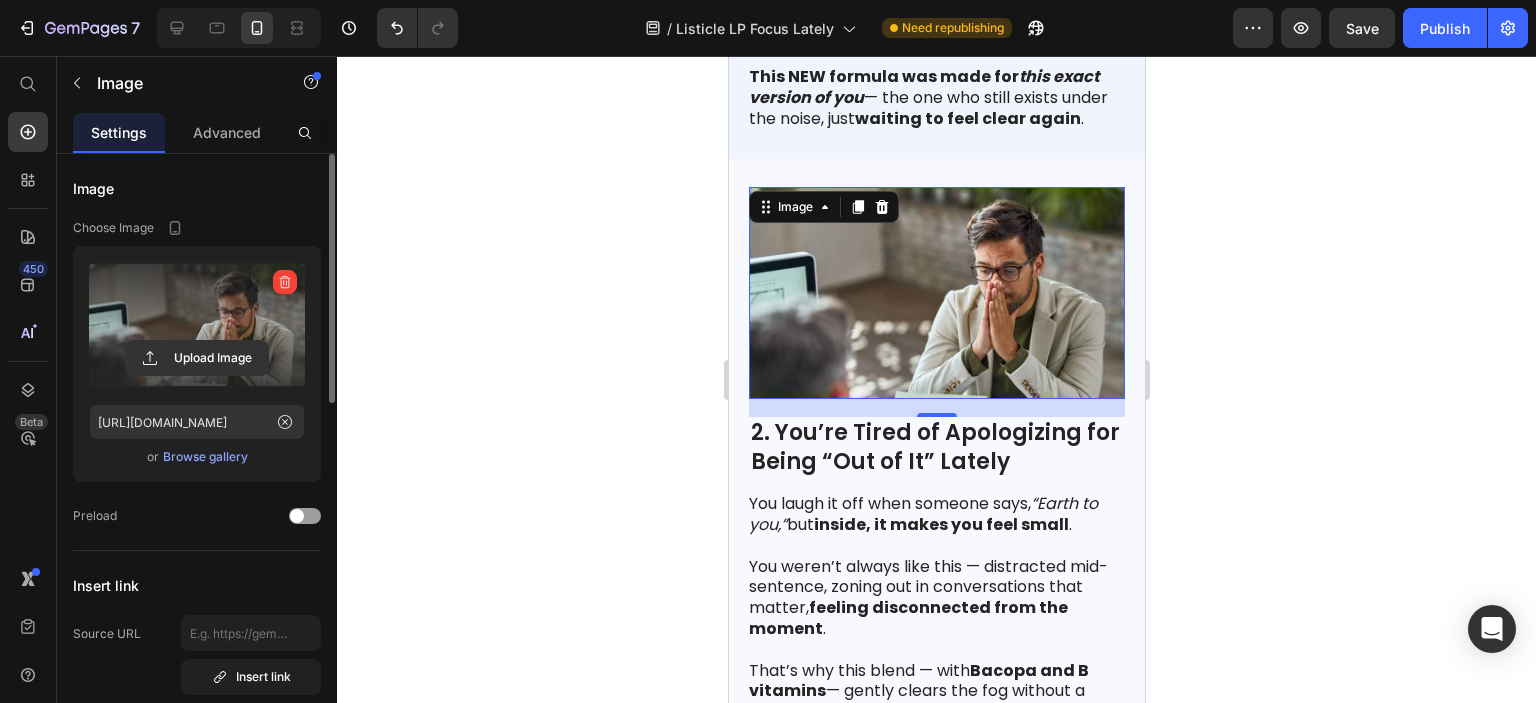 click 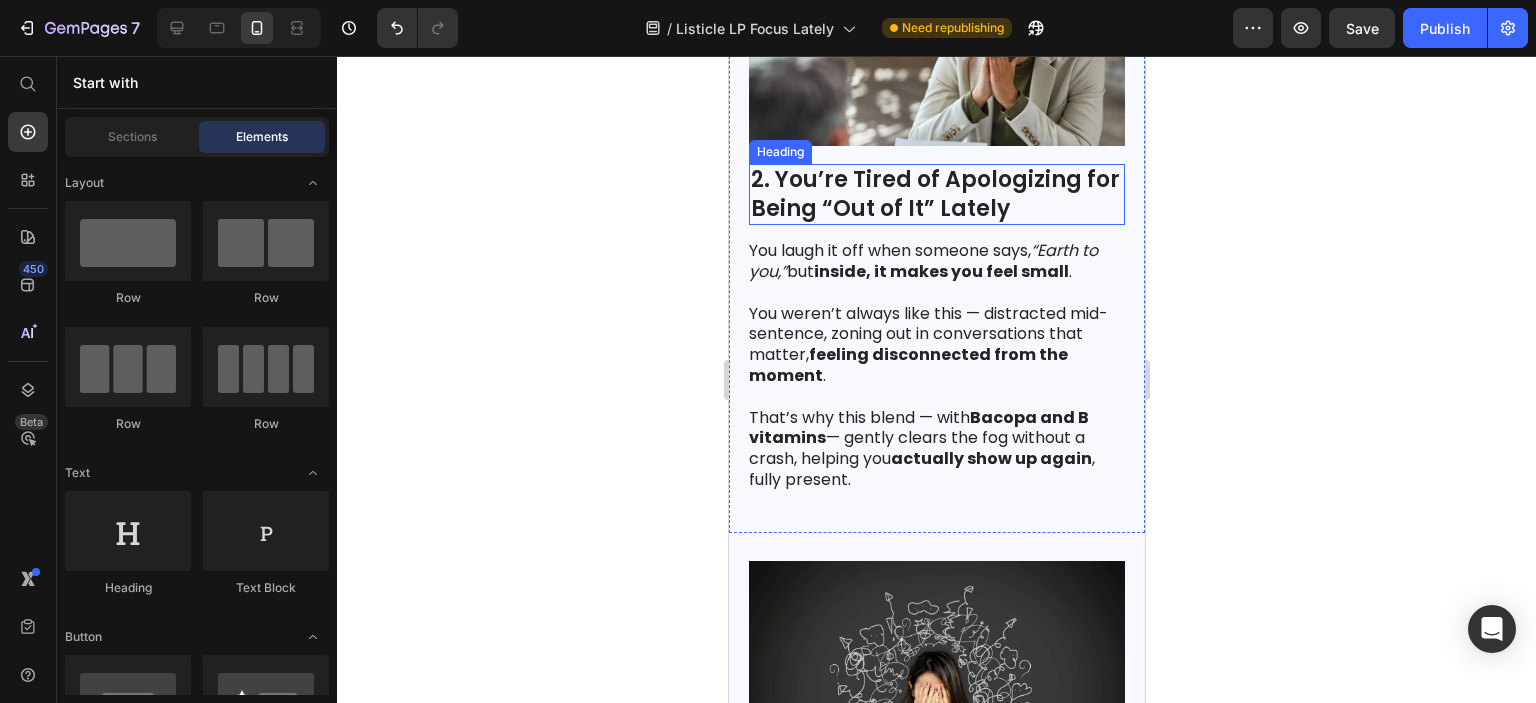 scroll, scrollTop: 1792, scrollLeft: 0, axis: vertical 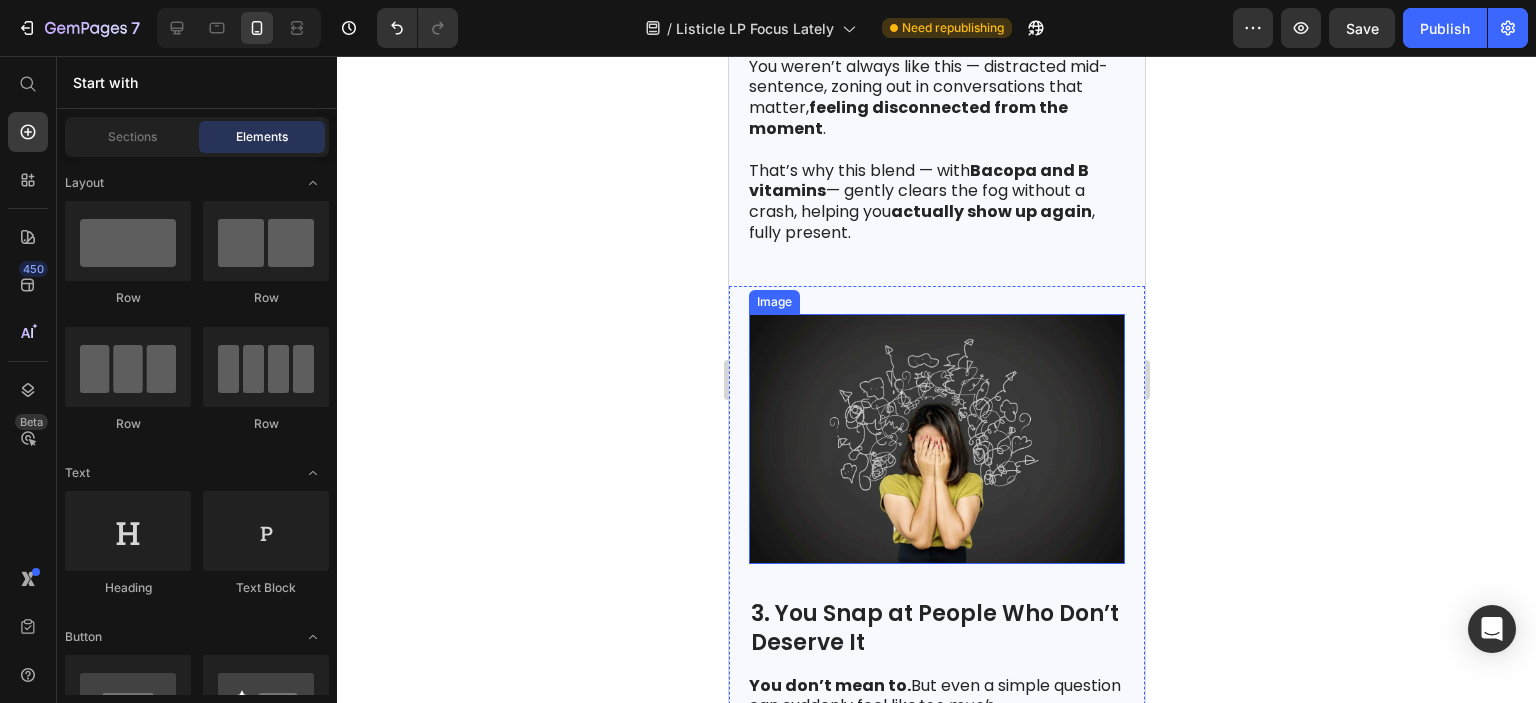 click at bounding box center [936, 439] 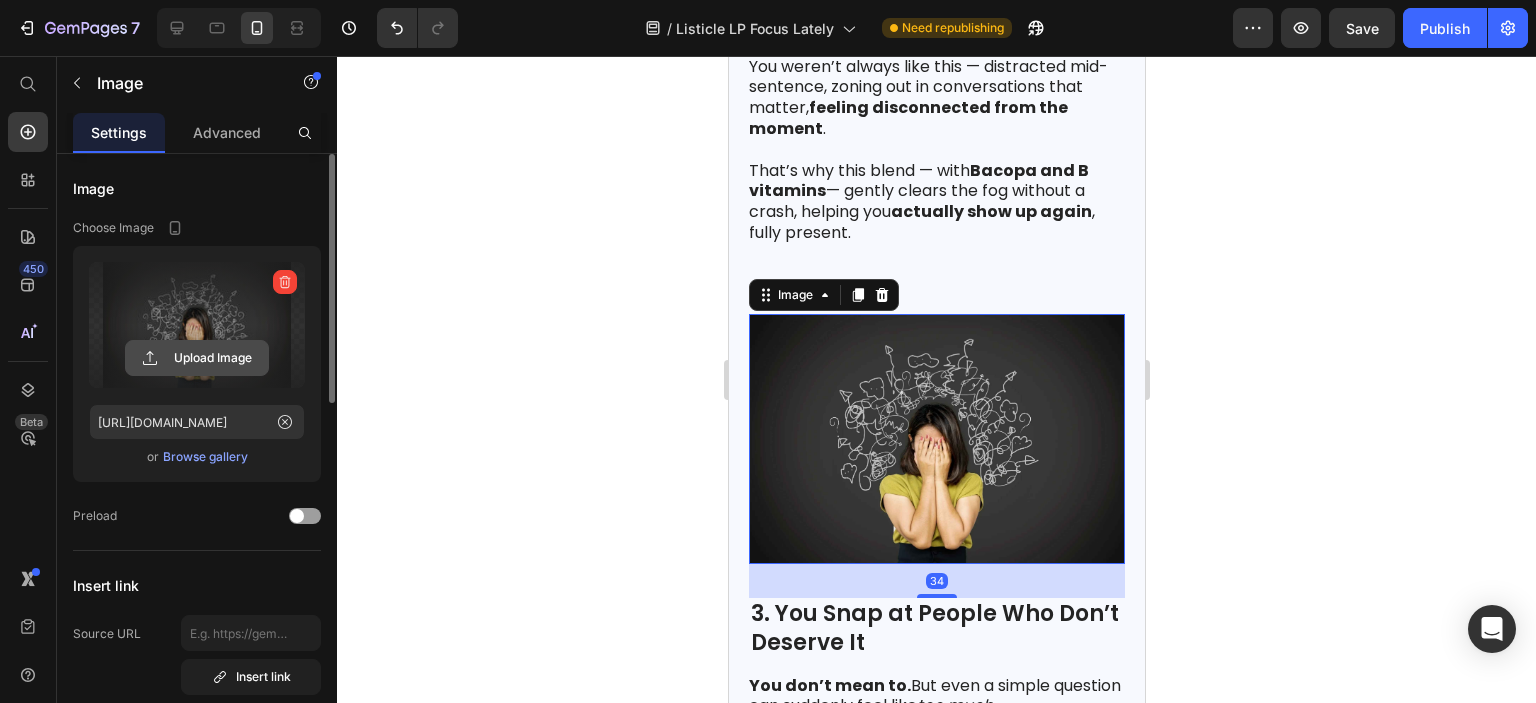 click 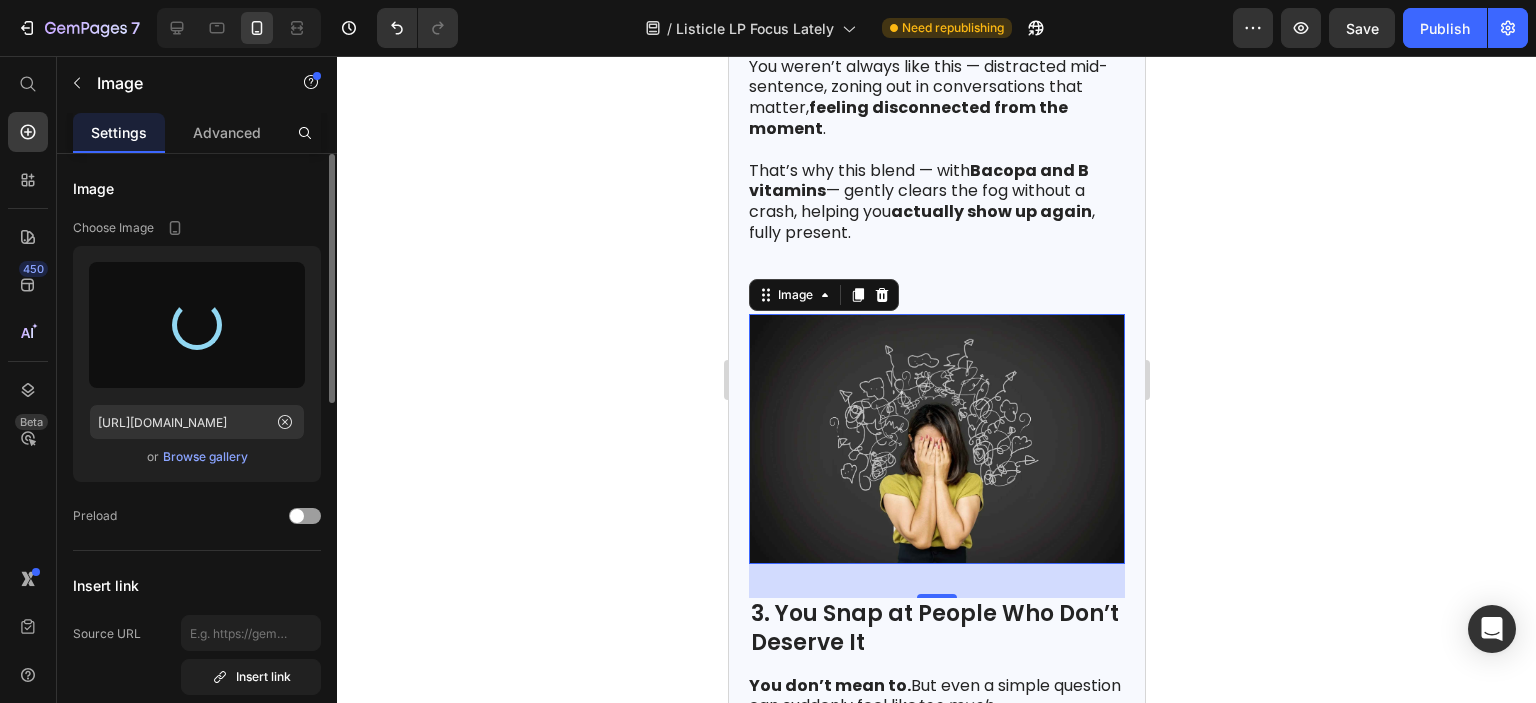 type on "[URL][DOMAIN_NAME]" 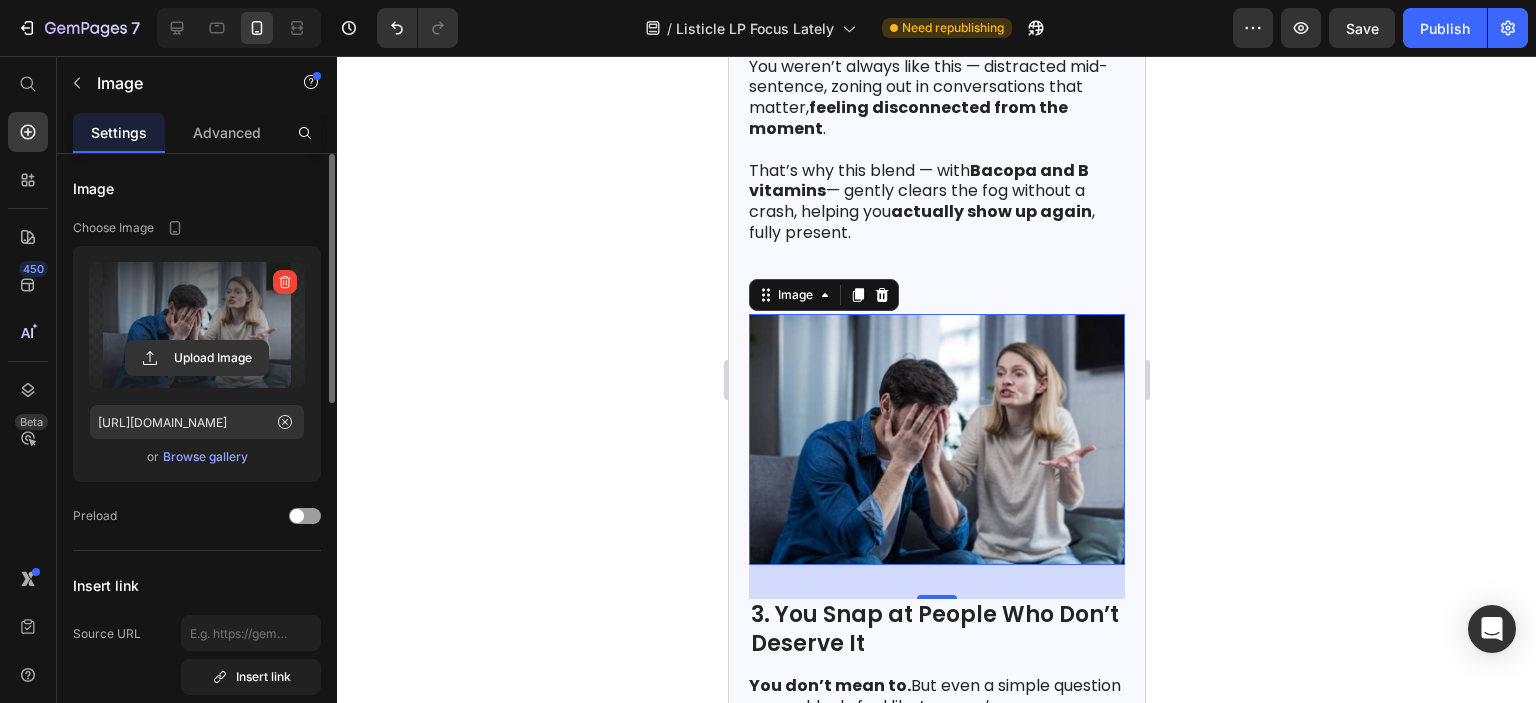 click 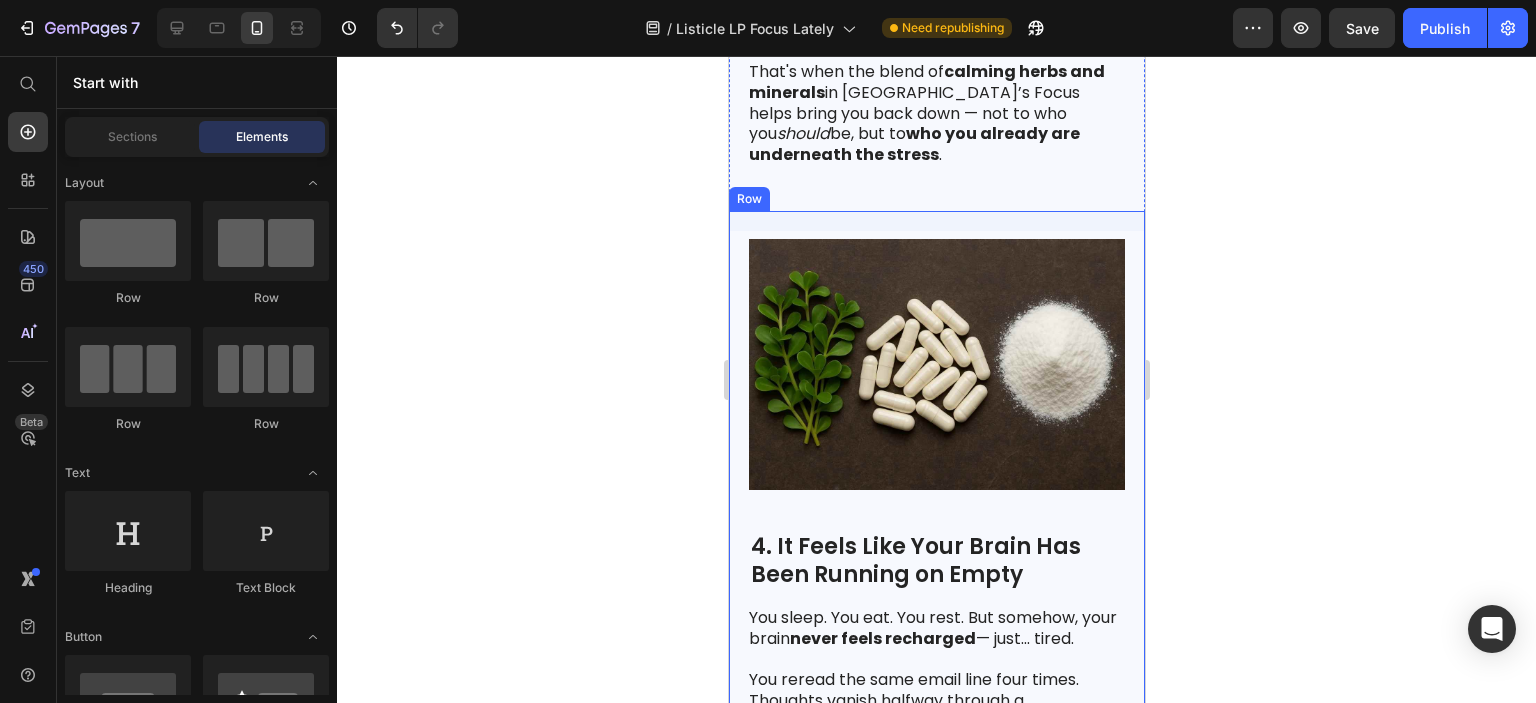 scroll, scrollTop: 2592, scrollLeft: 0, axis: vertical 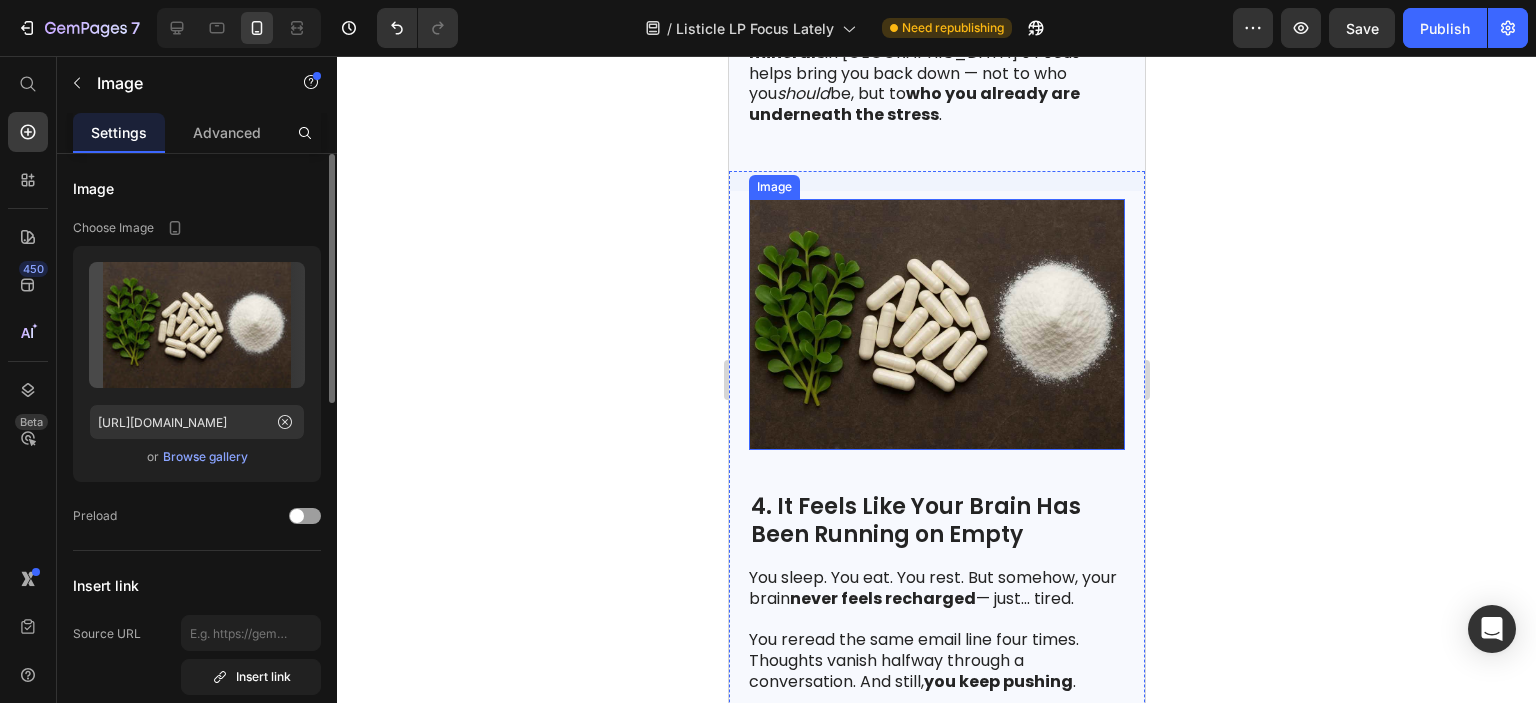 click at bounding box center [936, 324] 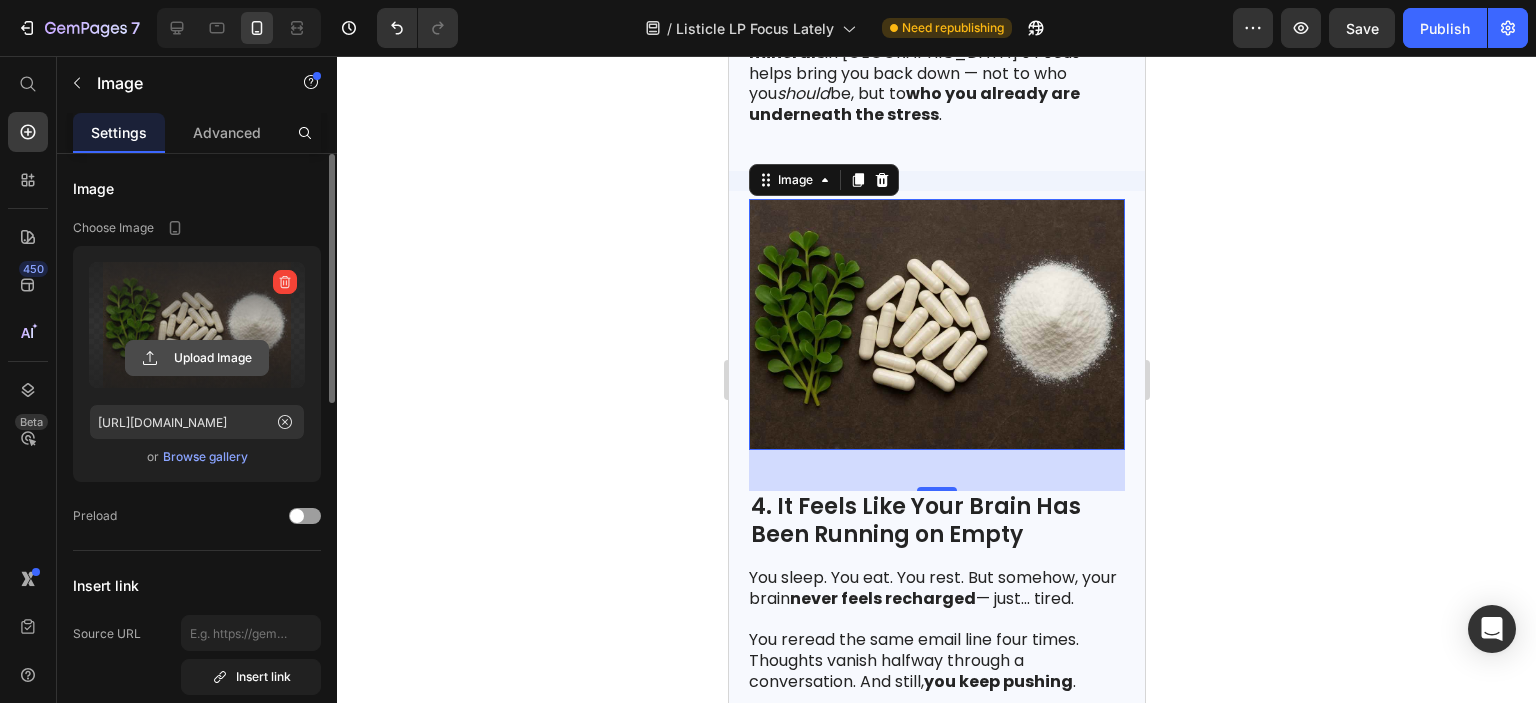 click 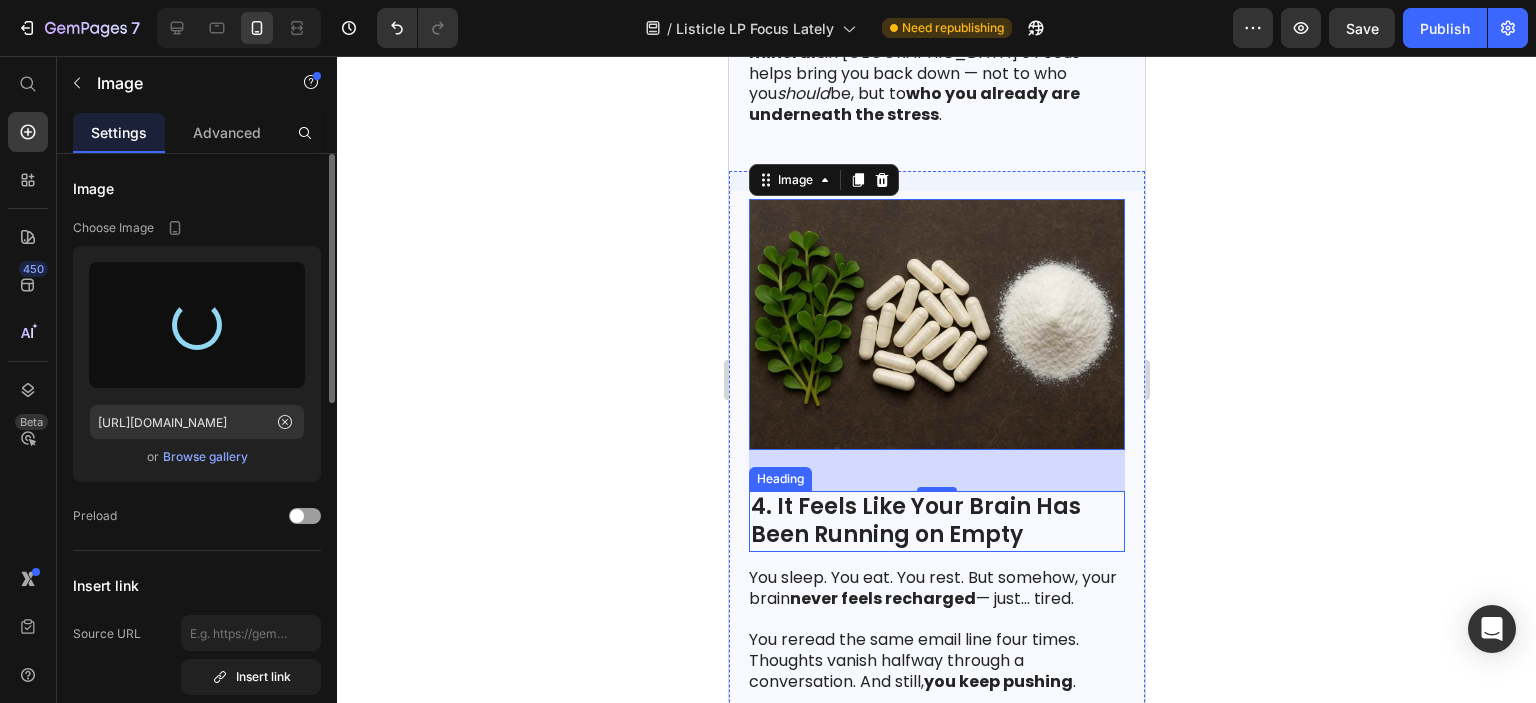 type on "[URL][DOMAIN_NAME]" 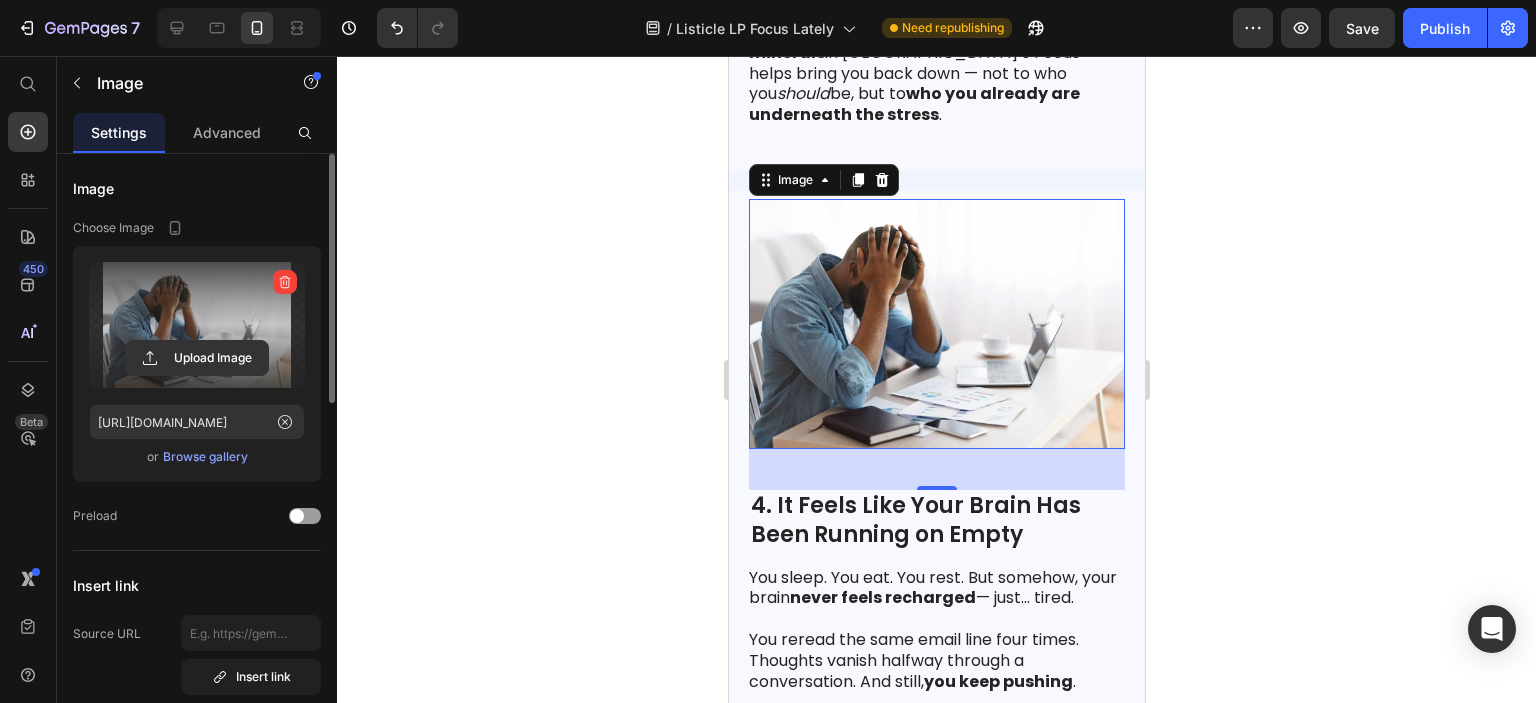 click 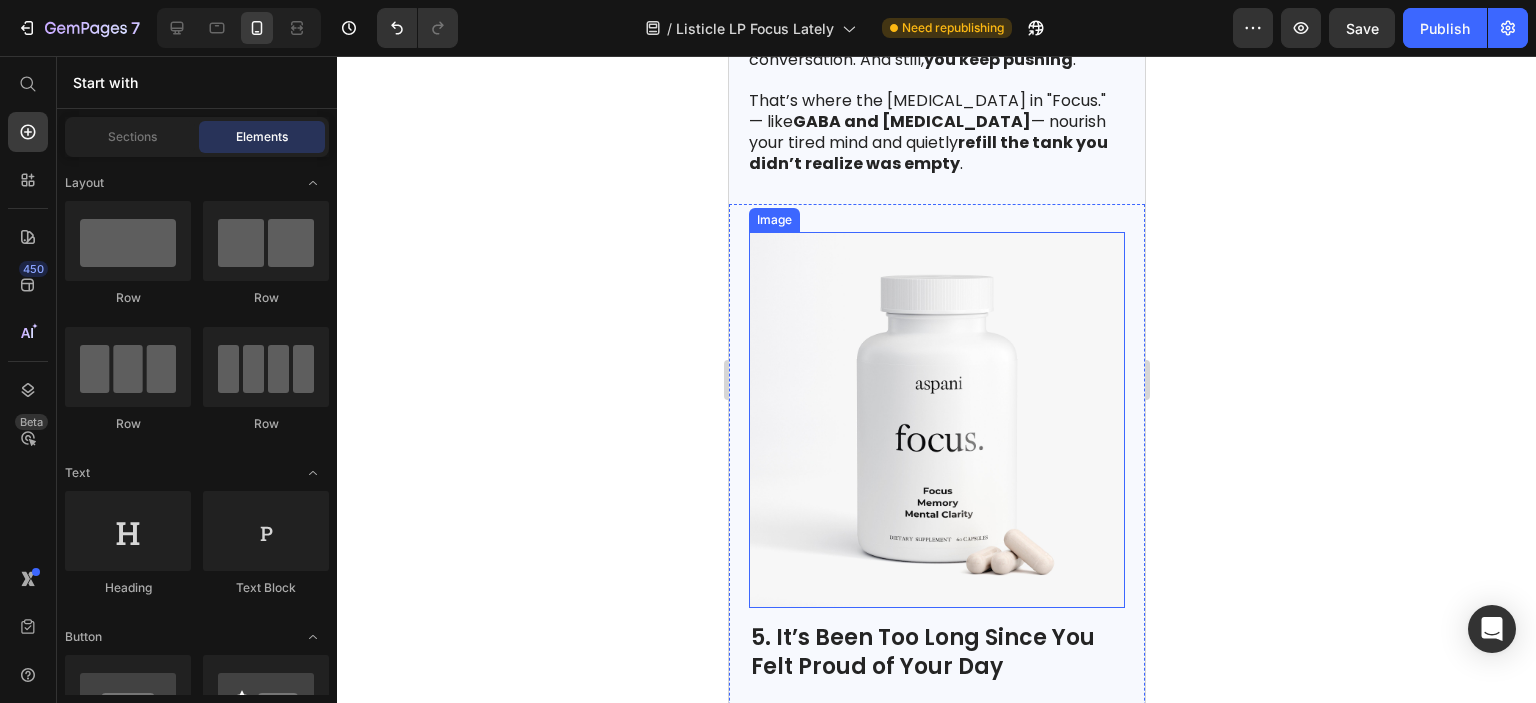 scroll, scrollTop: 3292, scrollLeft: 0, axis: vertical 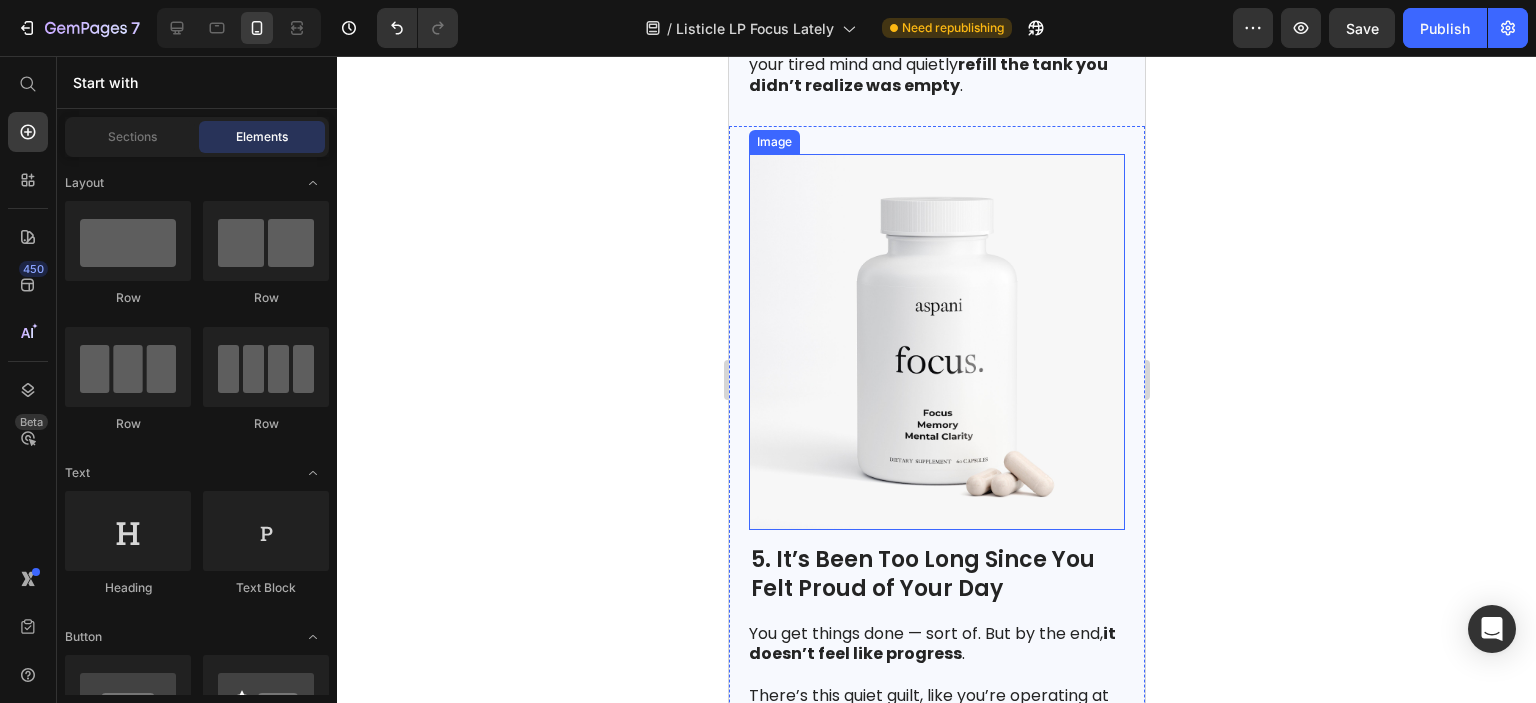 click at bounding box center [936, 342] 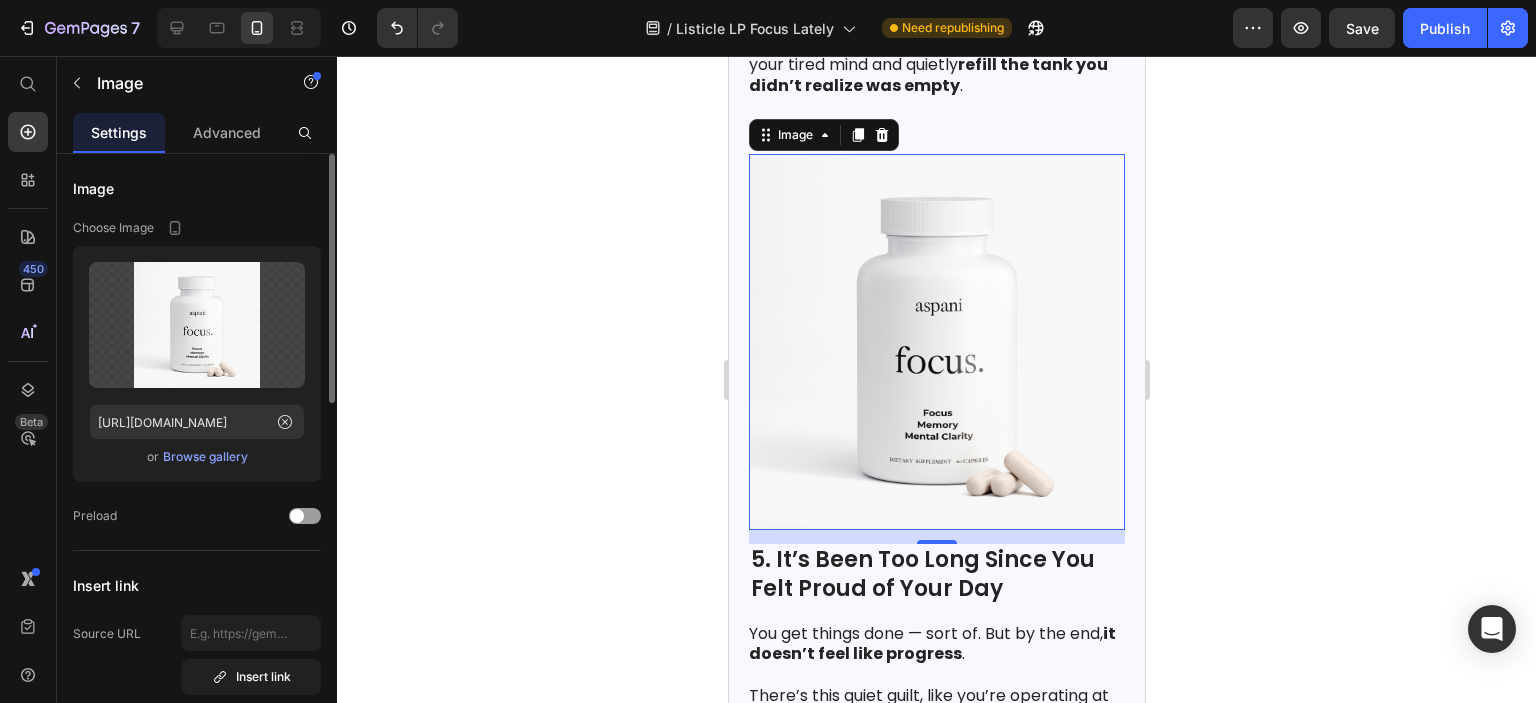 click at bounding box center [936, 342] 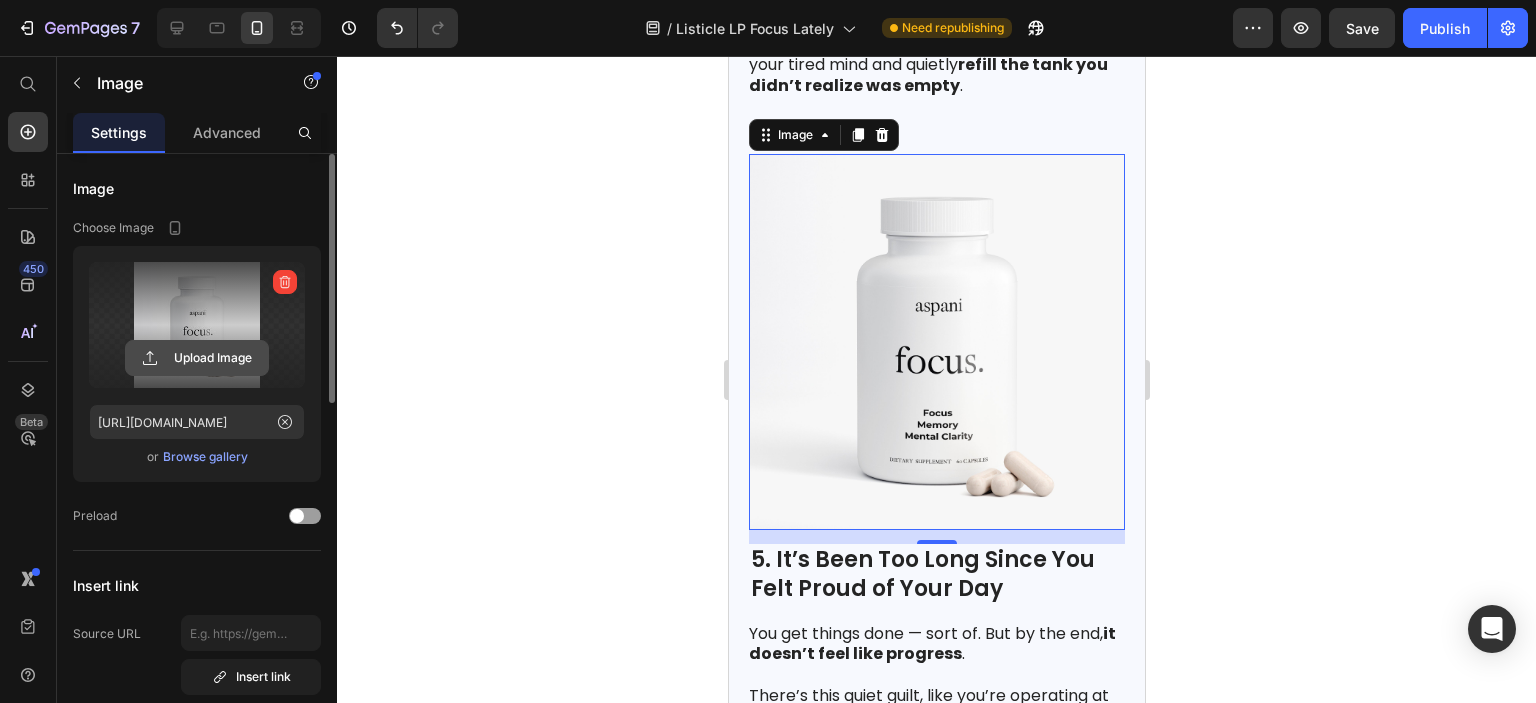 click 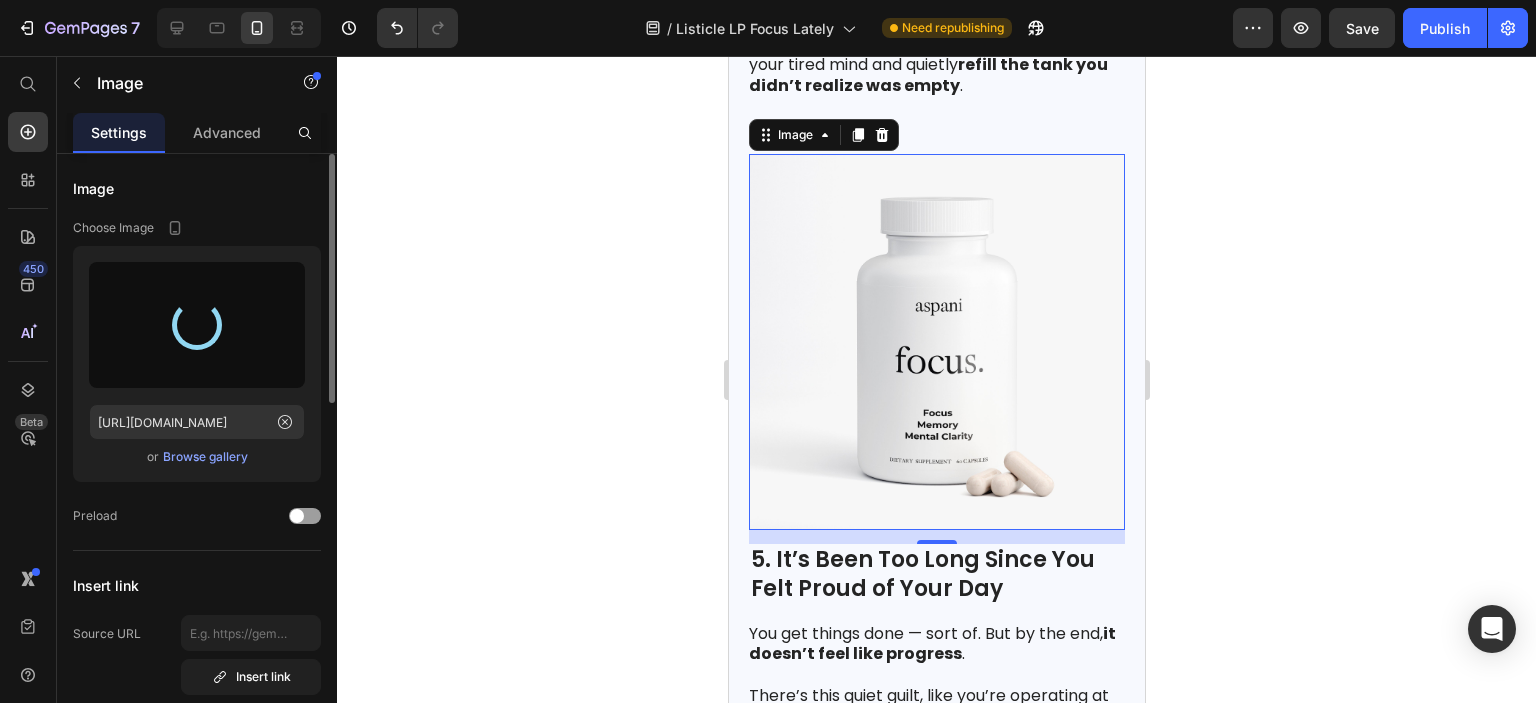 type on "[URL][DOMAIN_NAME]" 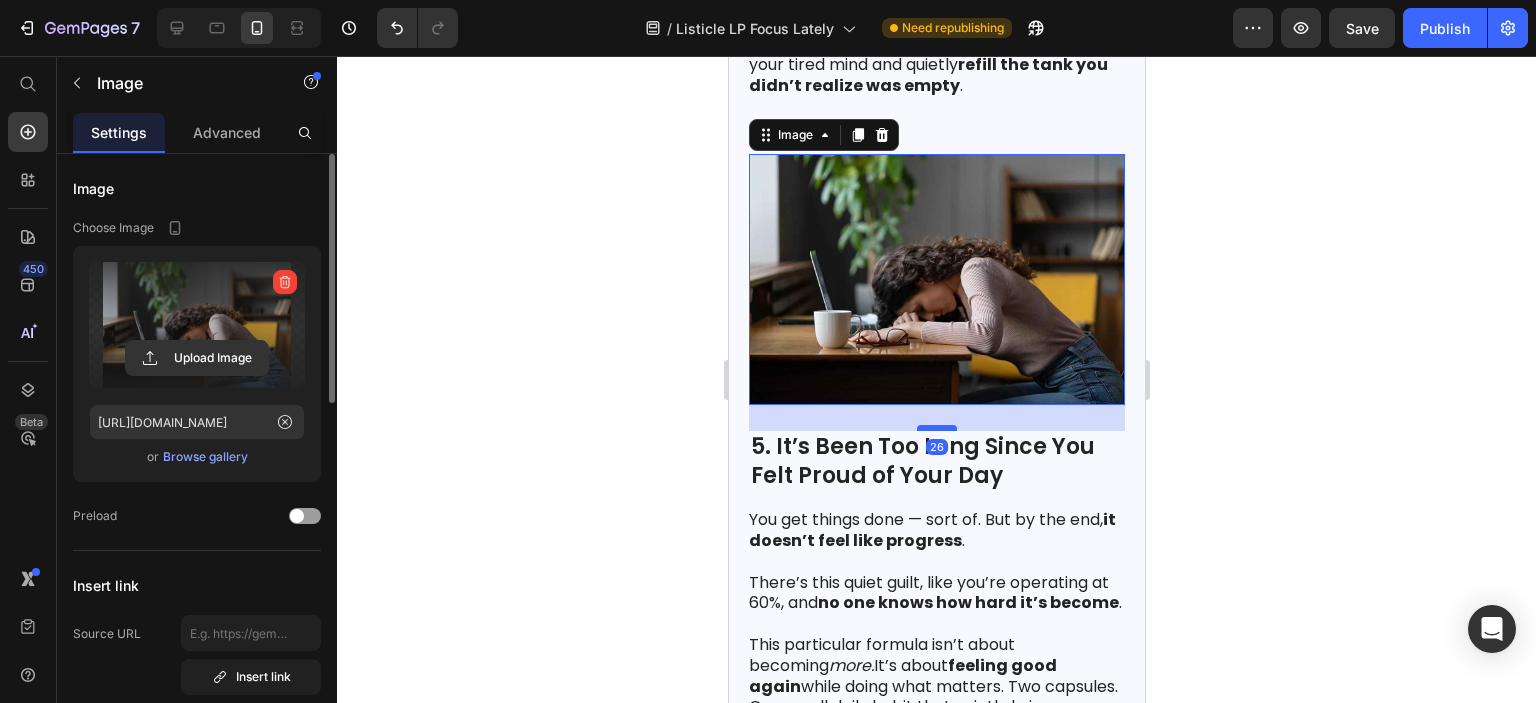 drag, startPoint x: 934, startPoint y: 393, endPoint x: 929, endPoint y: 405, distance: 13 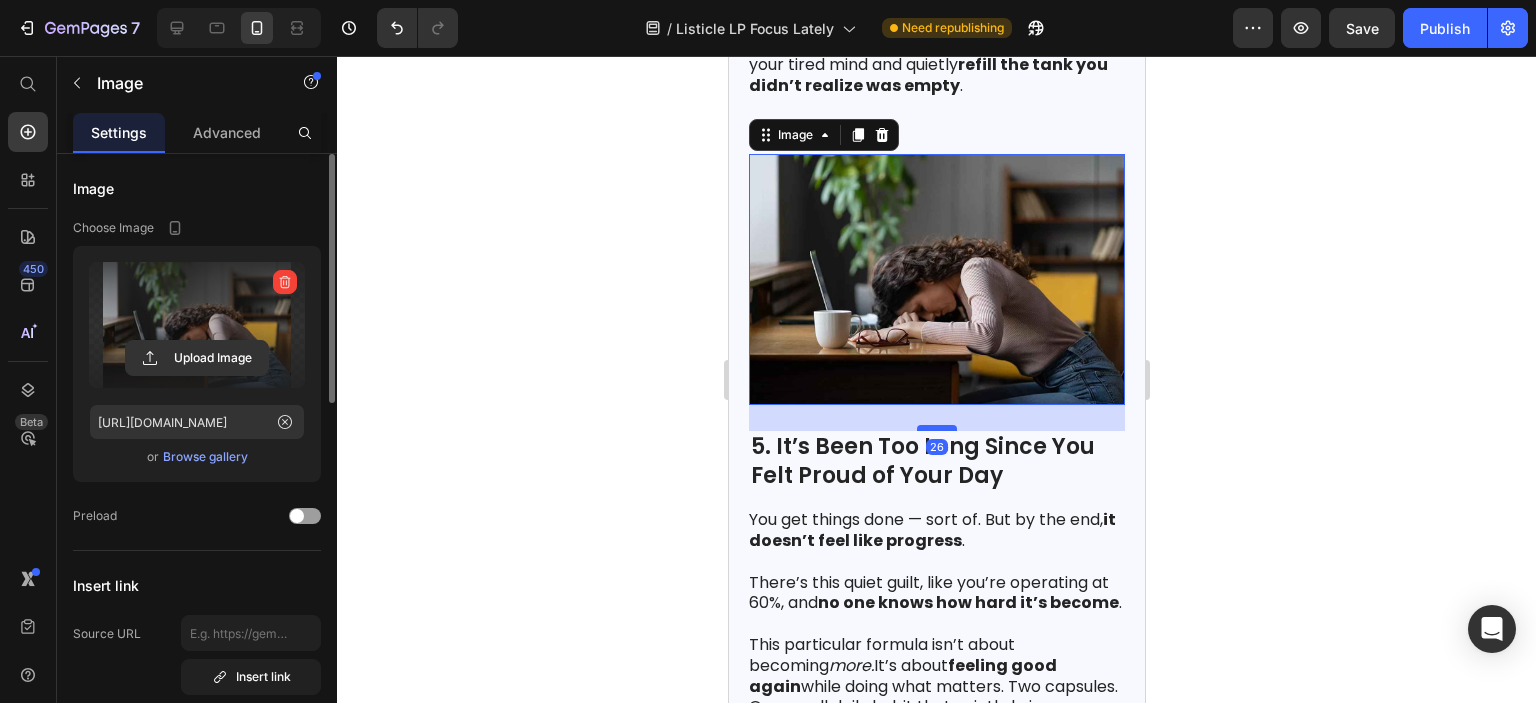 click at bounding box center (936, 428) 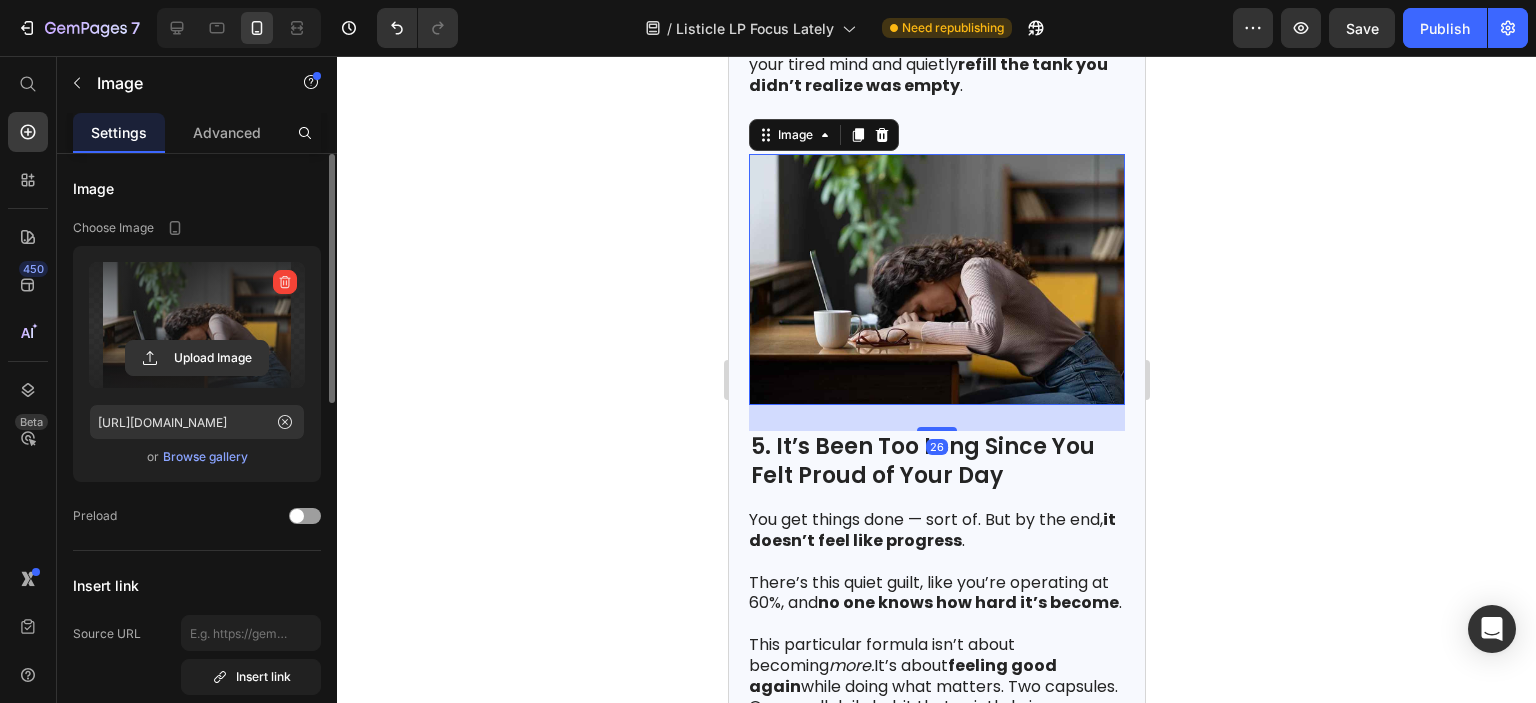 click 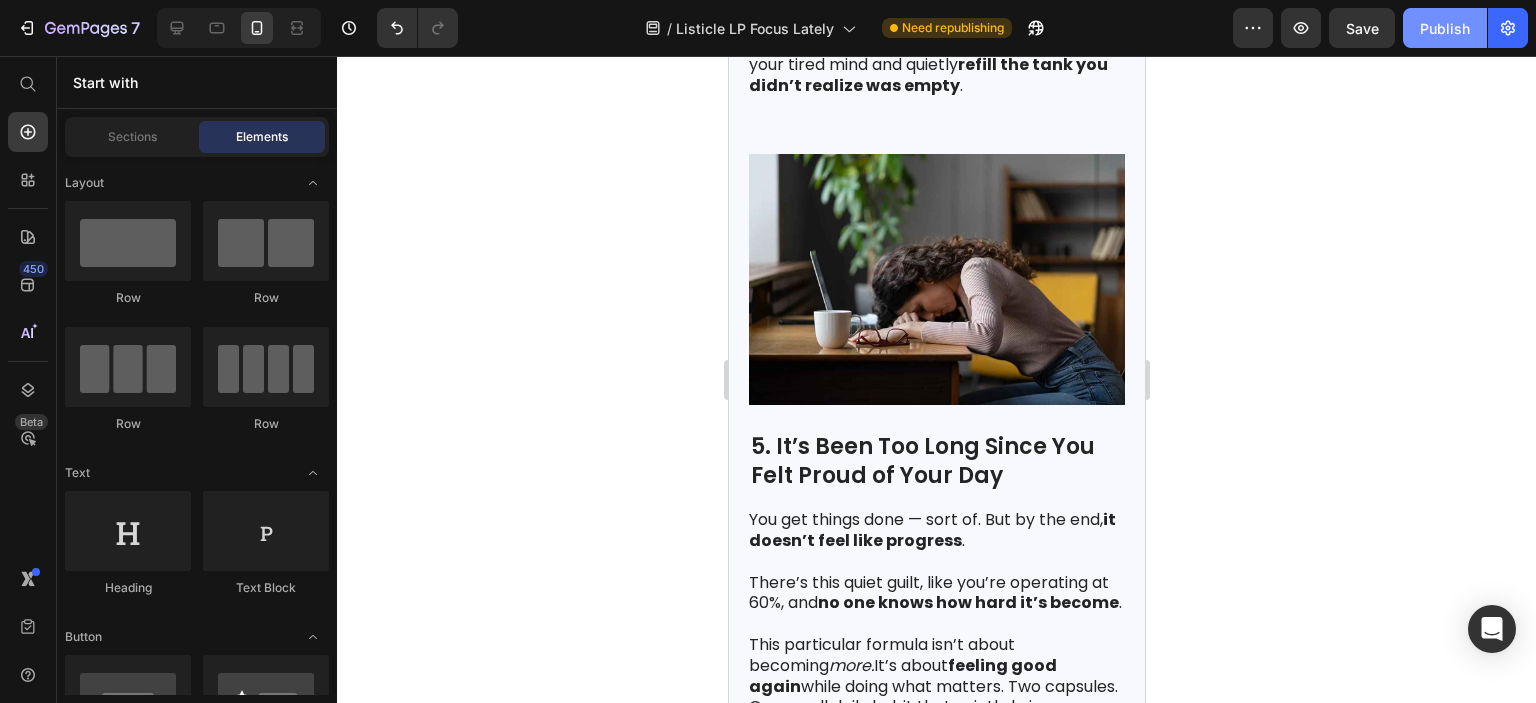 click on "Publish" 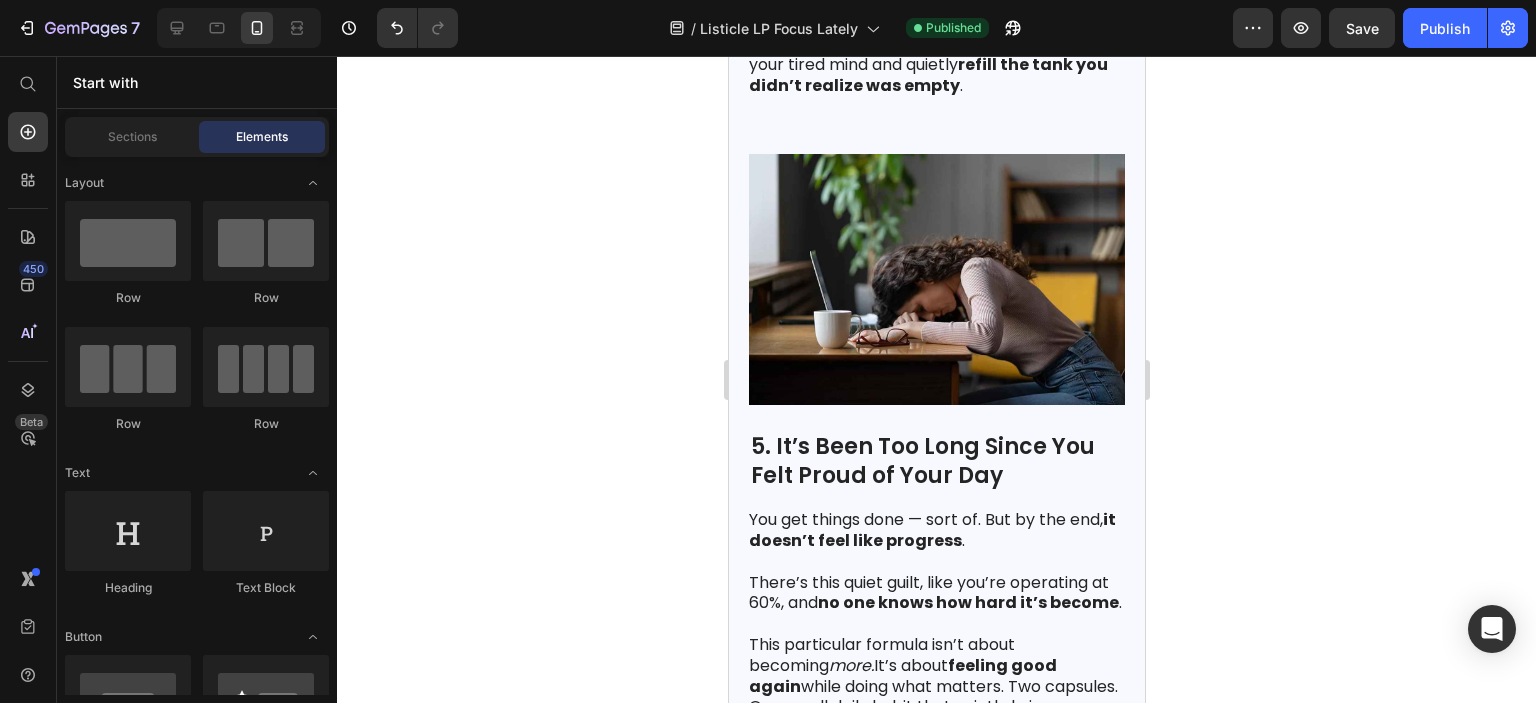 click 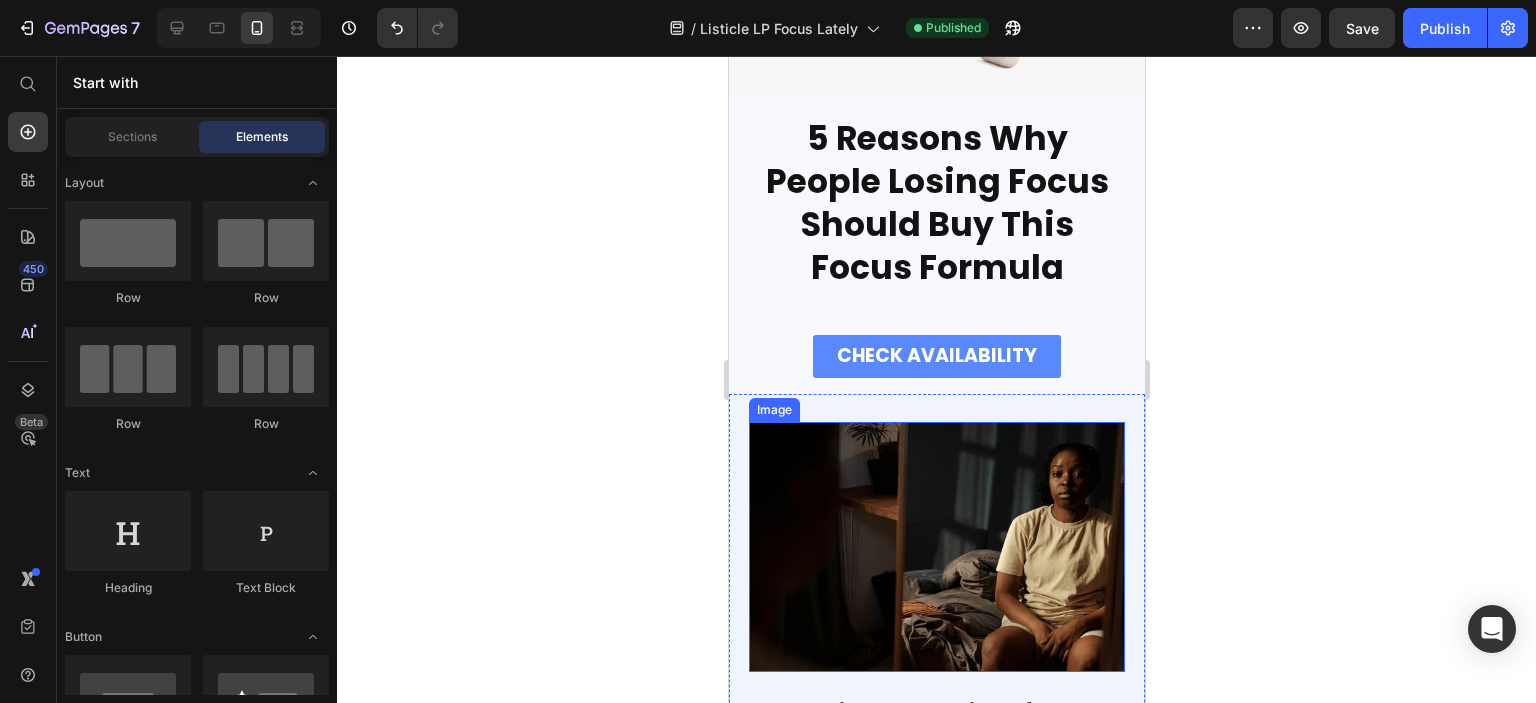 scroll, scrollTop: 192, scrollLeft: 0, axis: vertical 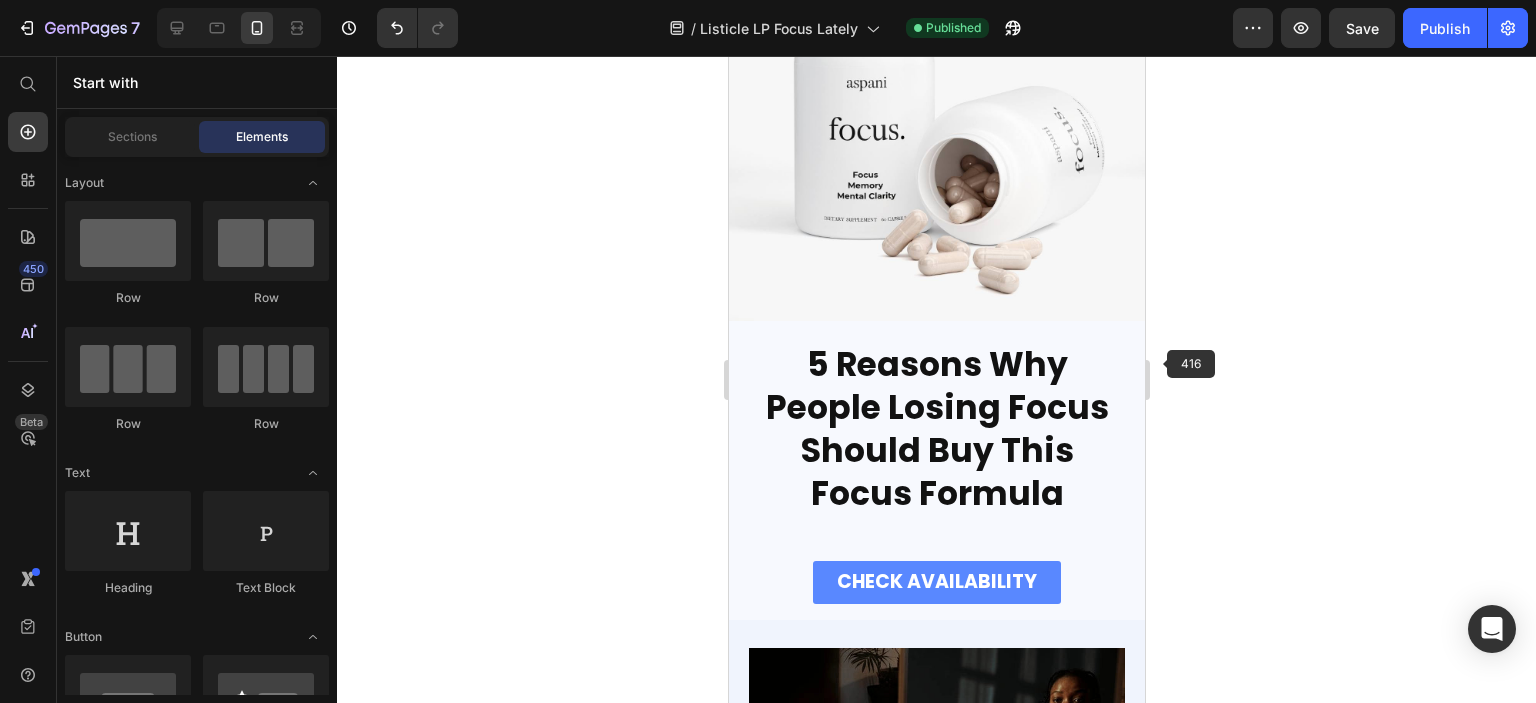 click 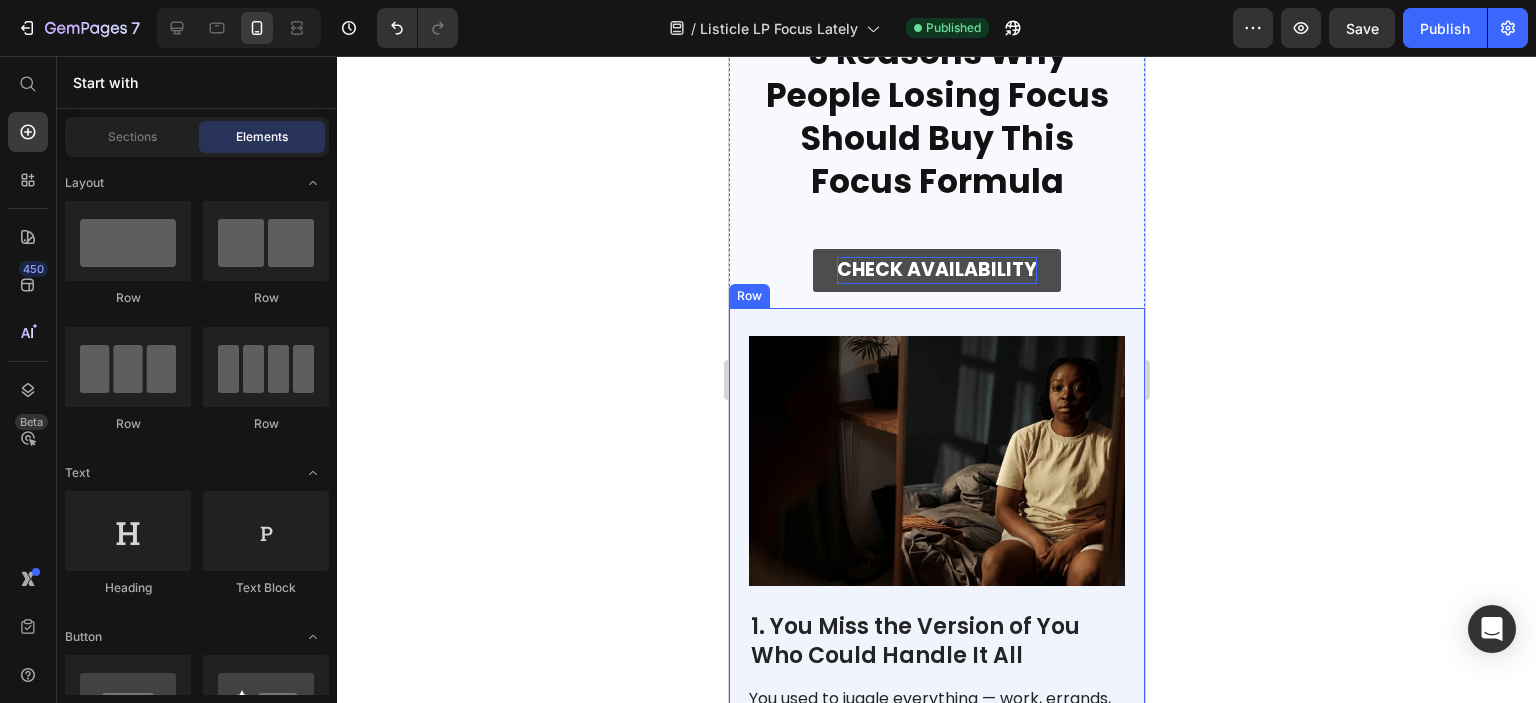 scroll, scrollTop: 500, scrollLeft: 0, axis: vertical 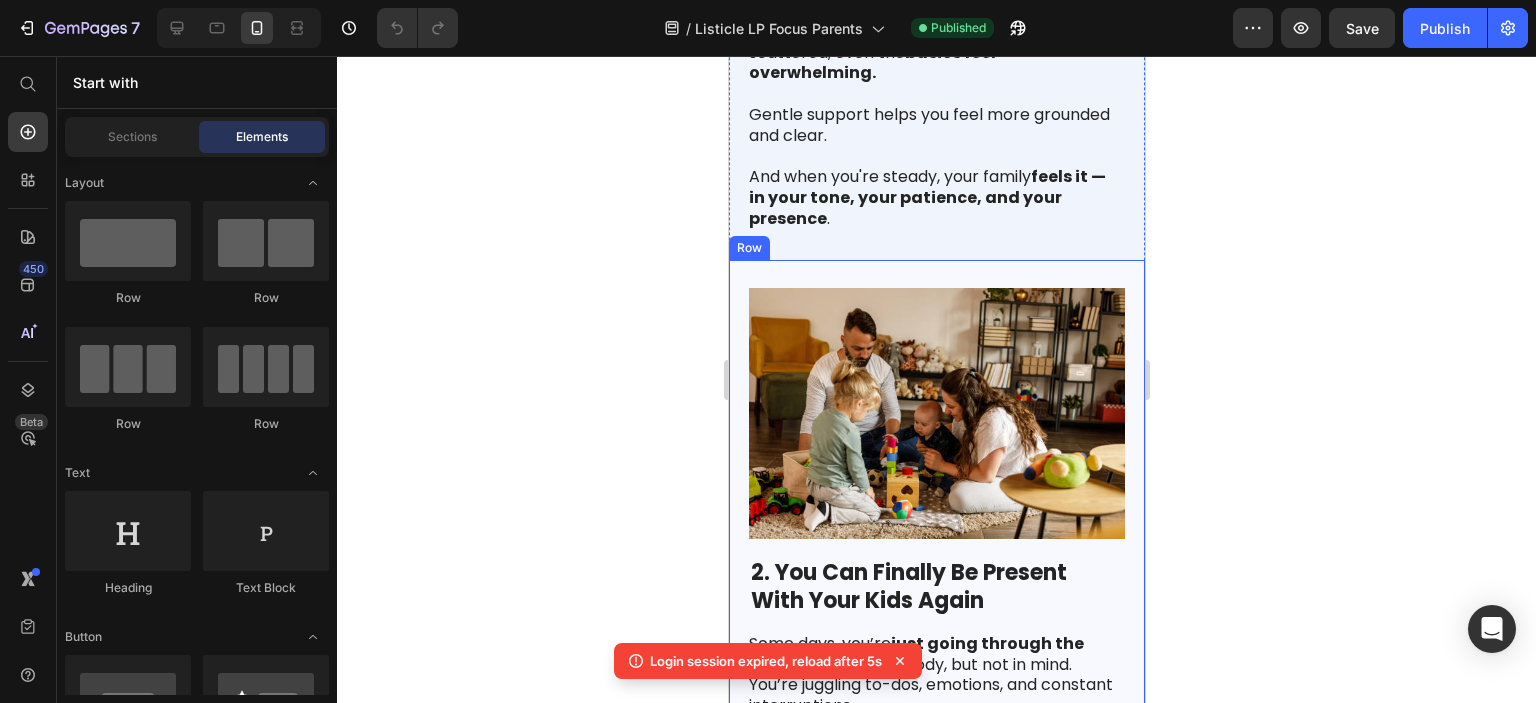click 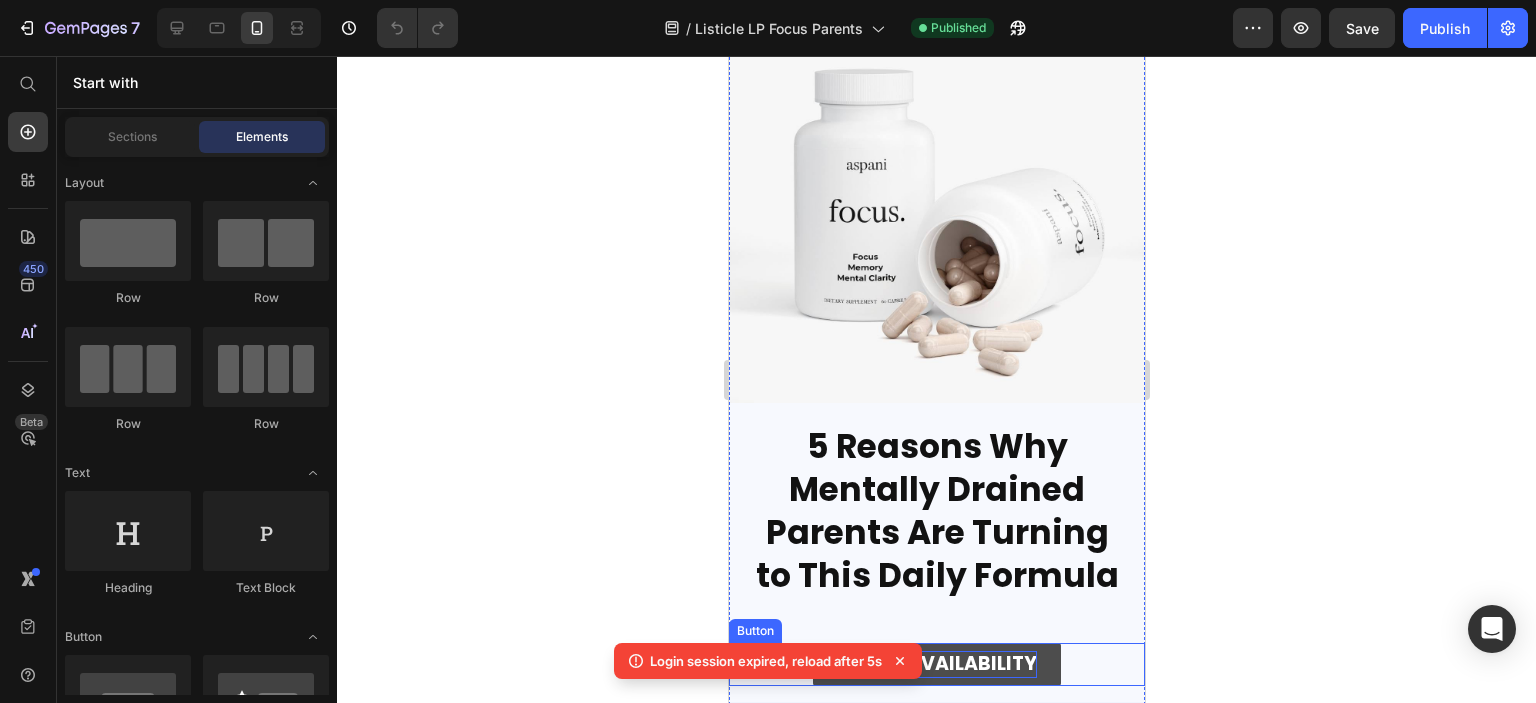 scroll, scrollTop: 200, scrollLeft: 0, axis: vertical 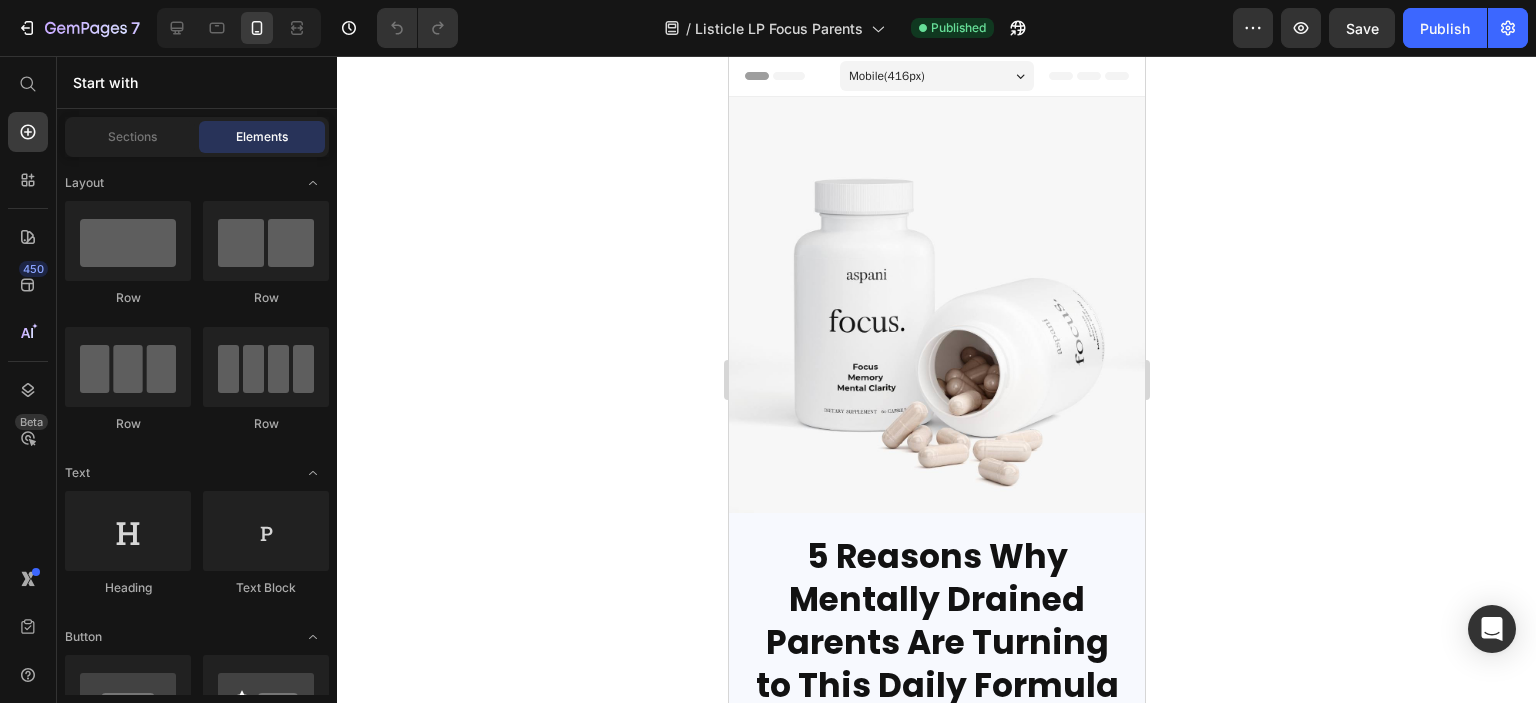click 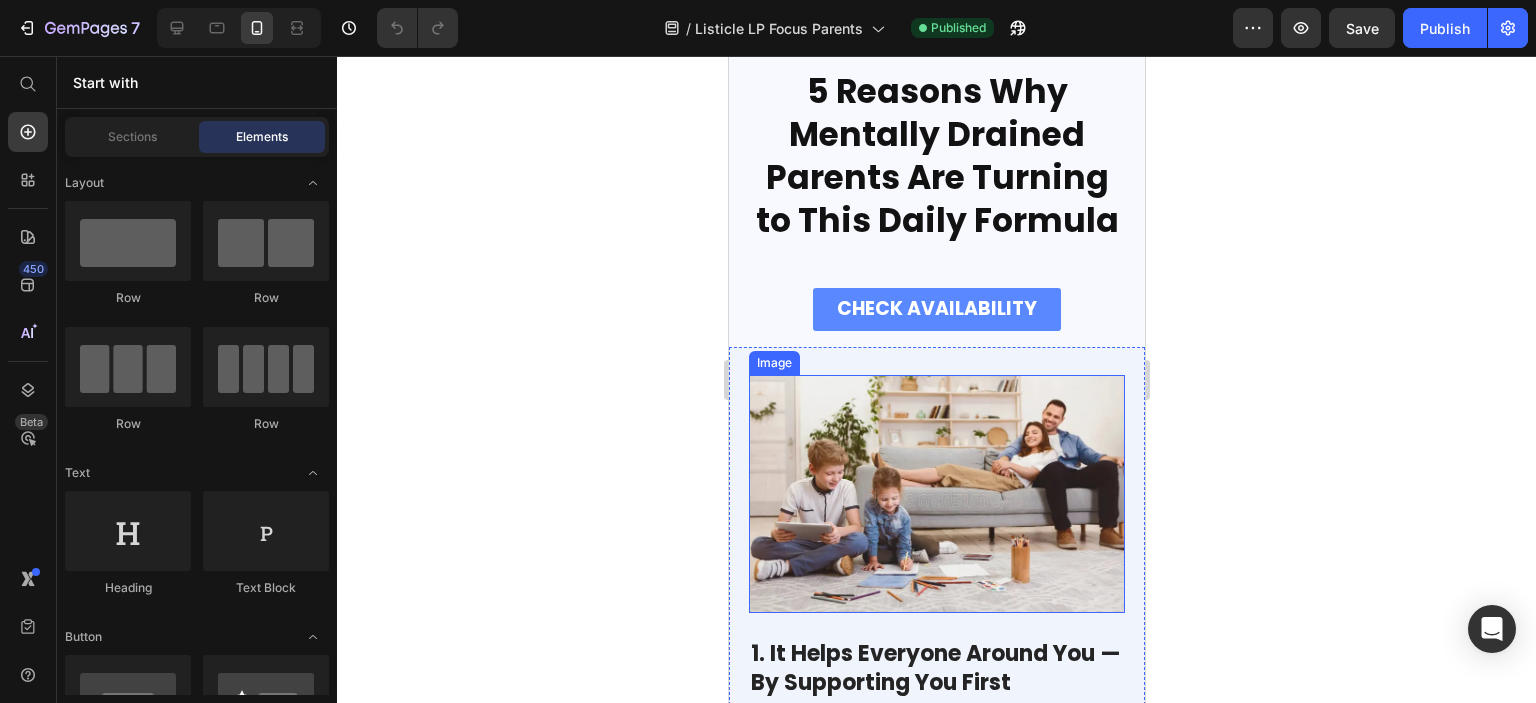 scroll, scrollTop: 500, scrollLeft: 0, axis: vertical 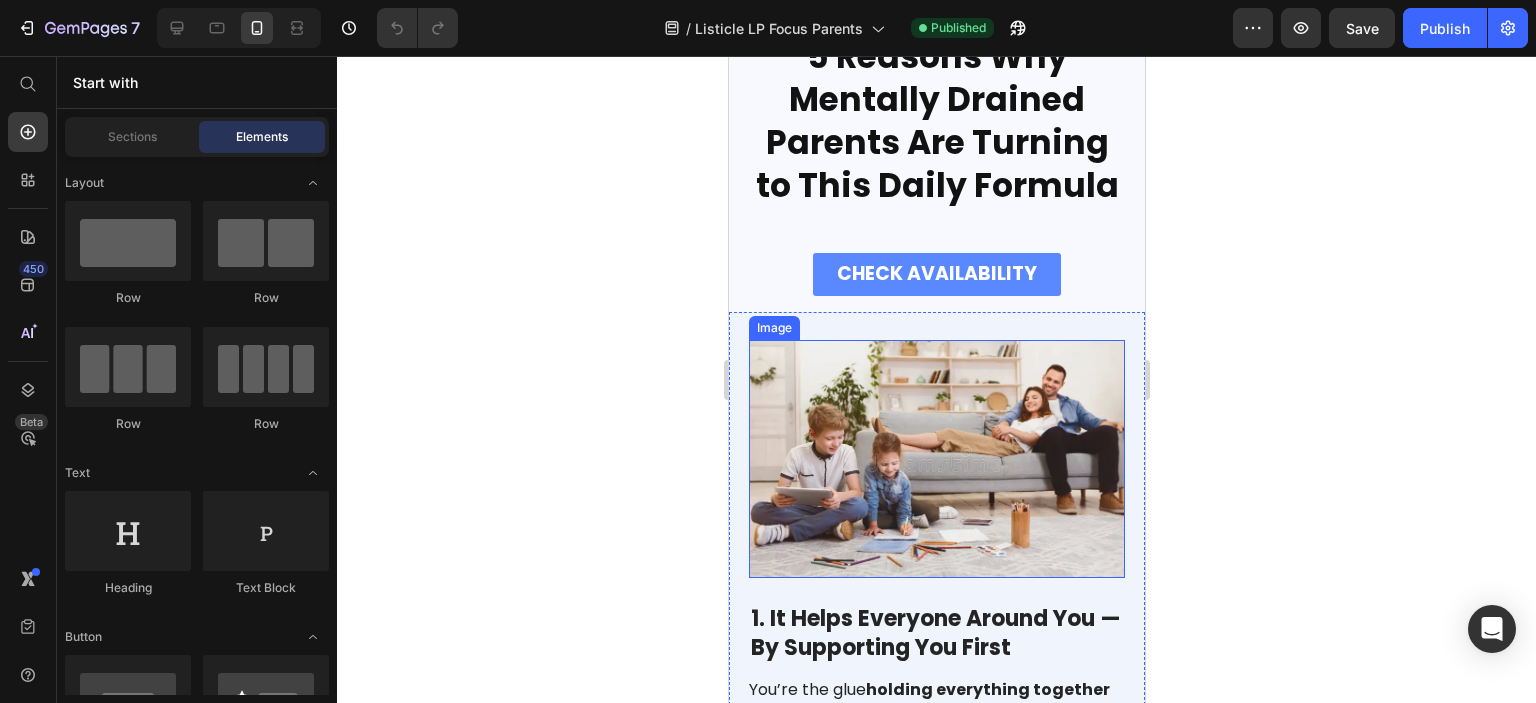 click at bounding box center [936, 459] 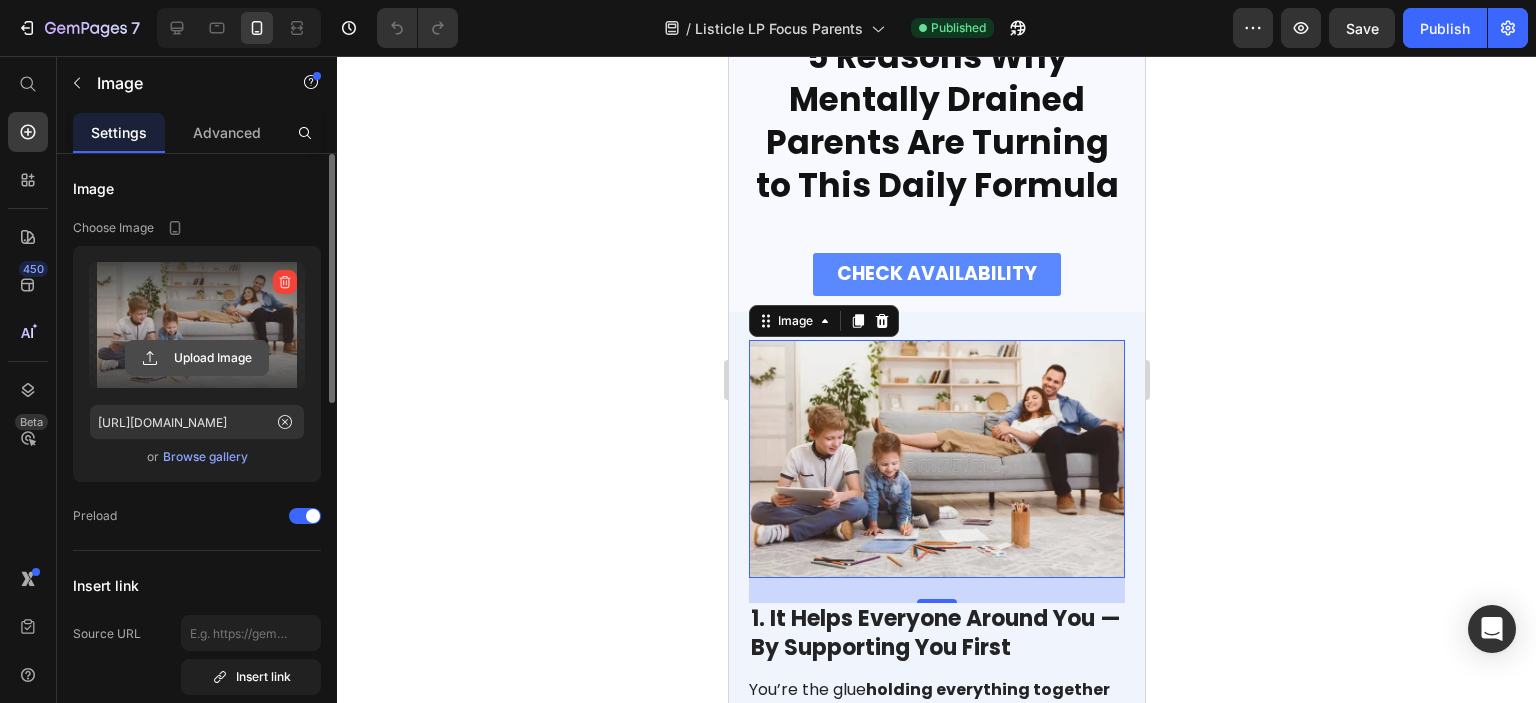 click 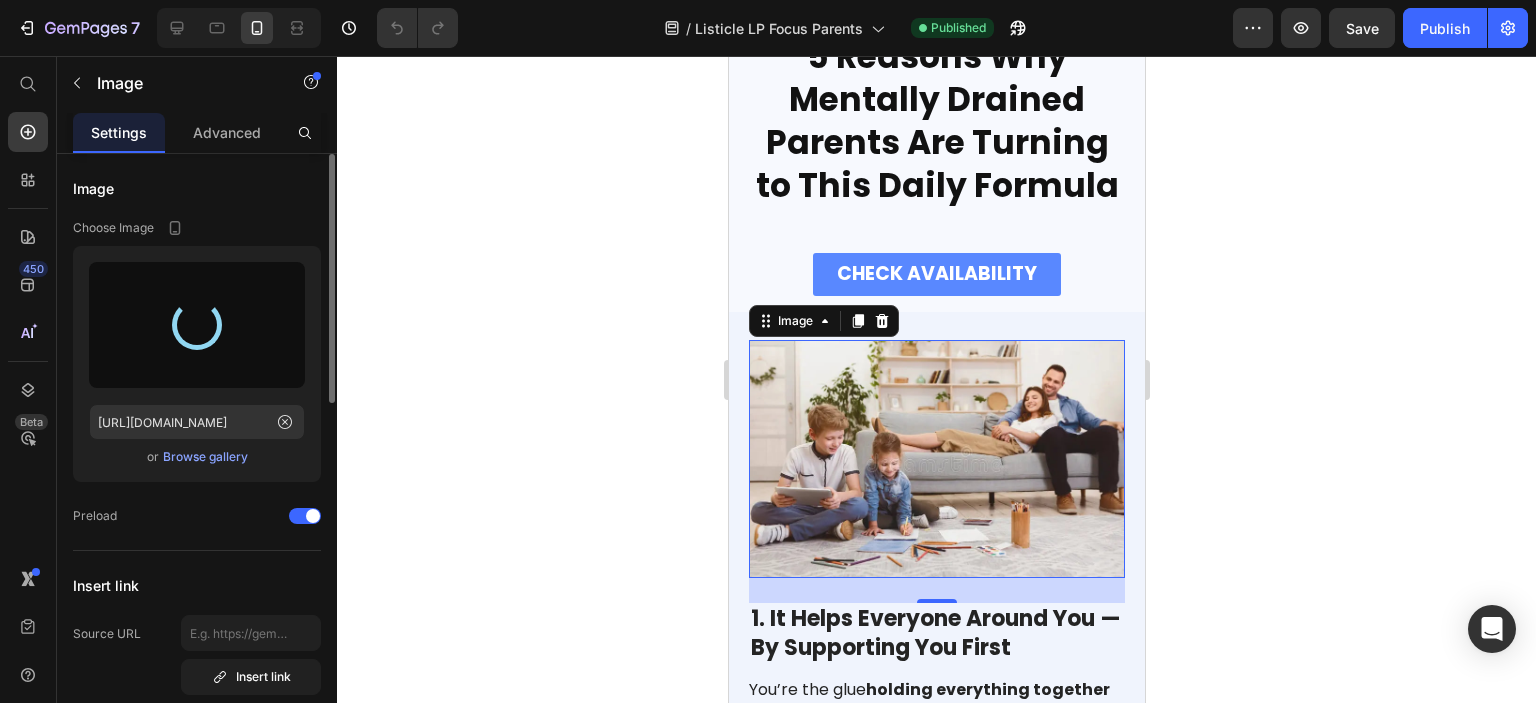 type on "https://cdn.shopify.com/s/files/1/0710/3145/5912/files/gempages_573164479206916870-6095d43f-31eb-4d5e-b4eb-f24d8ef5913f.jpg" 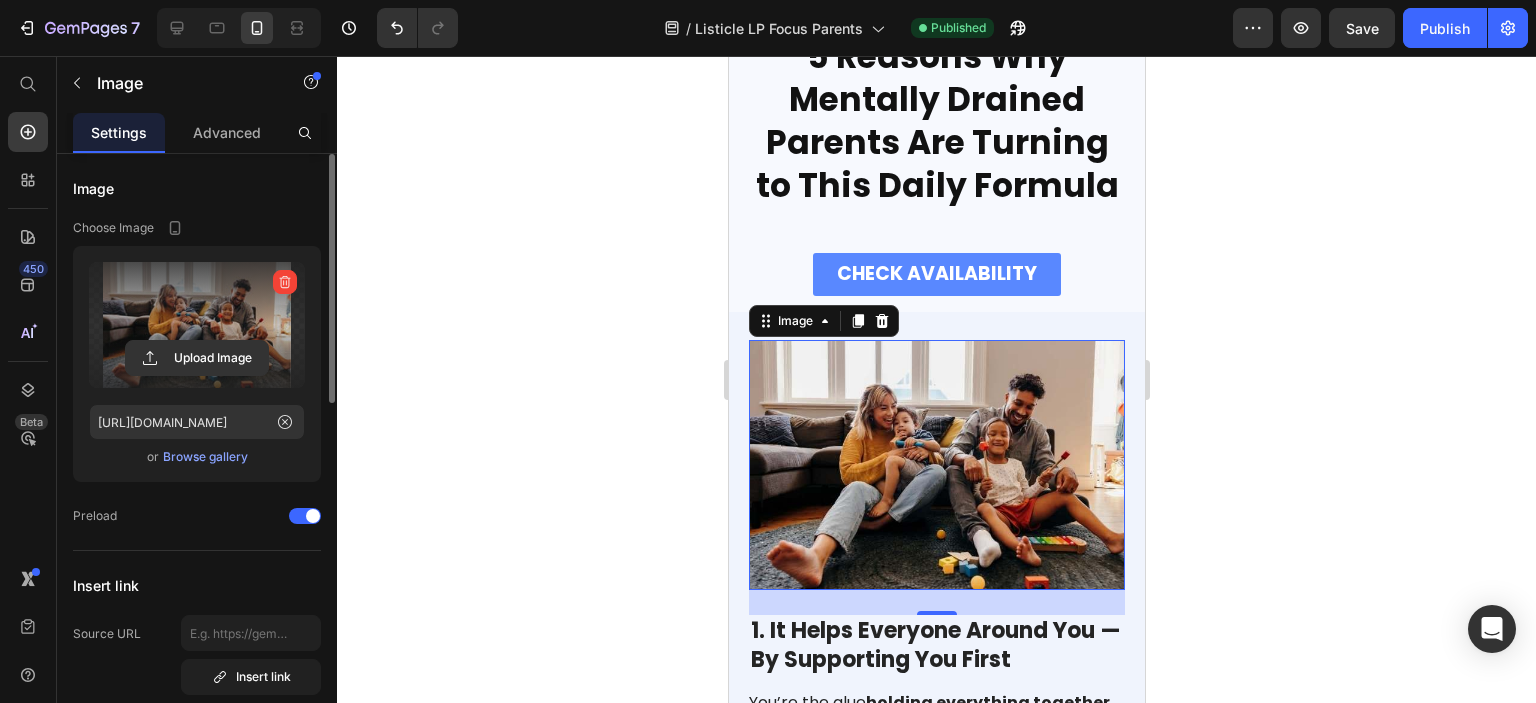 click 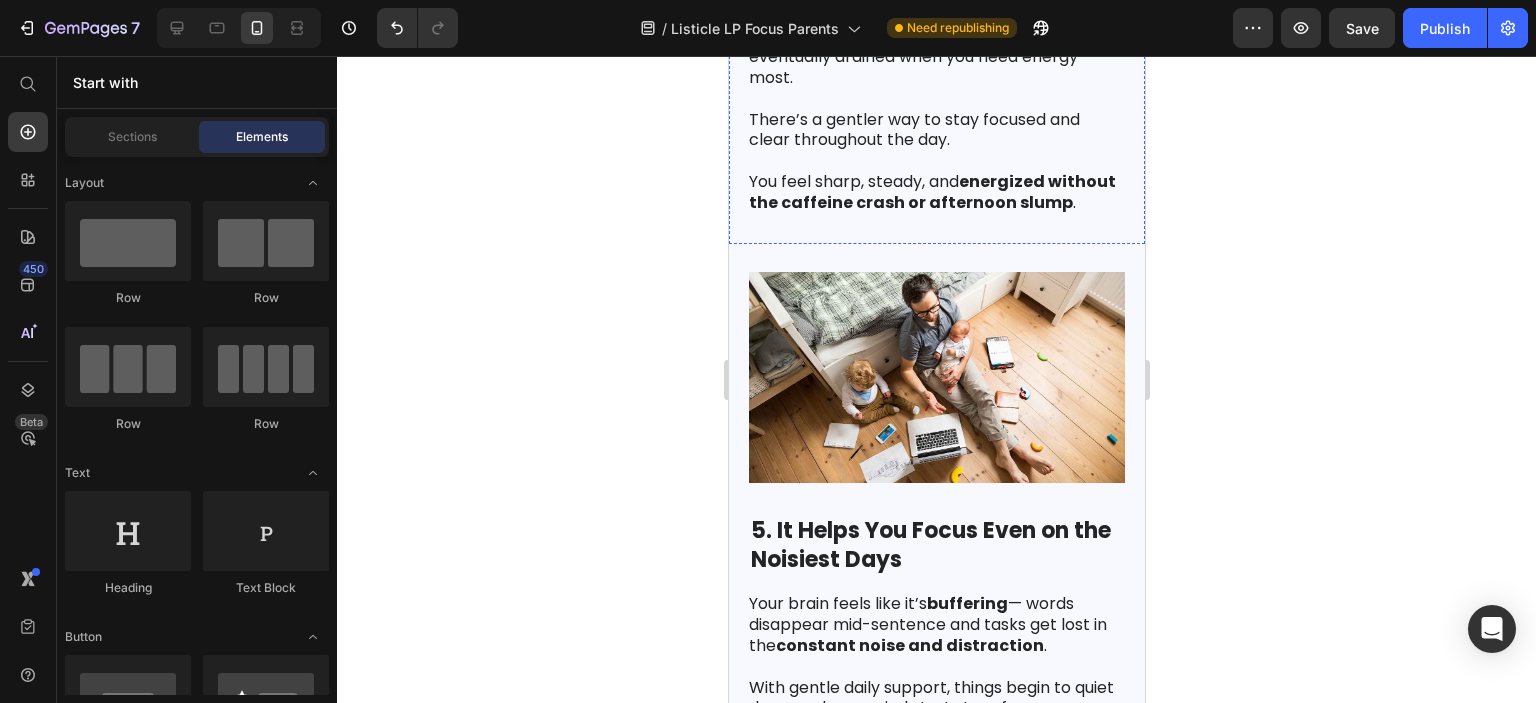 scroll, scrollTop: 3600, scrollLeft: 0, axis: vertical 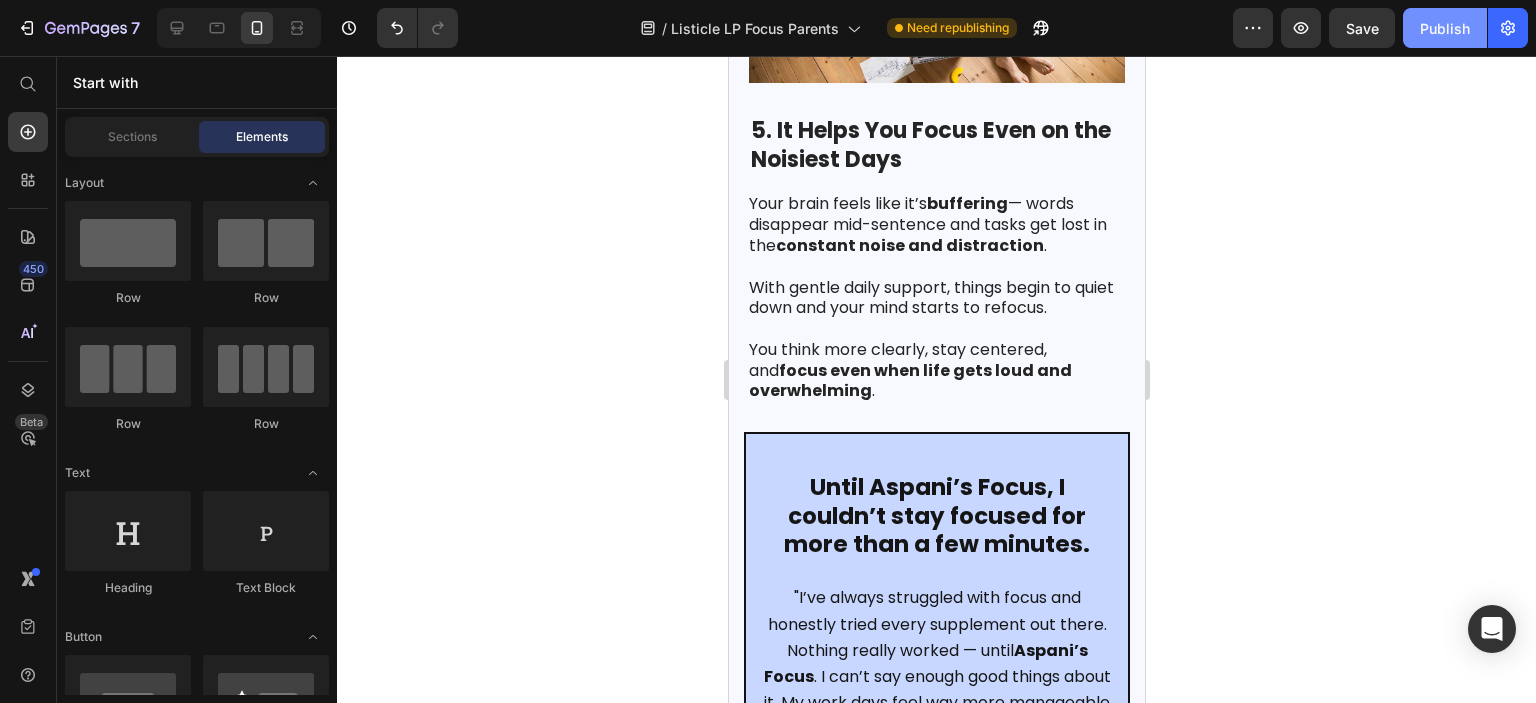 click on "Publish" 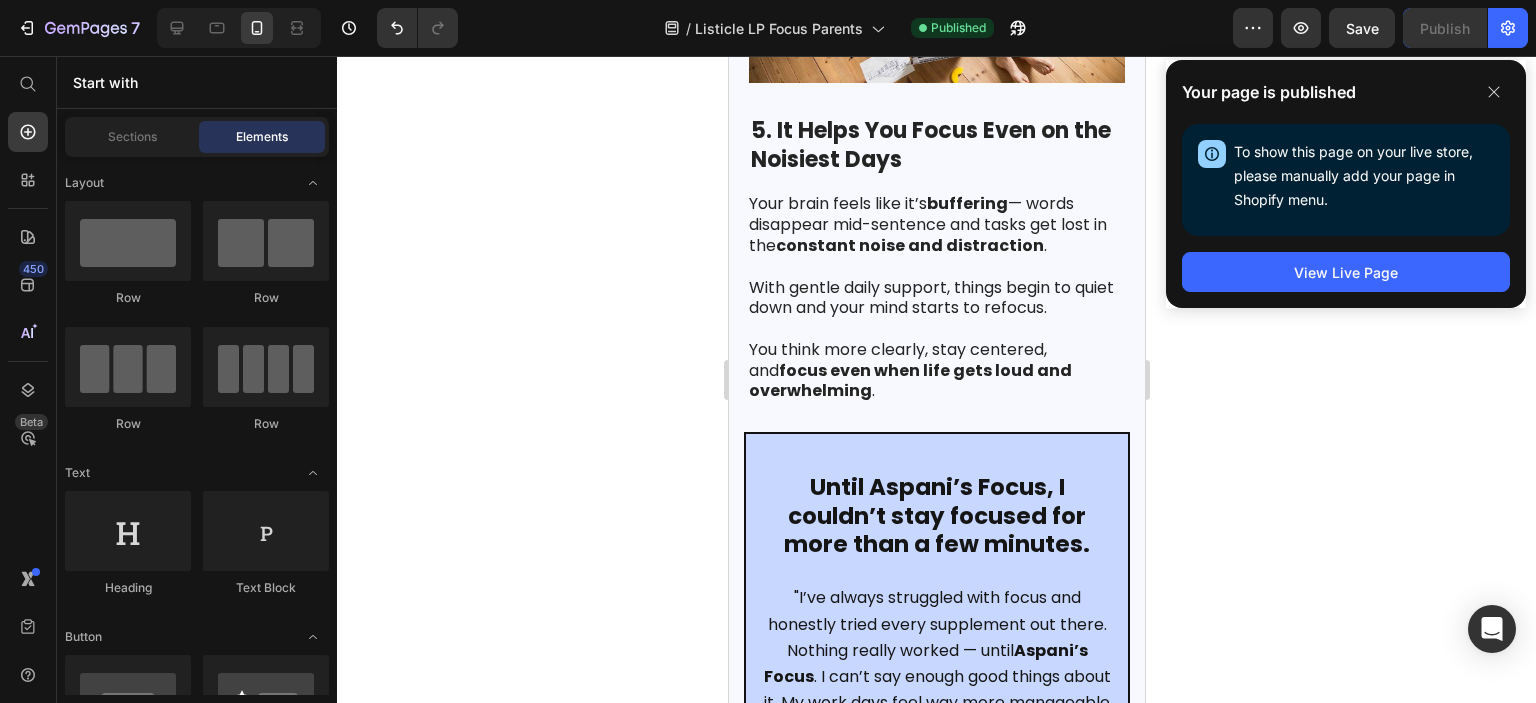 click on "Your page is published To show this page on your live store, please manually add your page in Shopify menu. Open Shopify Menu View Live Page" 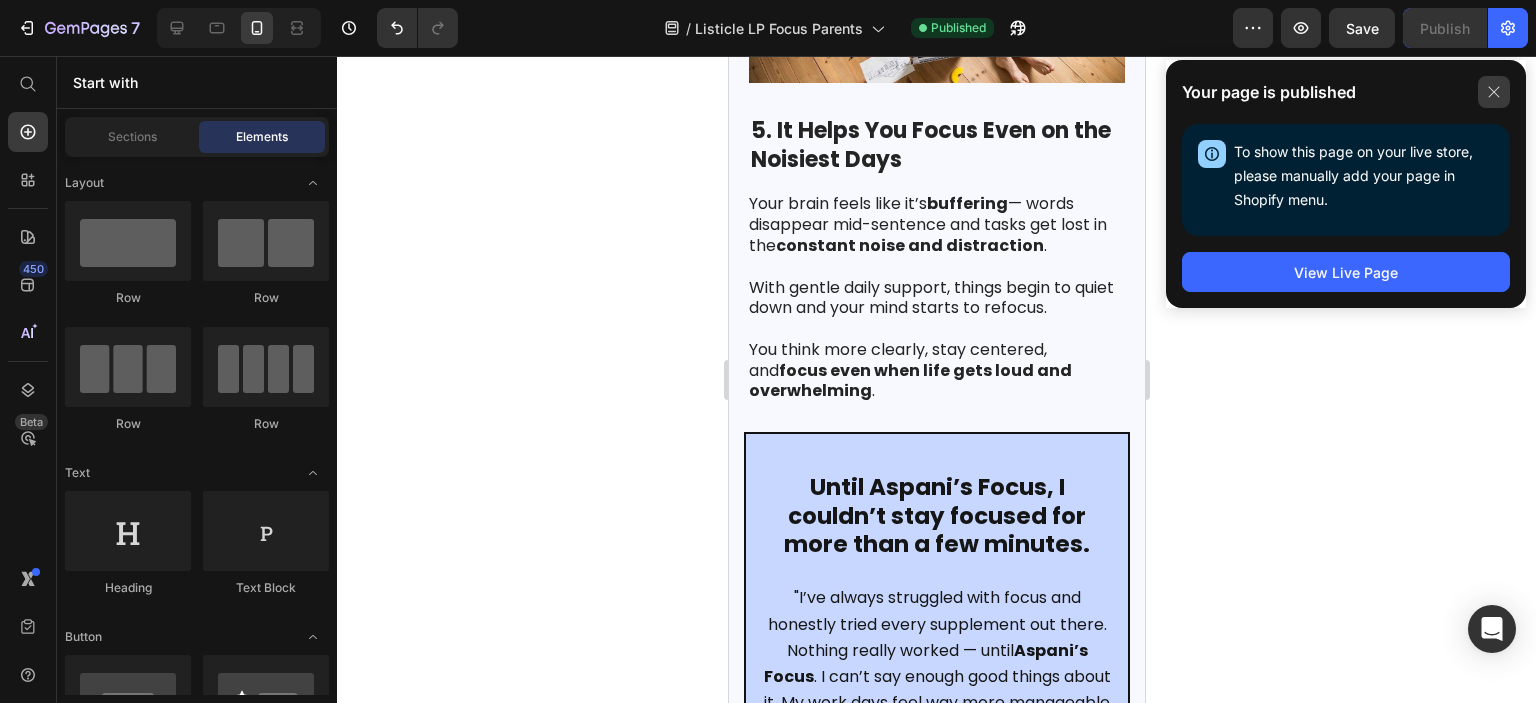 click 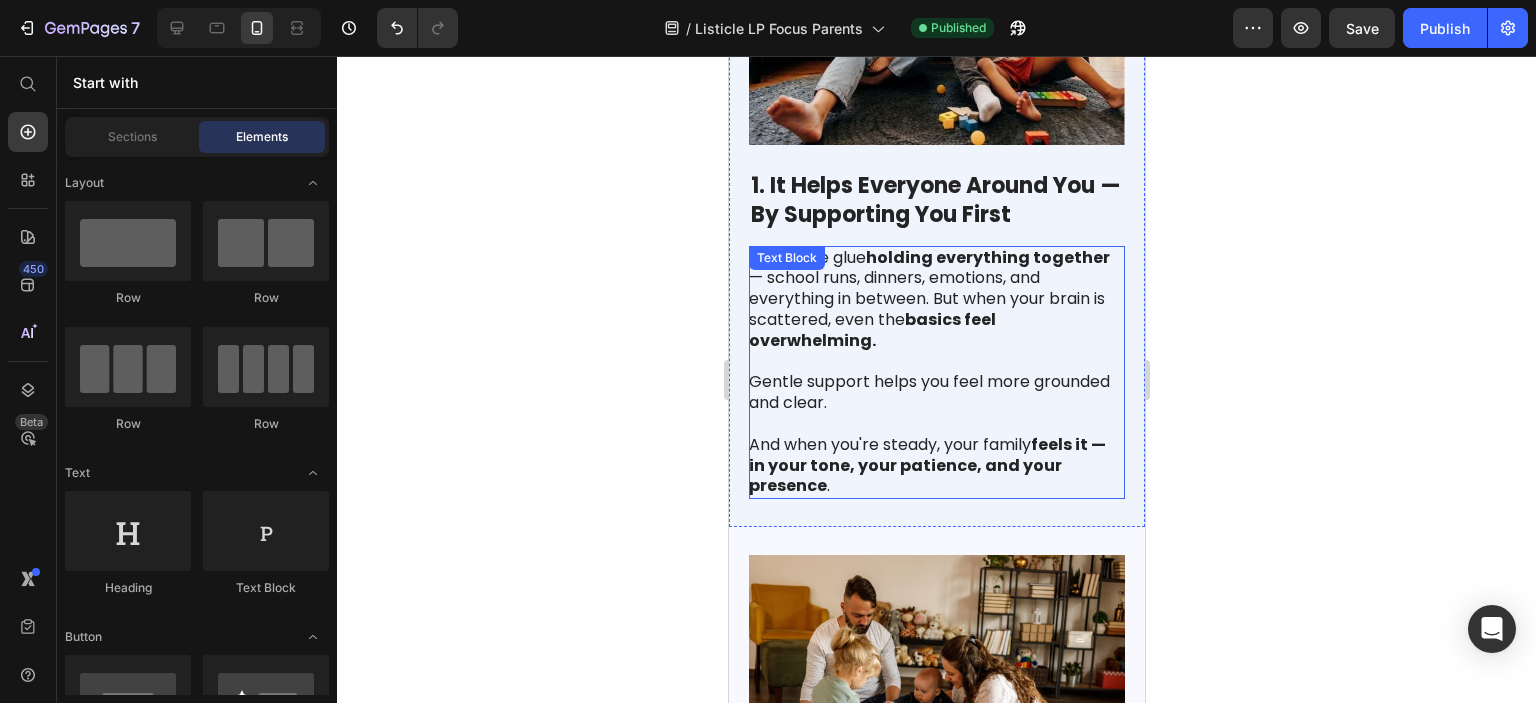 scroll, scrollTop: 700, scrollLeft: 0, axis: vertical 